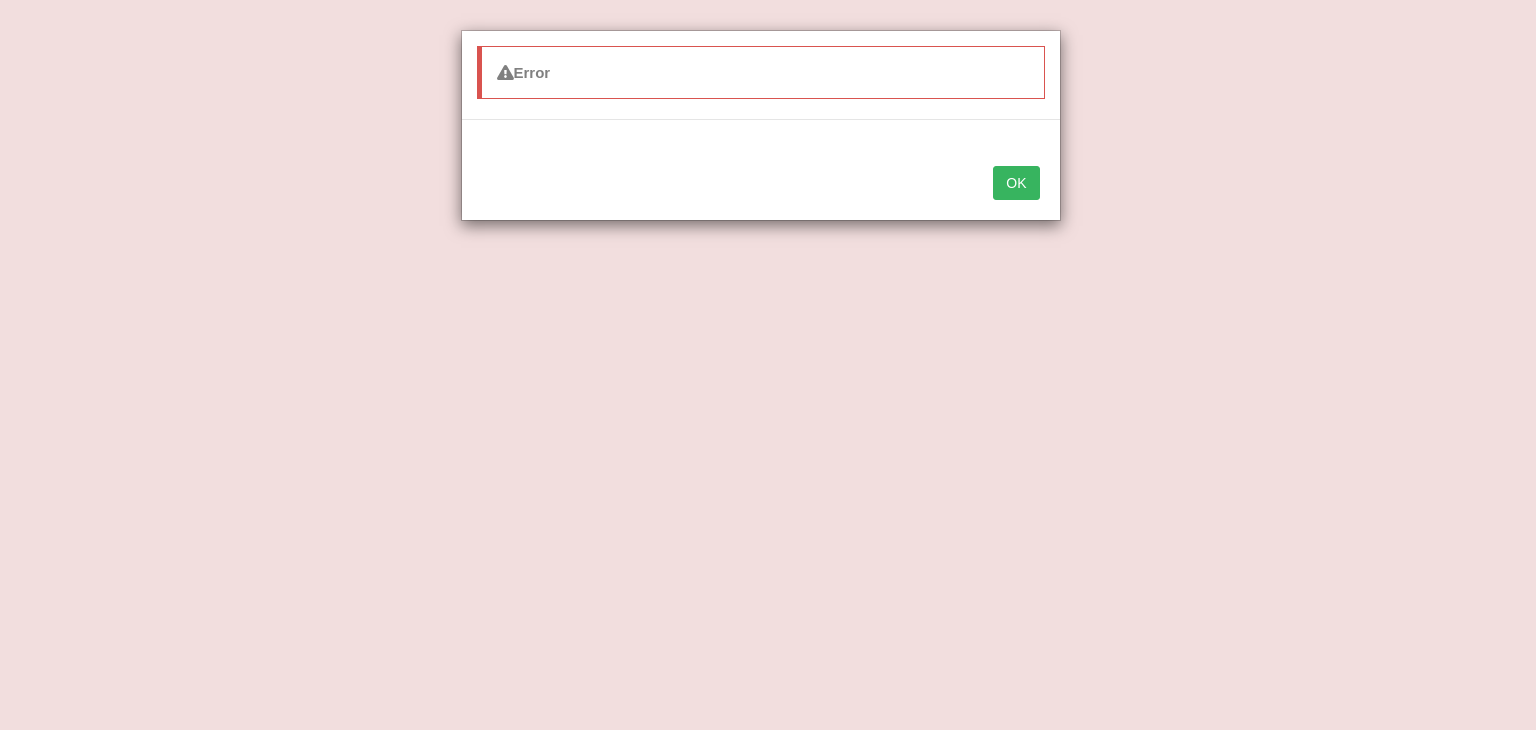 scroll, scrollTop: 696, scrollLeft: 0, axis: vertical 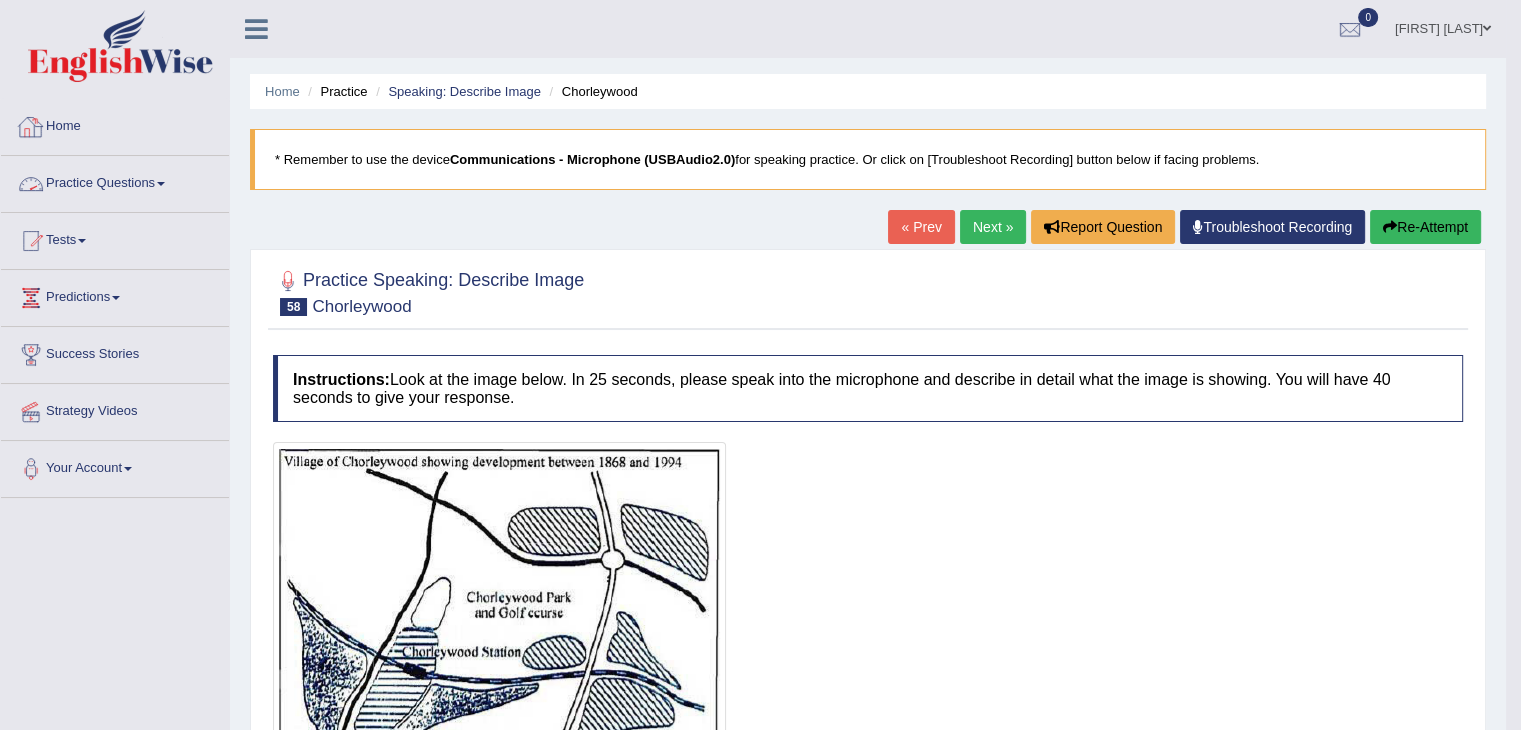 click on "Home" at bounding box center (115, 124) 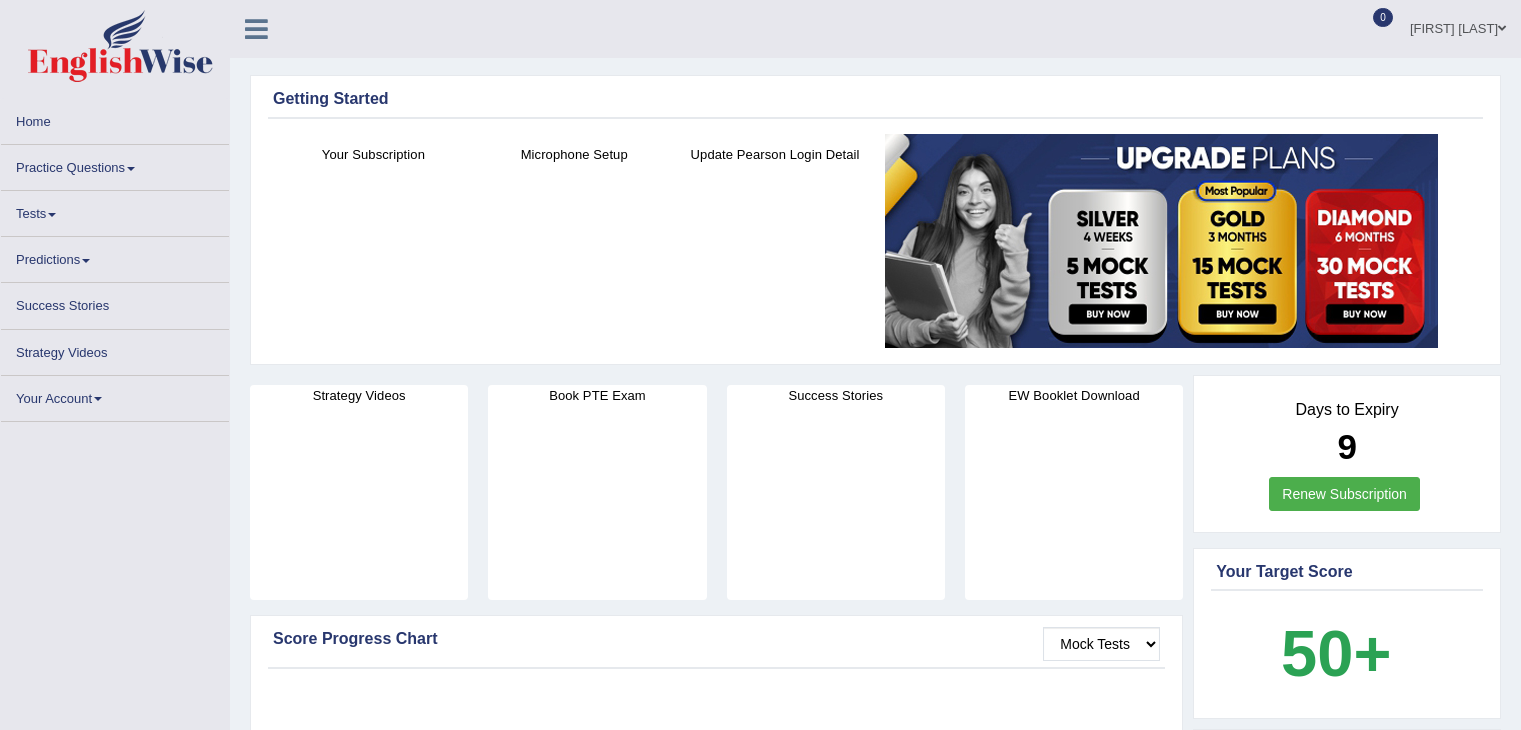 scroll, scrollTop: 0, scrollLeft: 0, axis: both 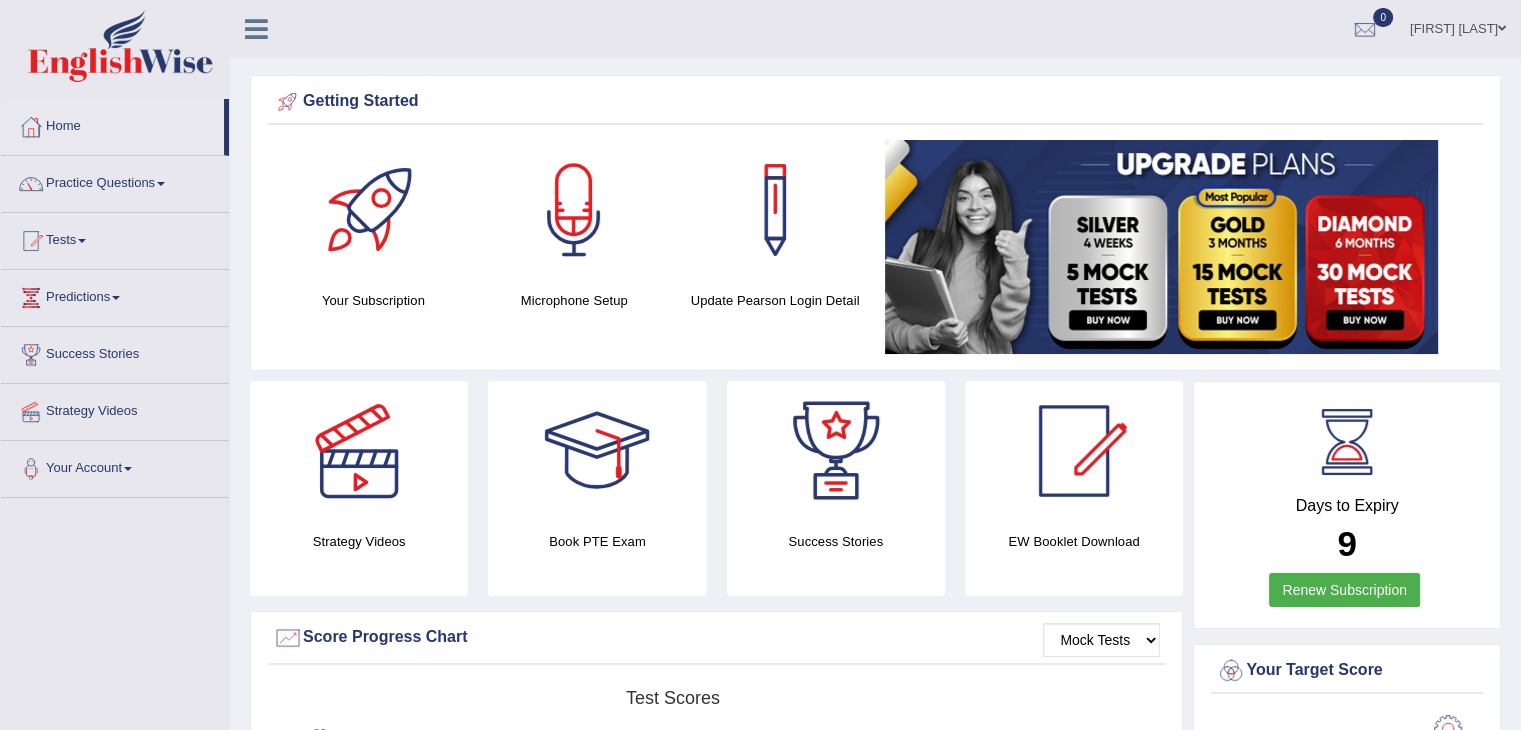 click on "Tests" at bounding box center (115, 238) 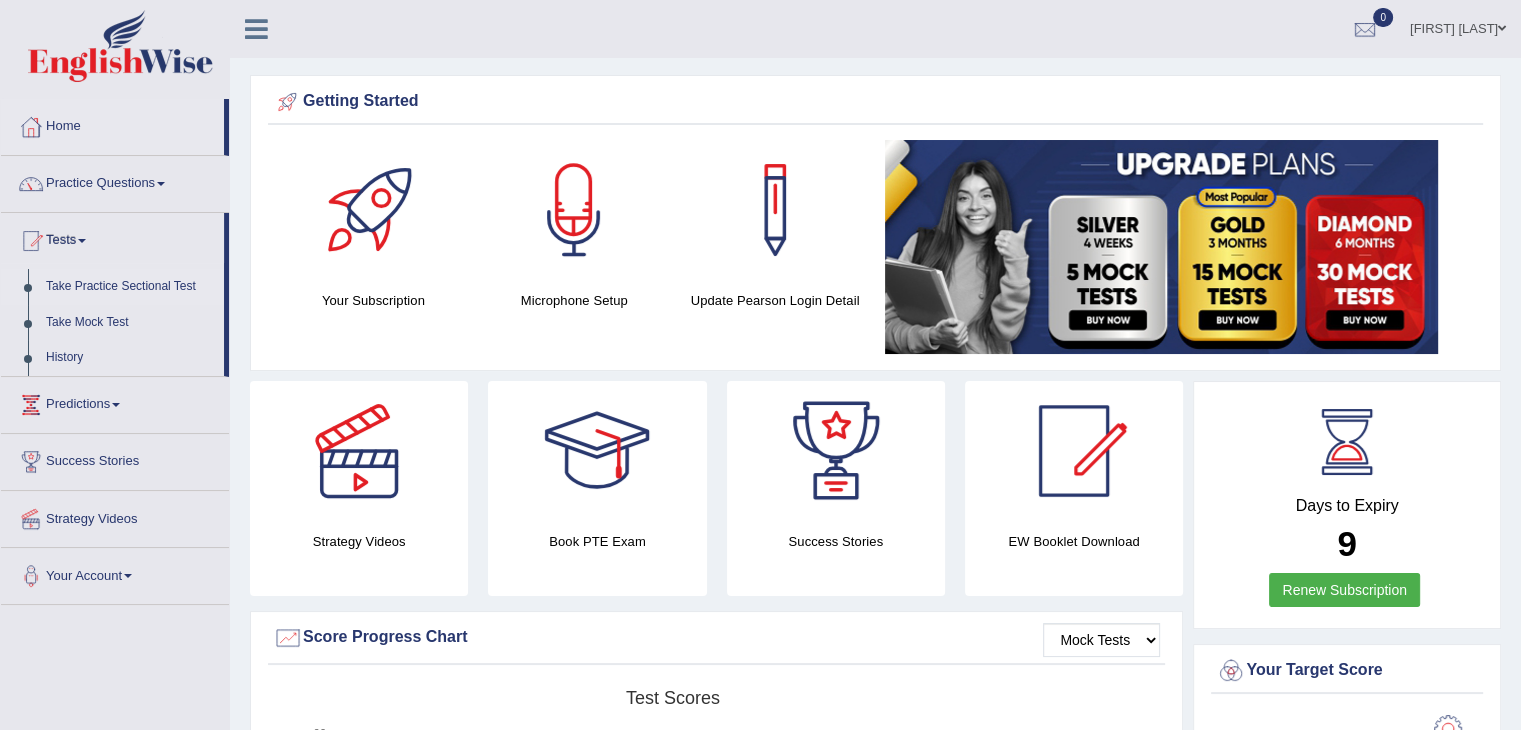 click on "Take Practice Sectional Test" at bounding box center (130, 287) 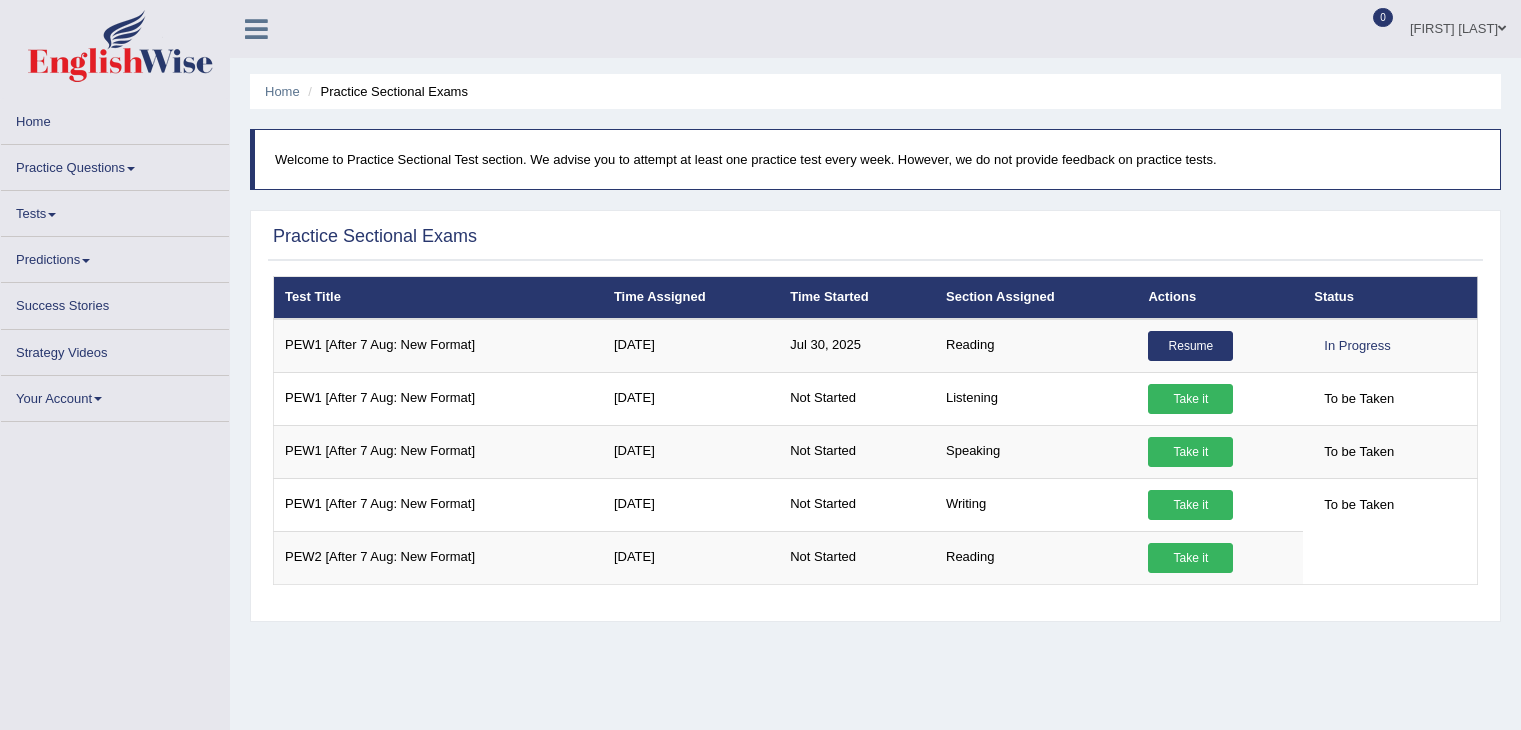 scroll, scrollTop: 0, scrollLeft: 0, axis: both 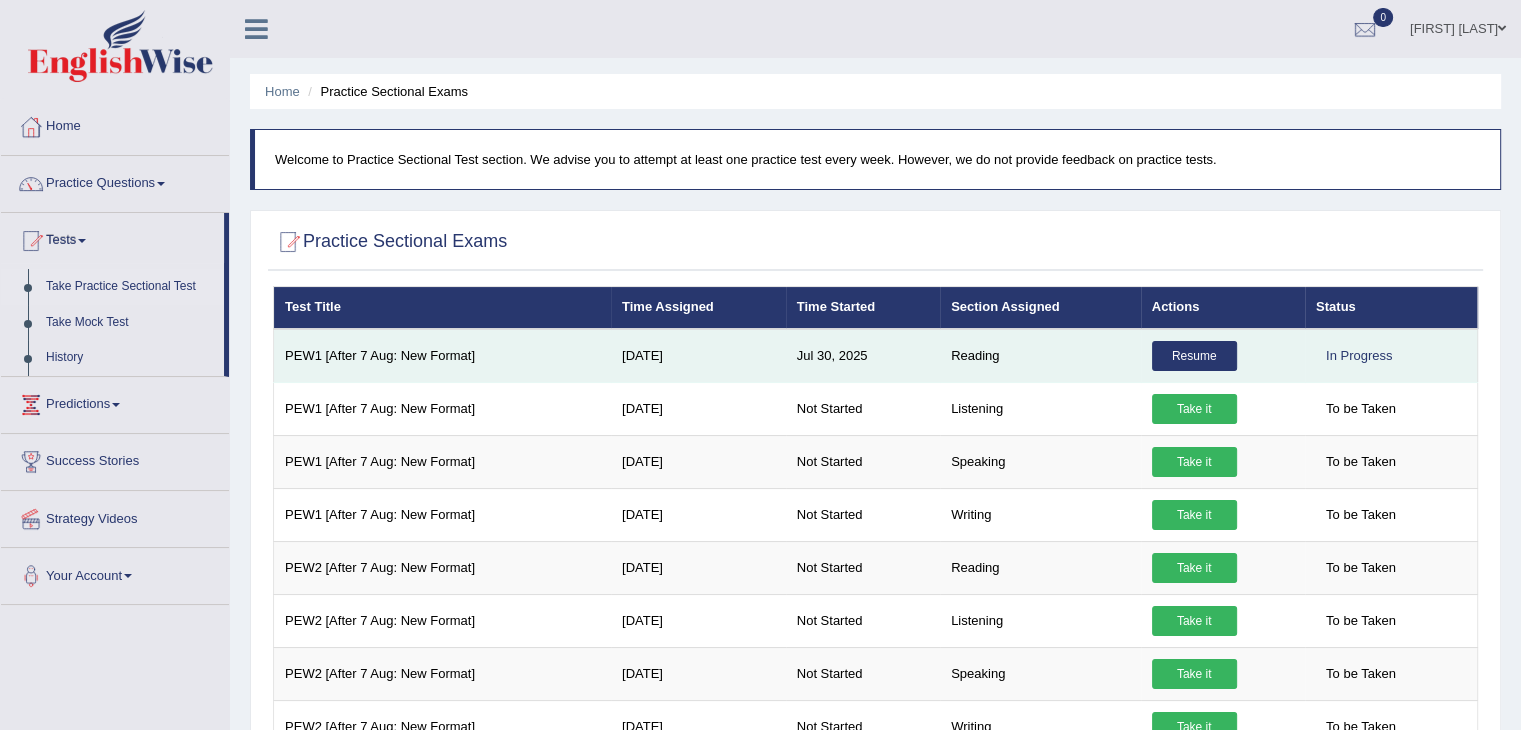 click on "Resume" at bounding box center [1194, 356] 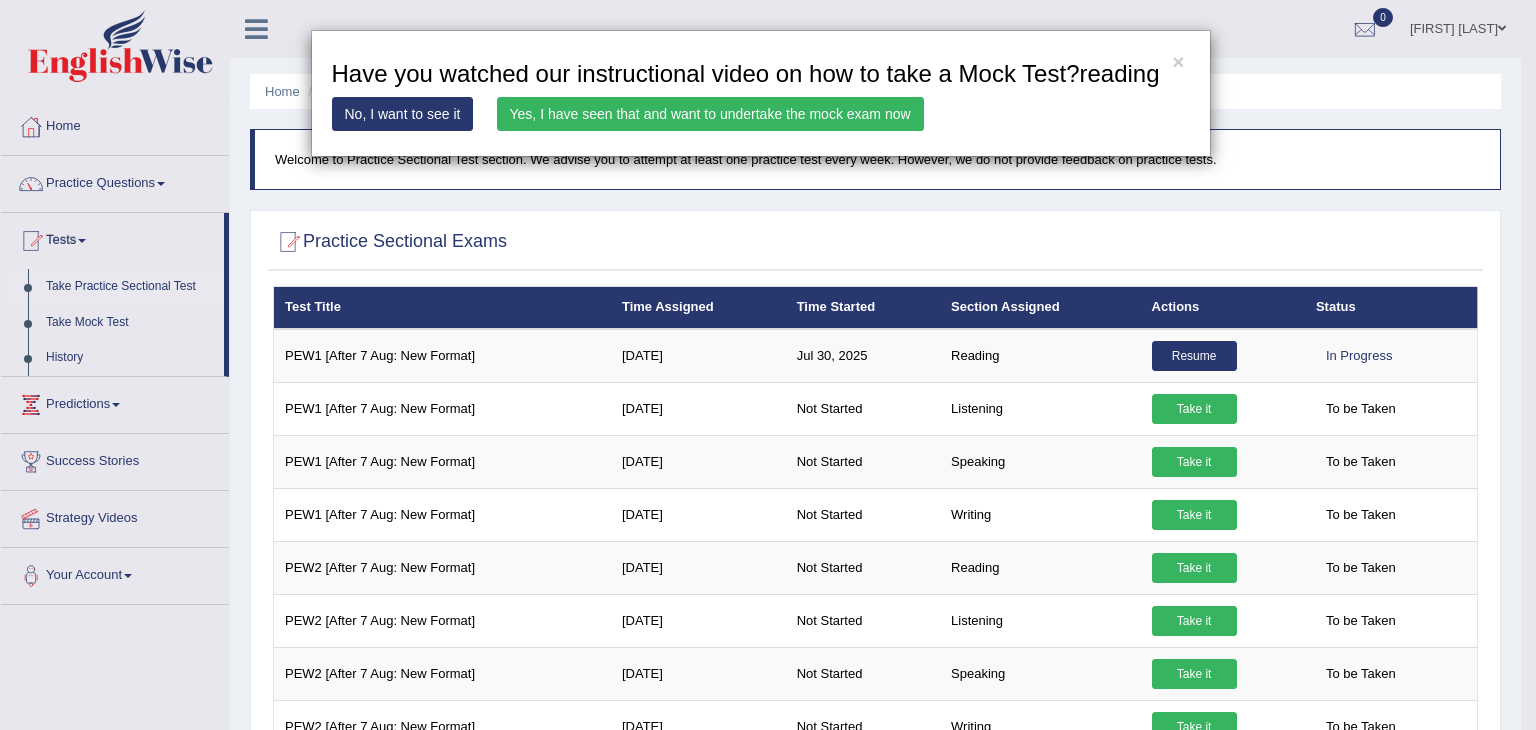 click on "Yes, I have seen that and want to undertake the mock exam now" at bounding box center [710, 114] 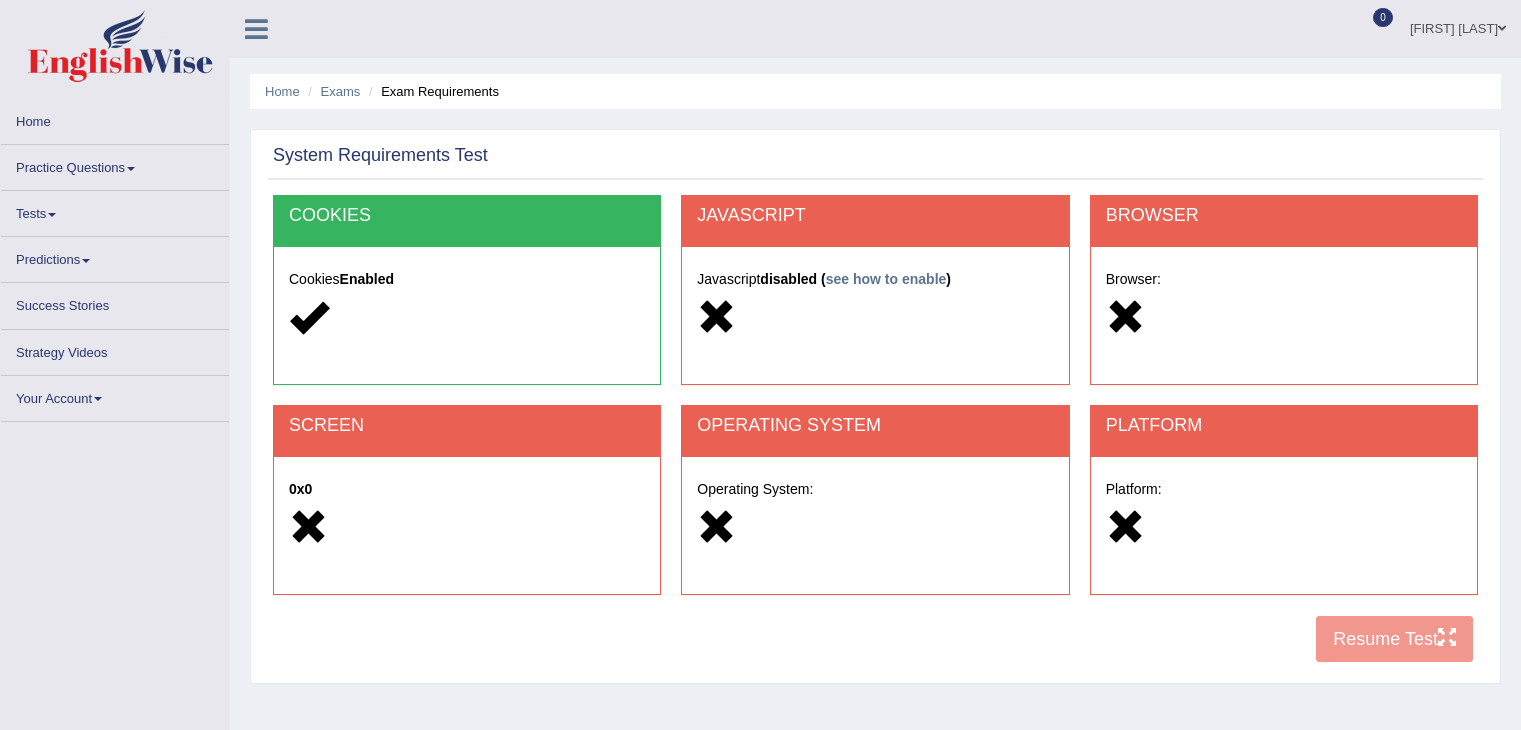 scroll, scrollTop: 0, scrollLeft: 0, axis: both 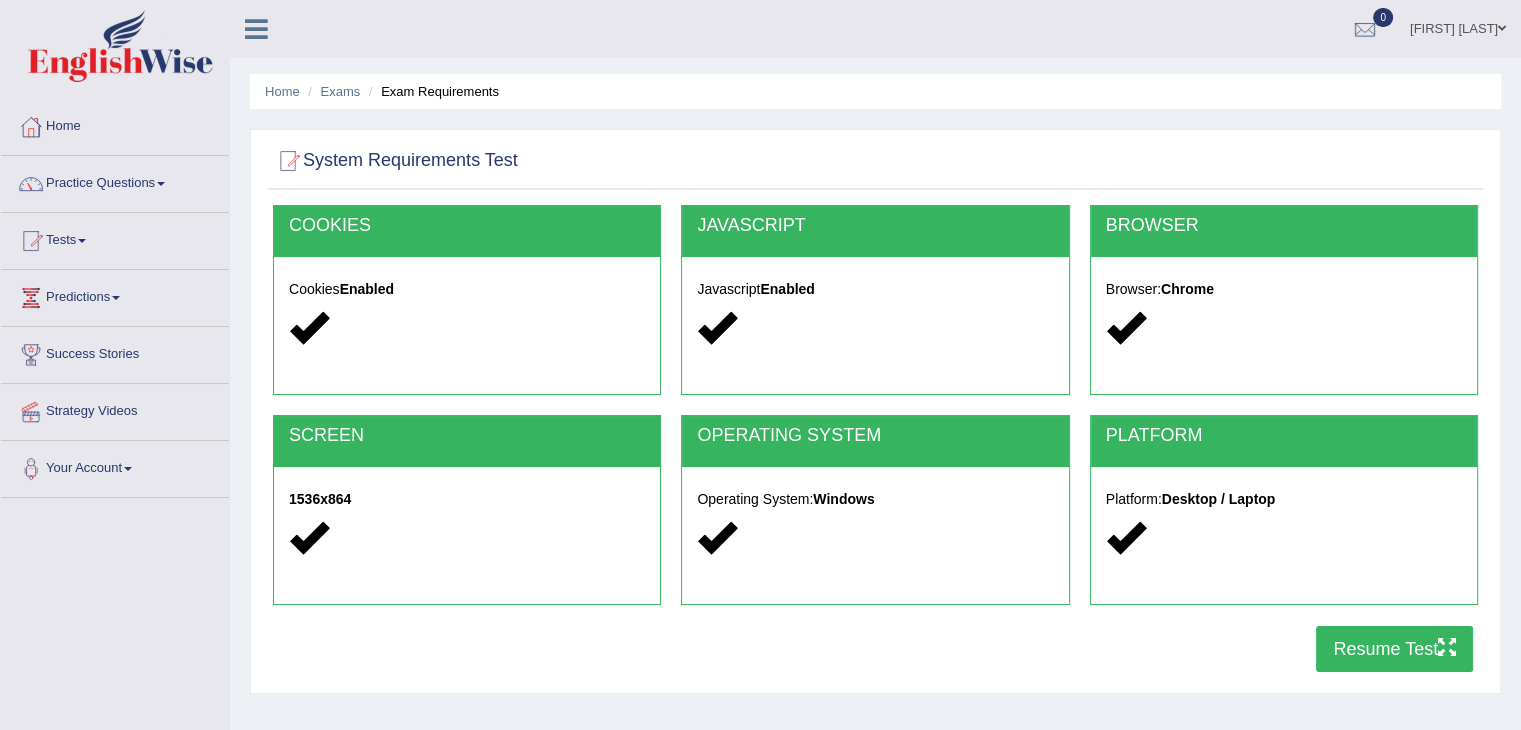 click on "Resume Test" at bounding box center [1394, 649] 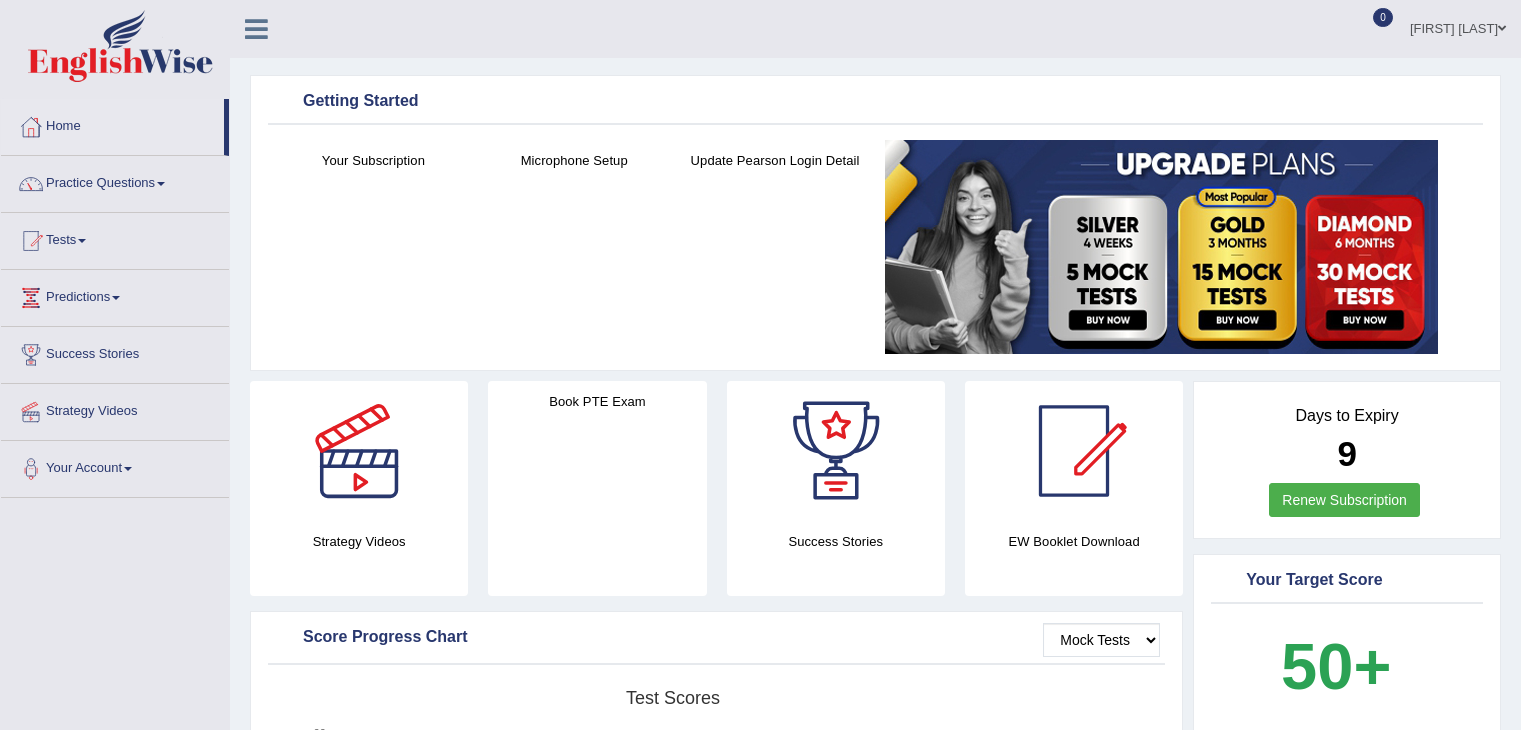 scroll, scrollTop: 0, scrollLeft: 0, axis: both 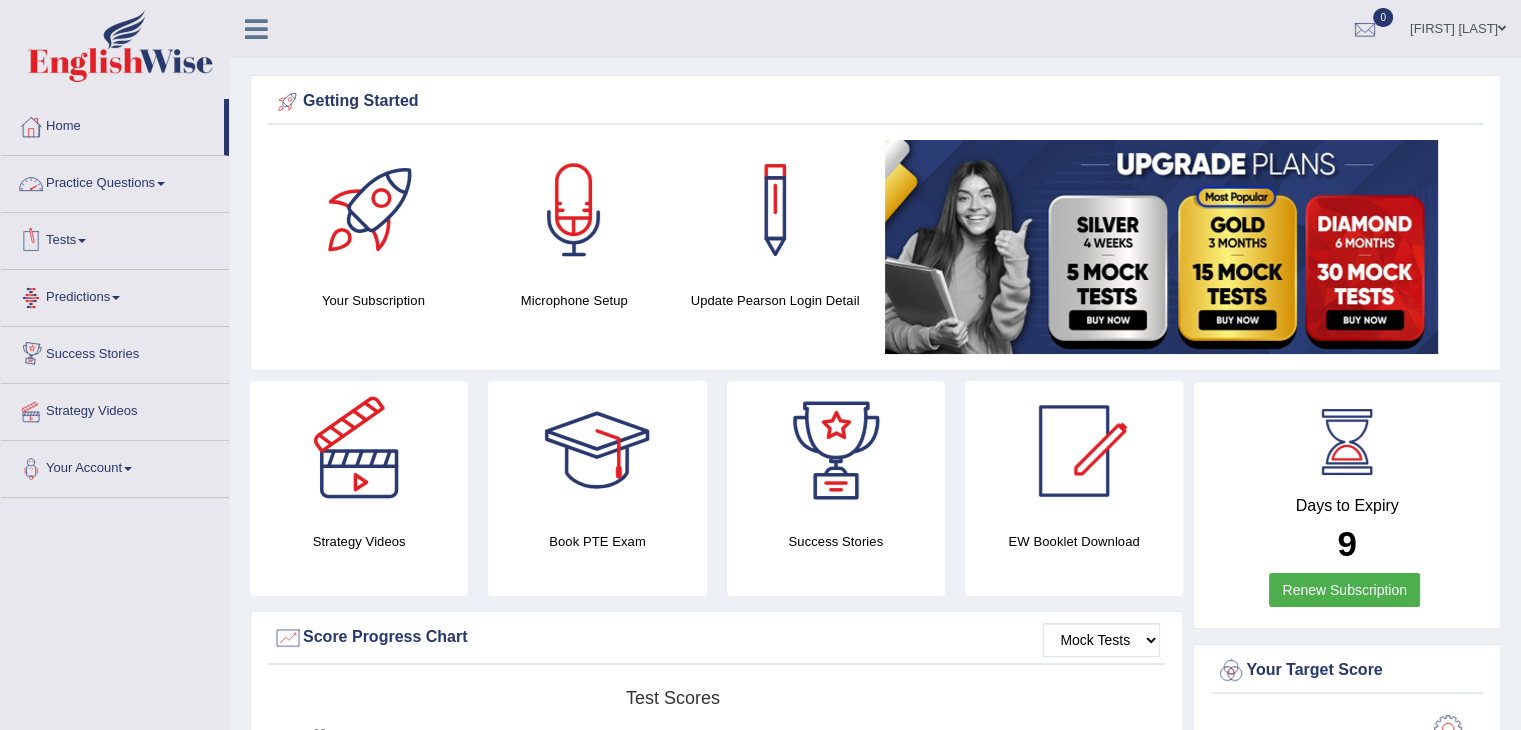 click on "Practice Questions" at bounding box center [115, 181] 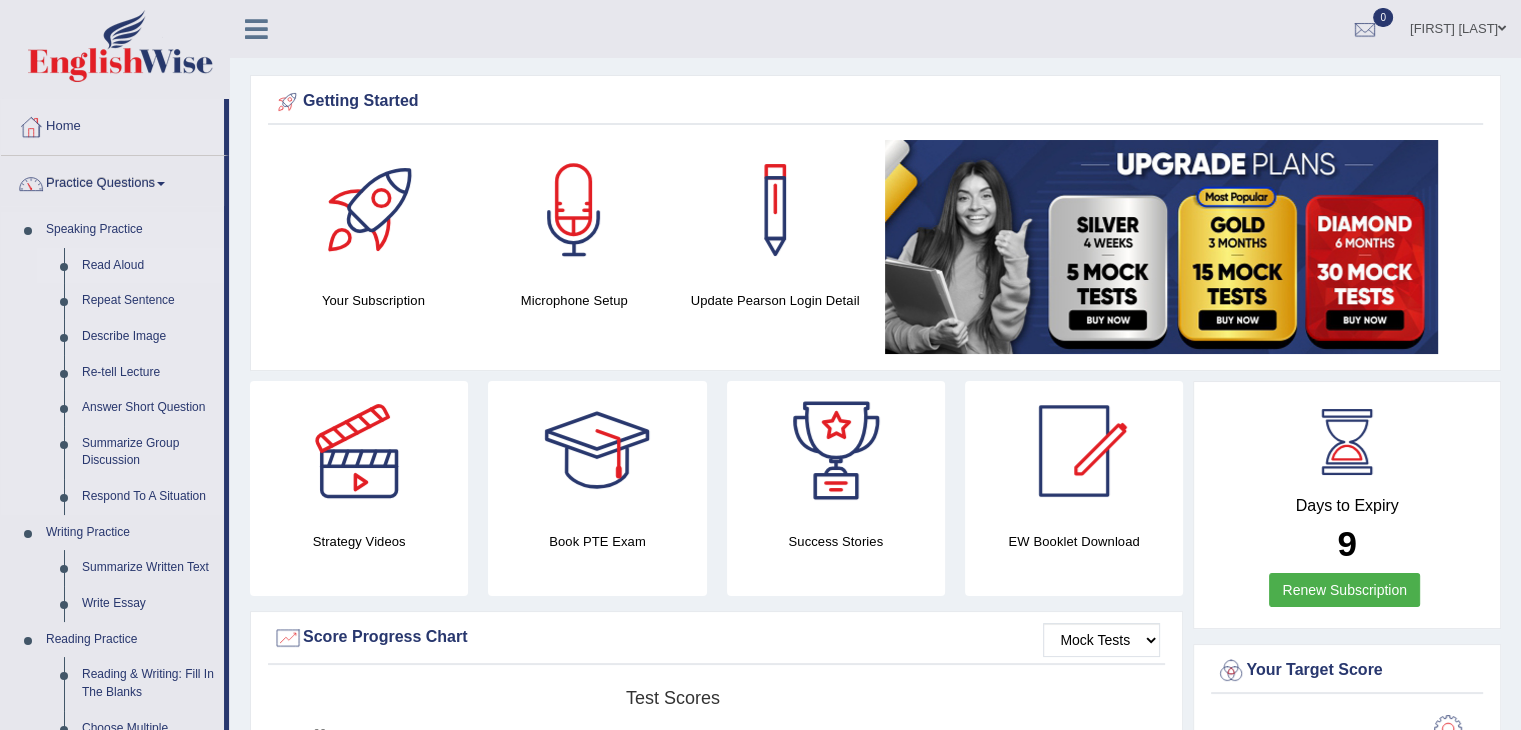 click on "Read Aloud" at bounding box center (148, 266) 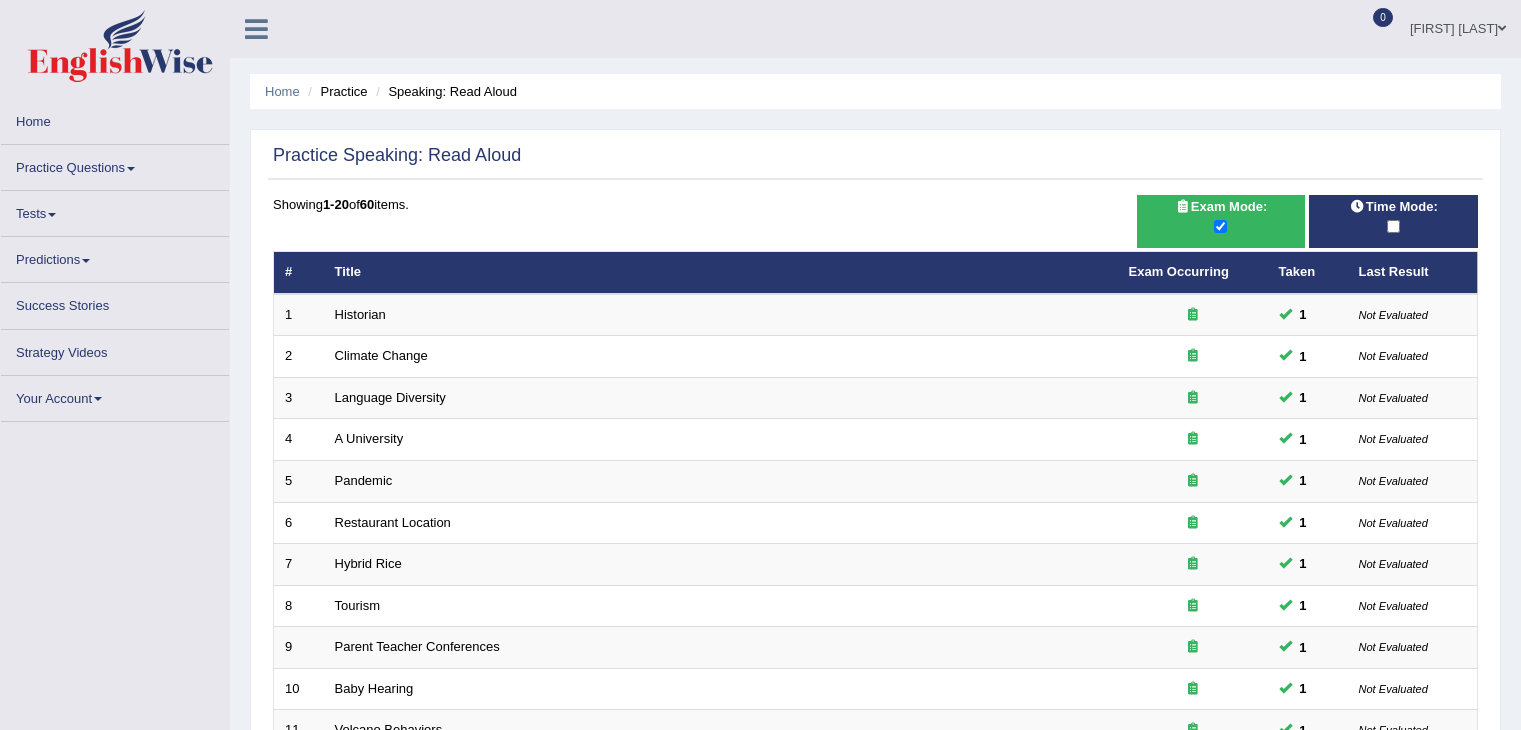 scroll, scrollTop: 0, scrollLeft: 0, axis: both 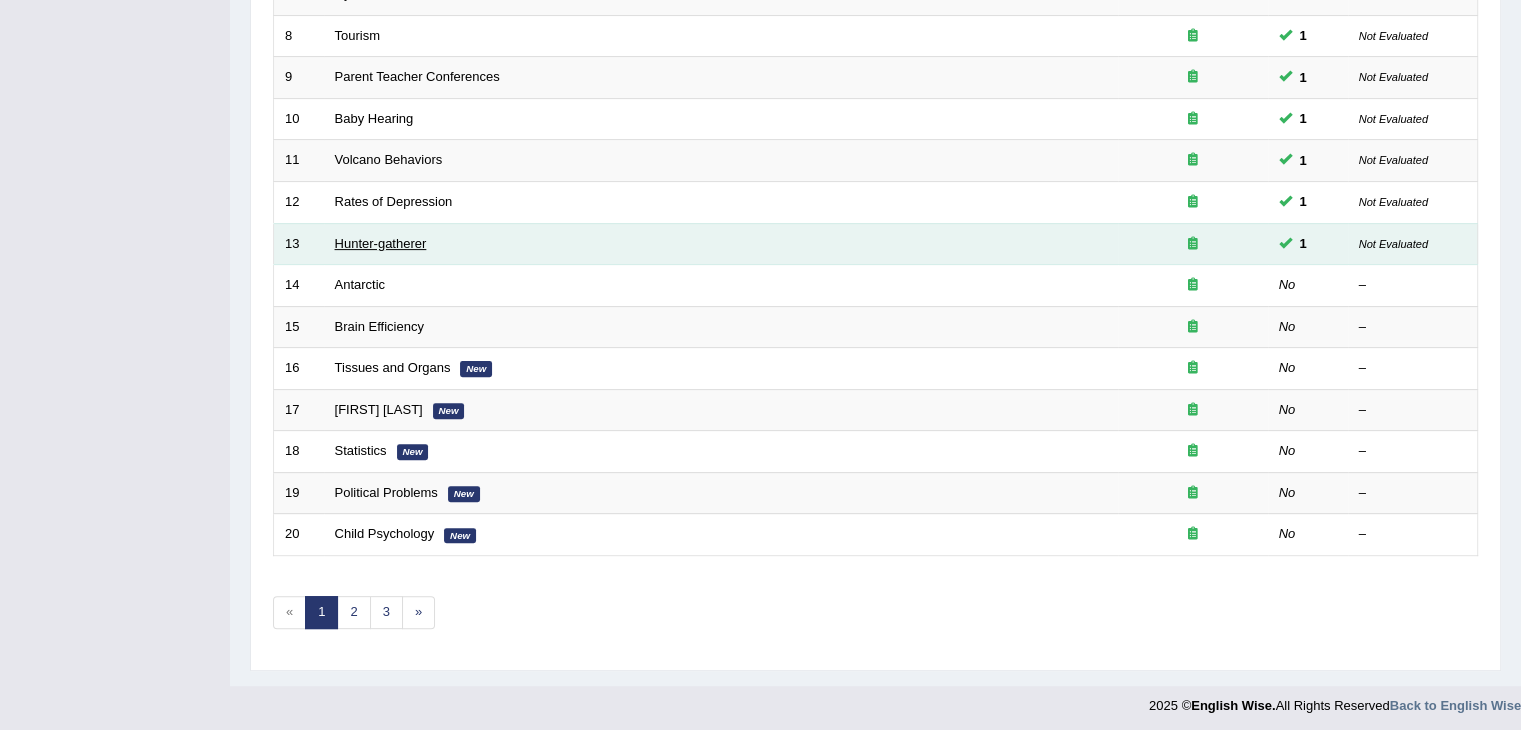 click on "Hunter-gatherer" at bounding box center [381, 243] 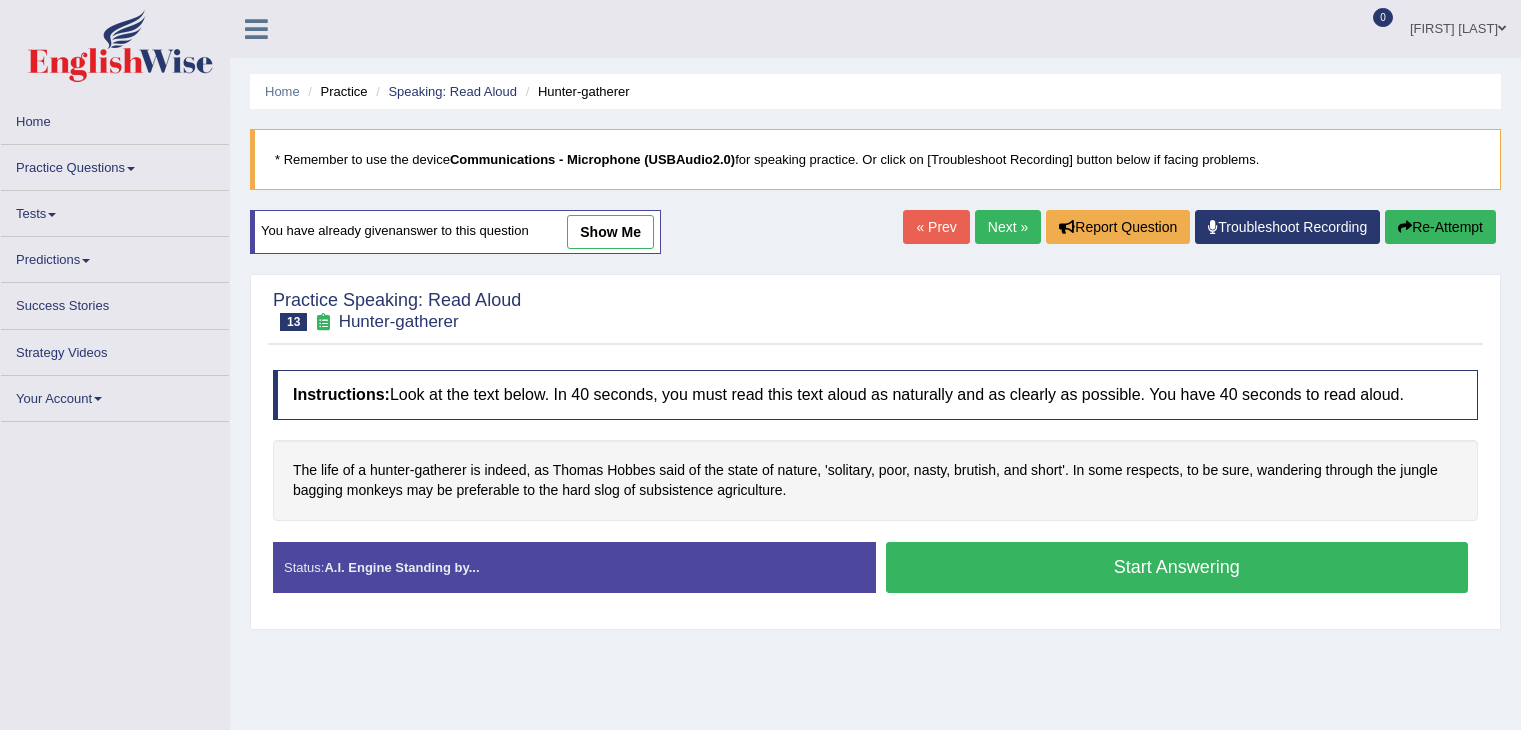 scroll, scrollTop: 0, scrollLeft: 0, axis: both 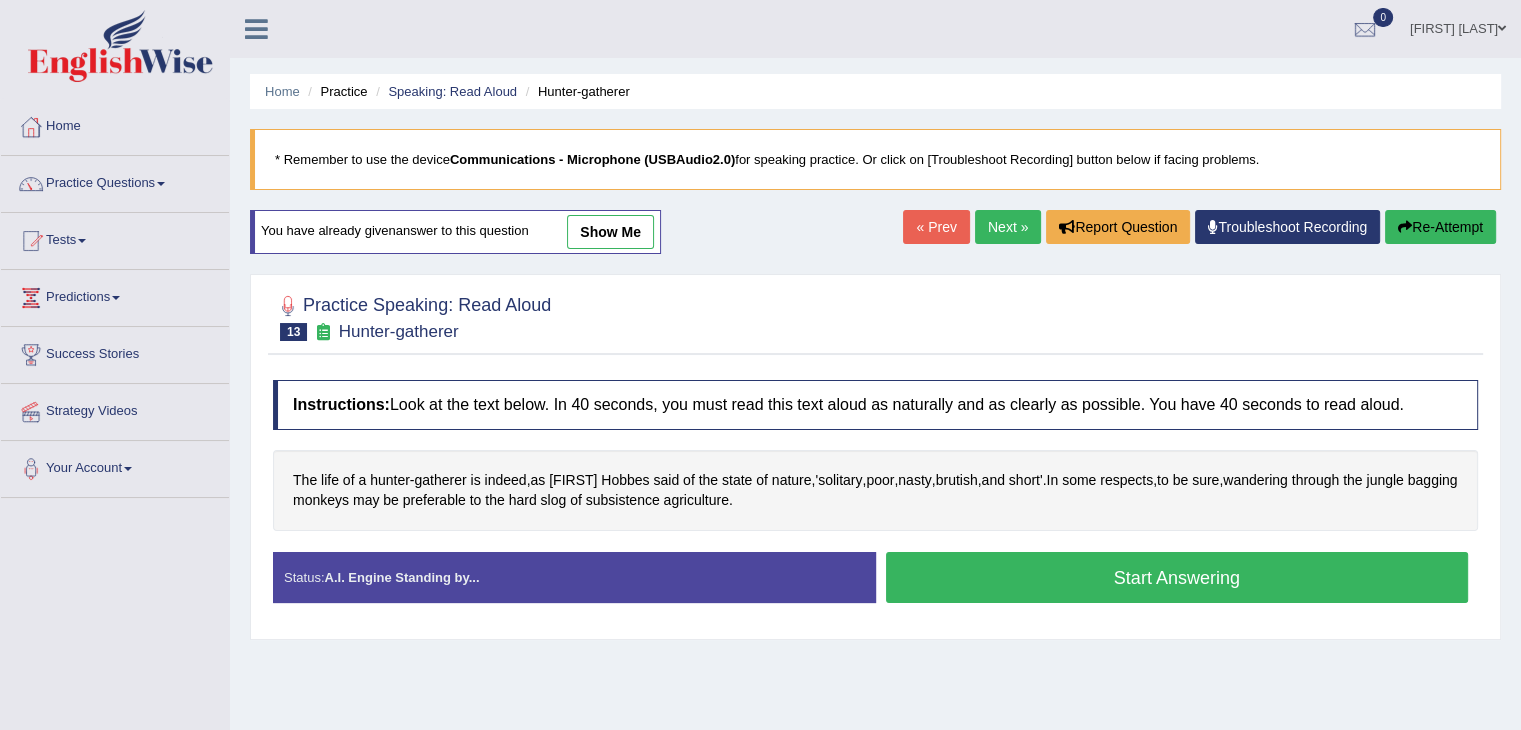 click on "Start Answering" at bounding box center (1177, 577) 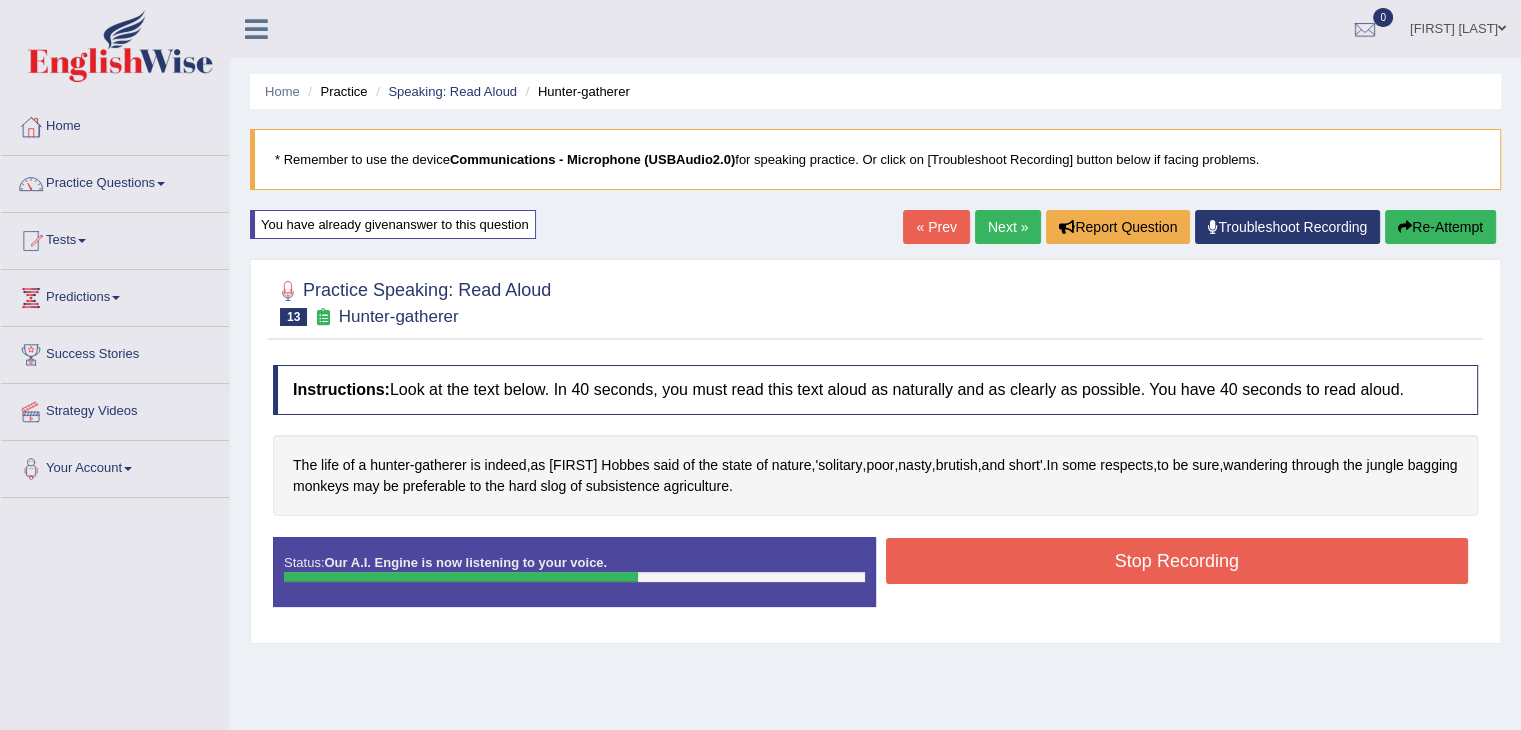 click on "Stop Recording" at bounding box center (1177, 561) 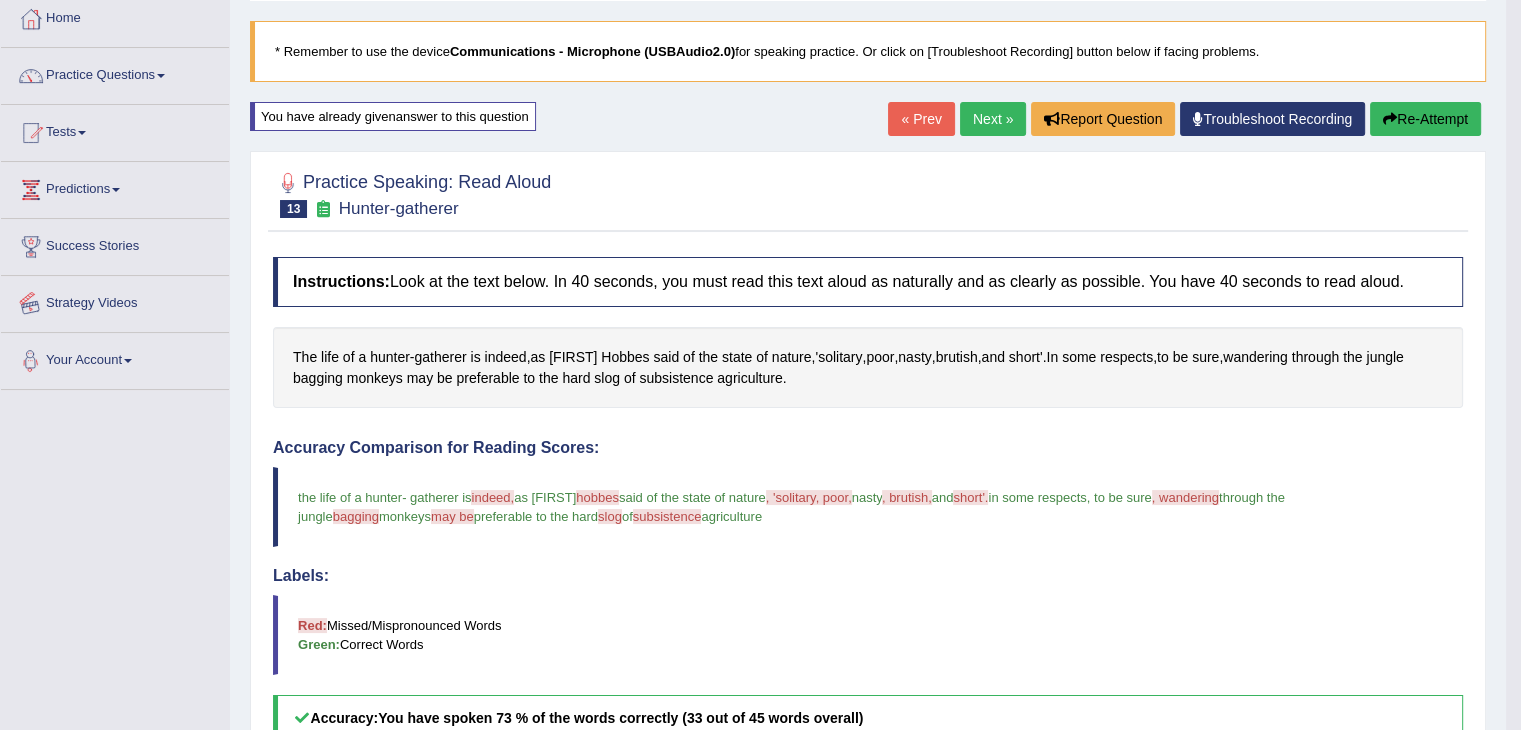 scroll, scrollTop: 0, scrollLeft: 0, axis: both 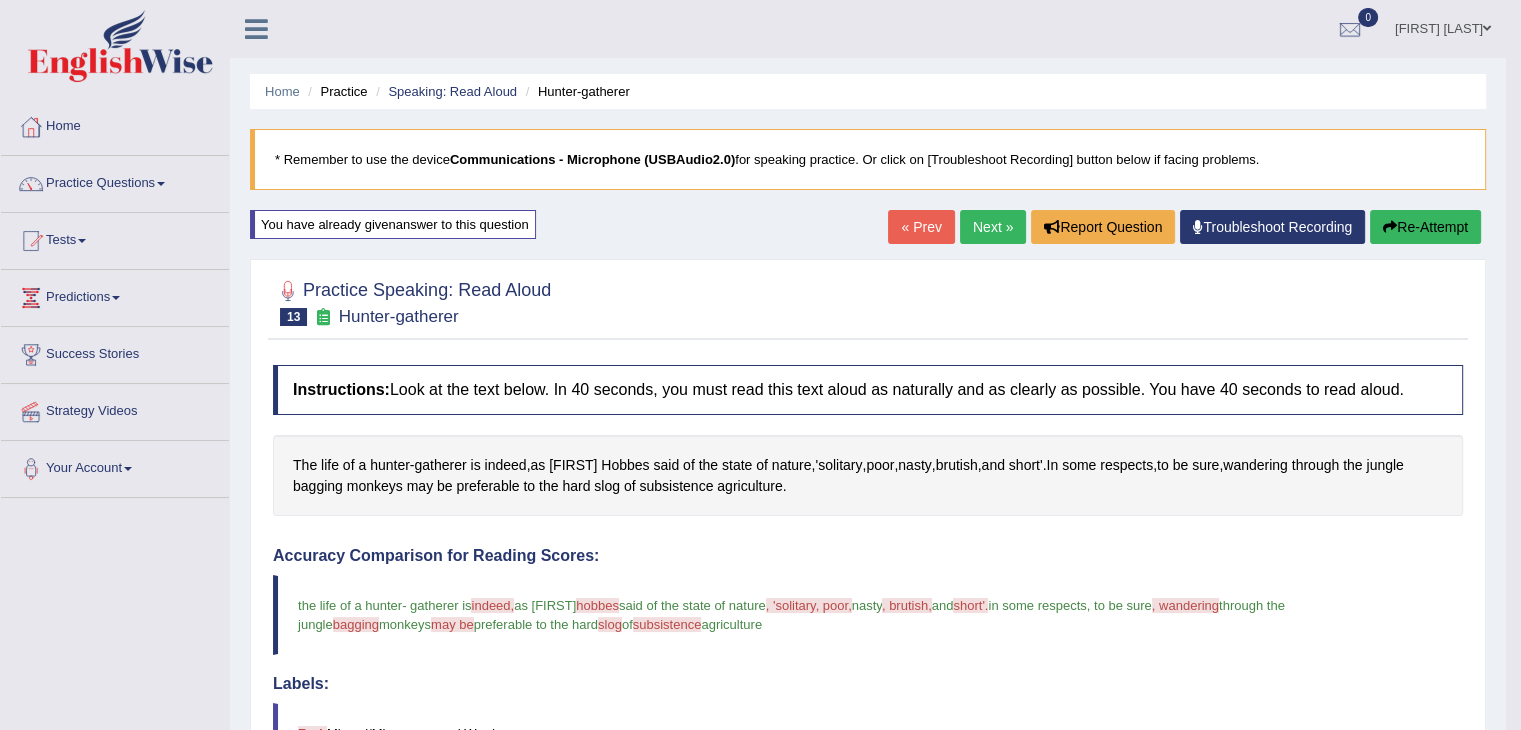 click at bounding box center (161, 184) 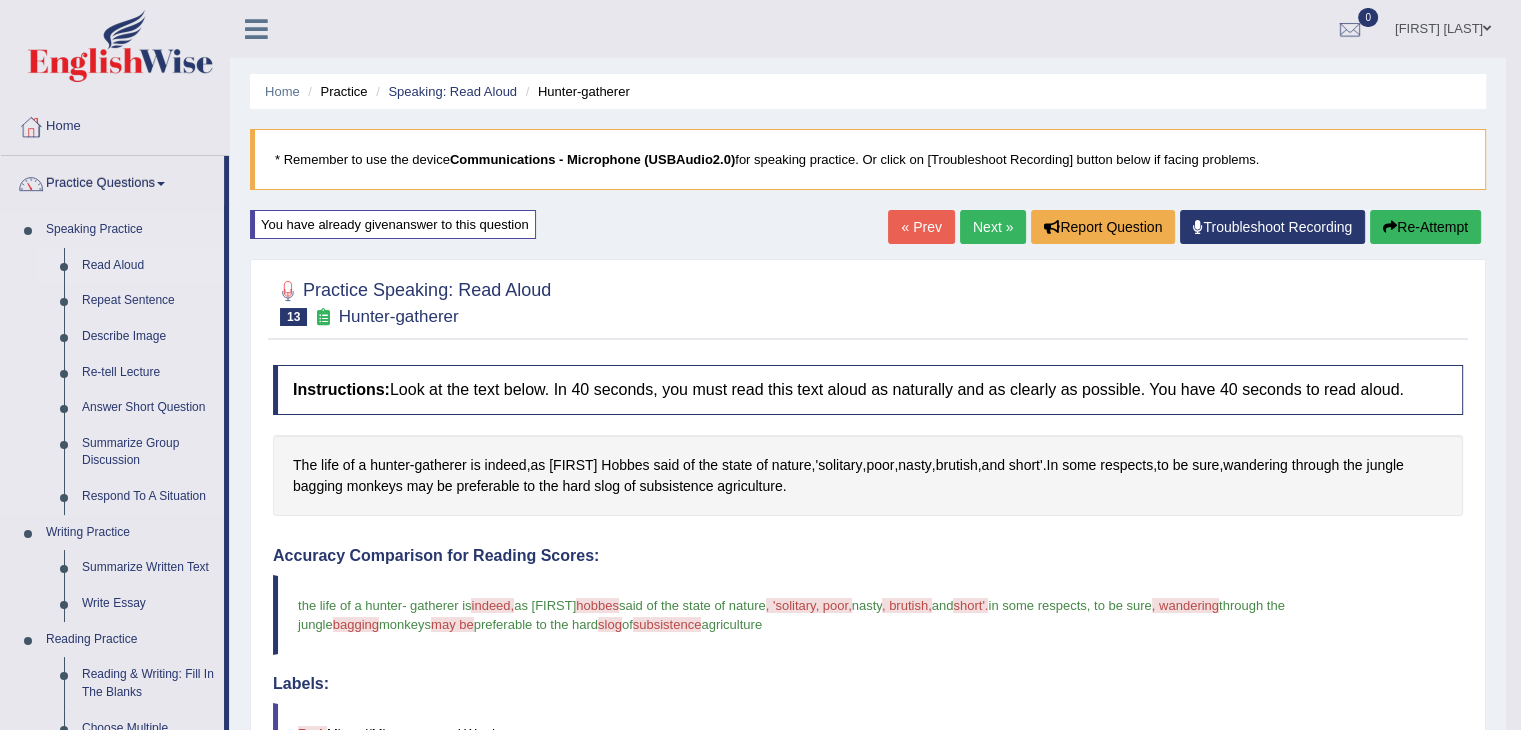 click on "Read Aloud" at bounding box center [148, 266] 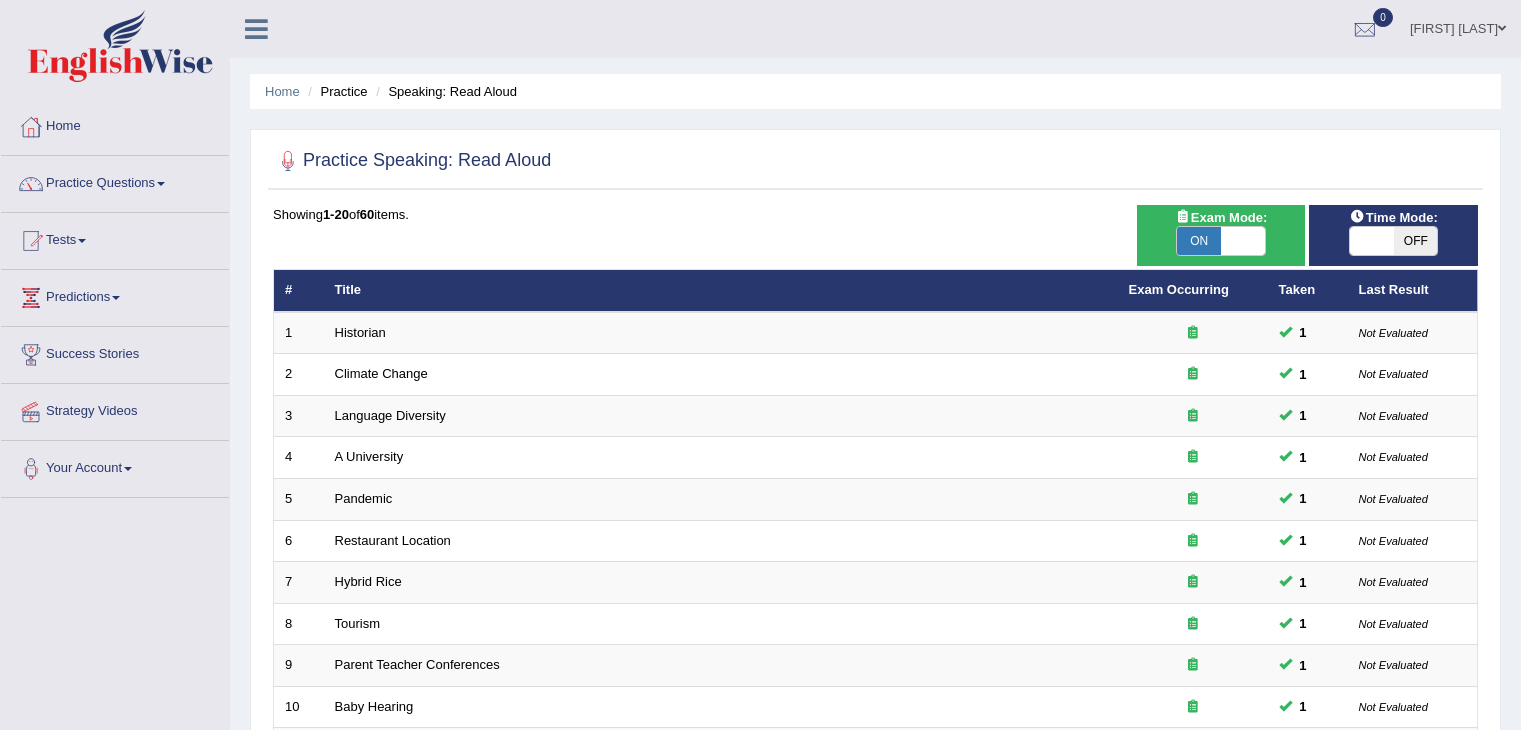 scroll, scrollTop: 0, scrollLeft: 0, axis: both 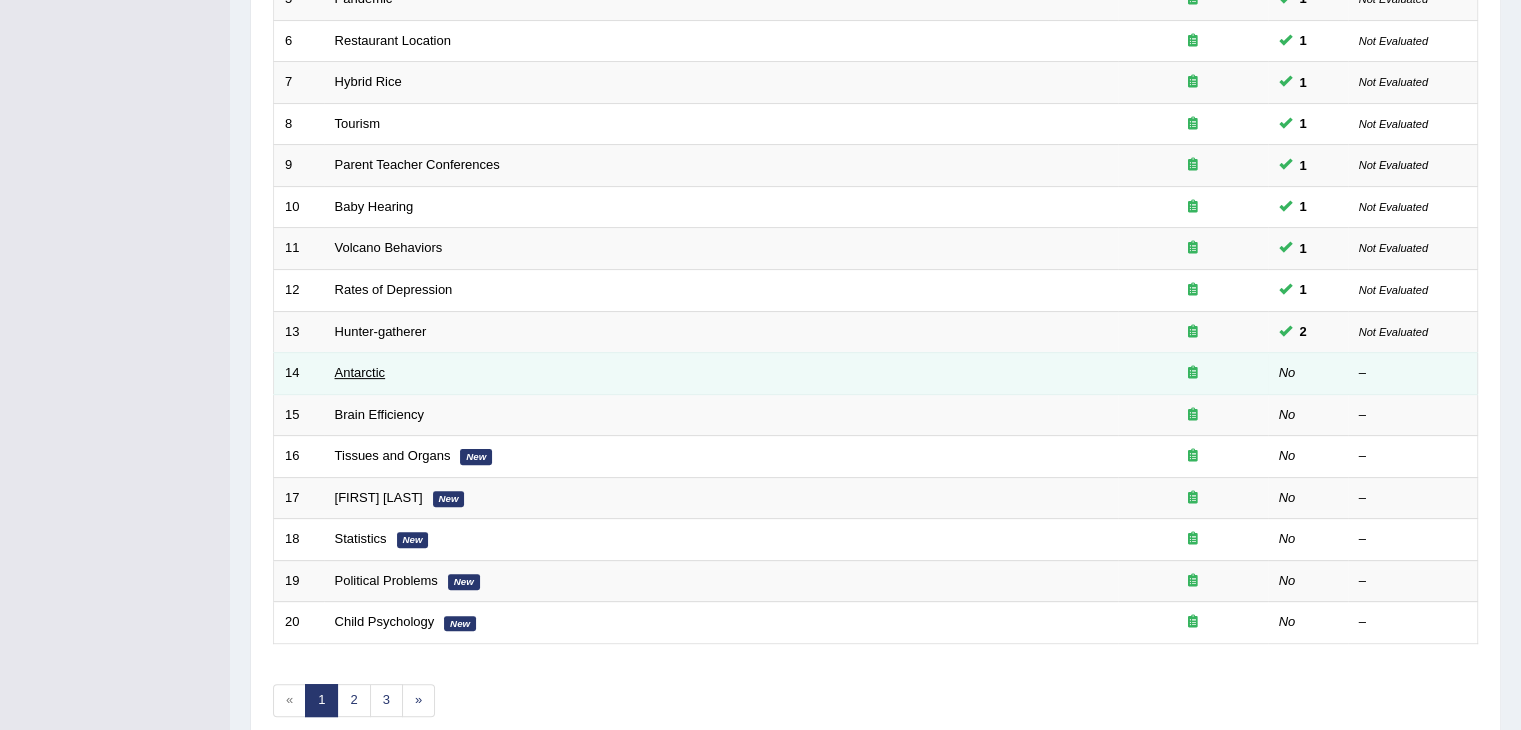 click on "Antarctic" at bounding box center [360, 372] 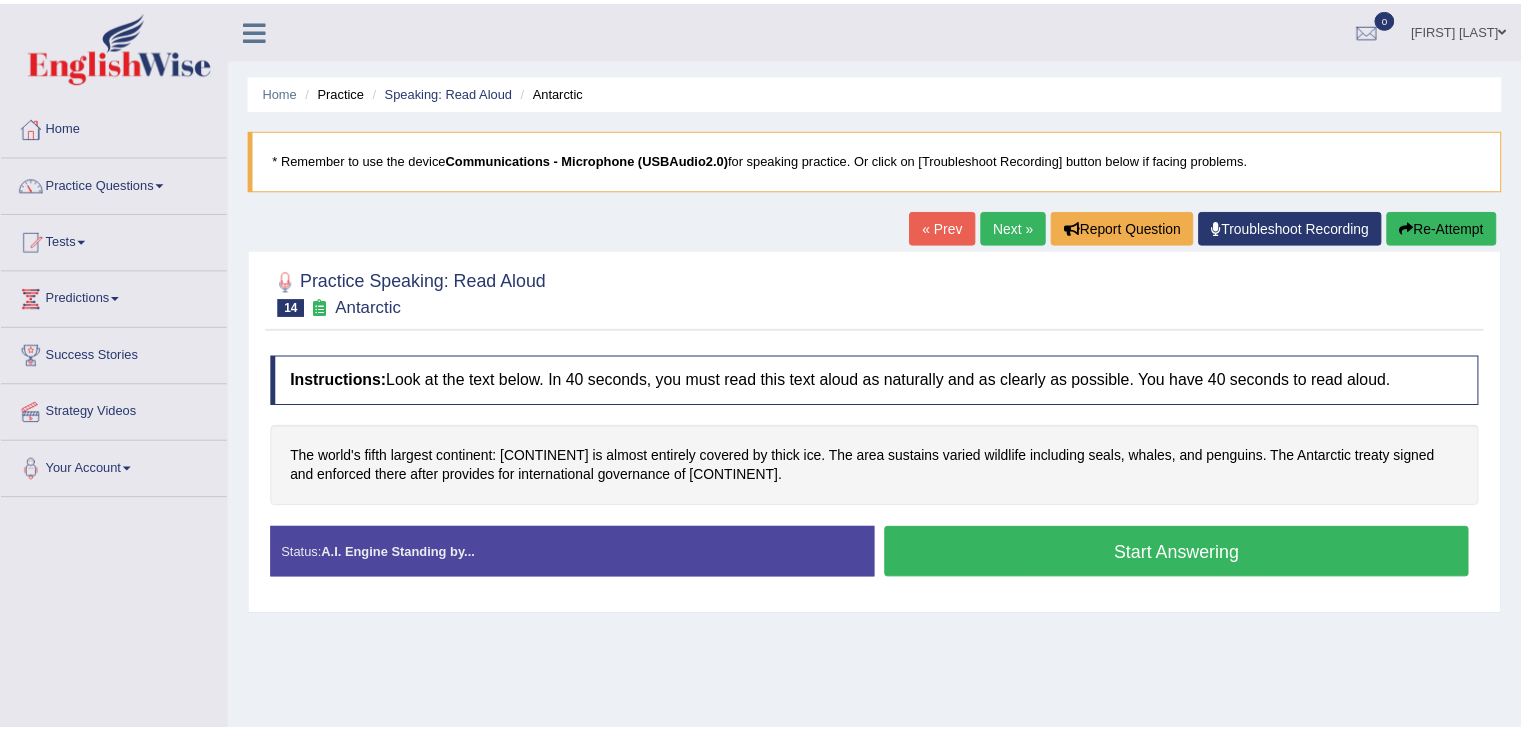 scroll, scrollTop: 0, scrollLeft: 0, axis: both 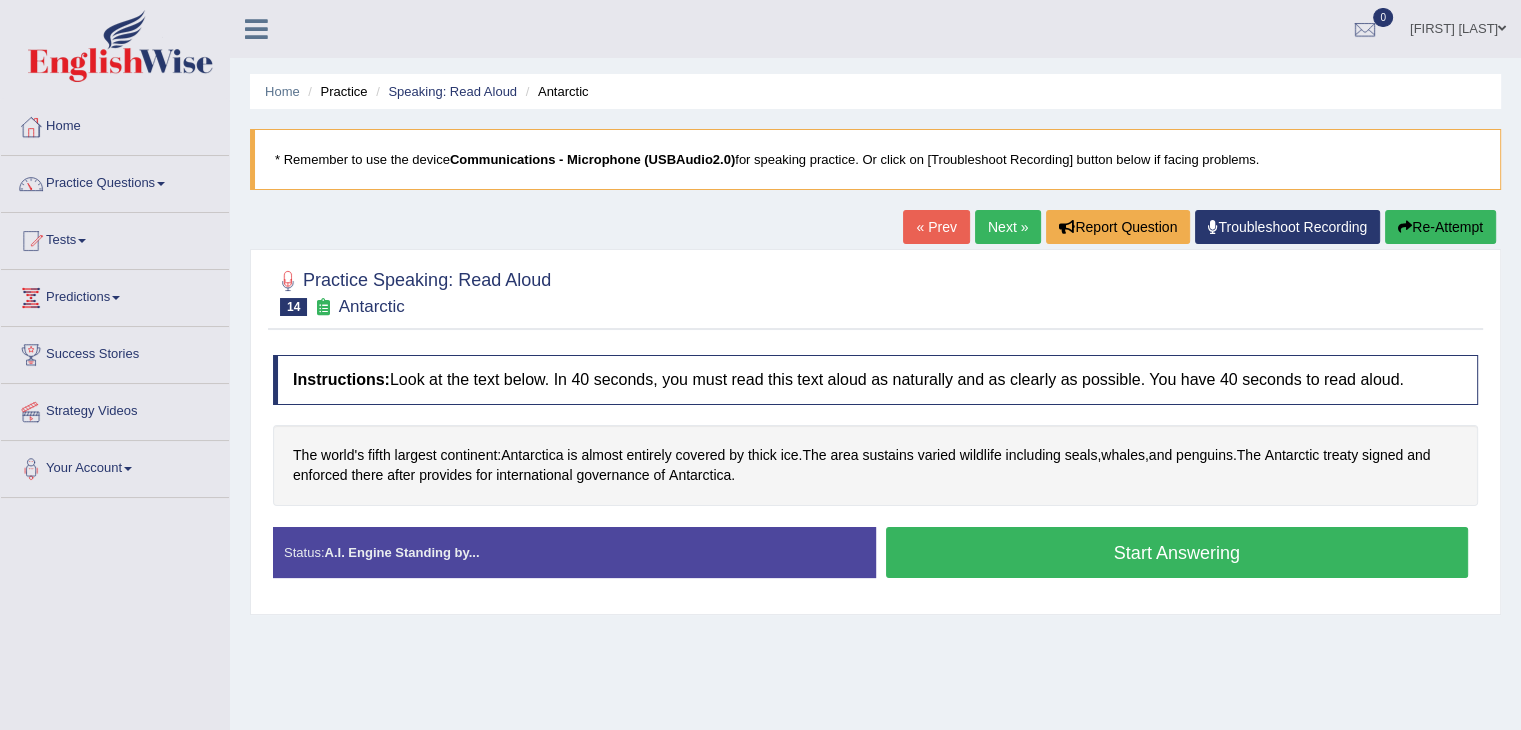 click on "Start Answering" at bounding box center (1177, 552) 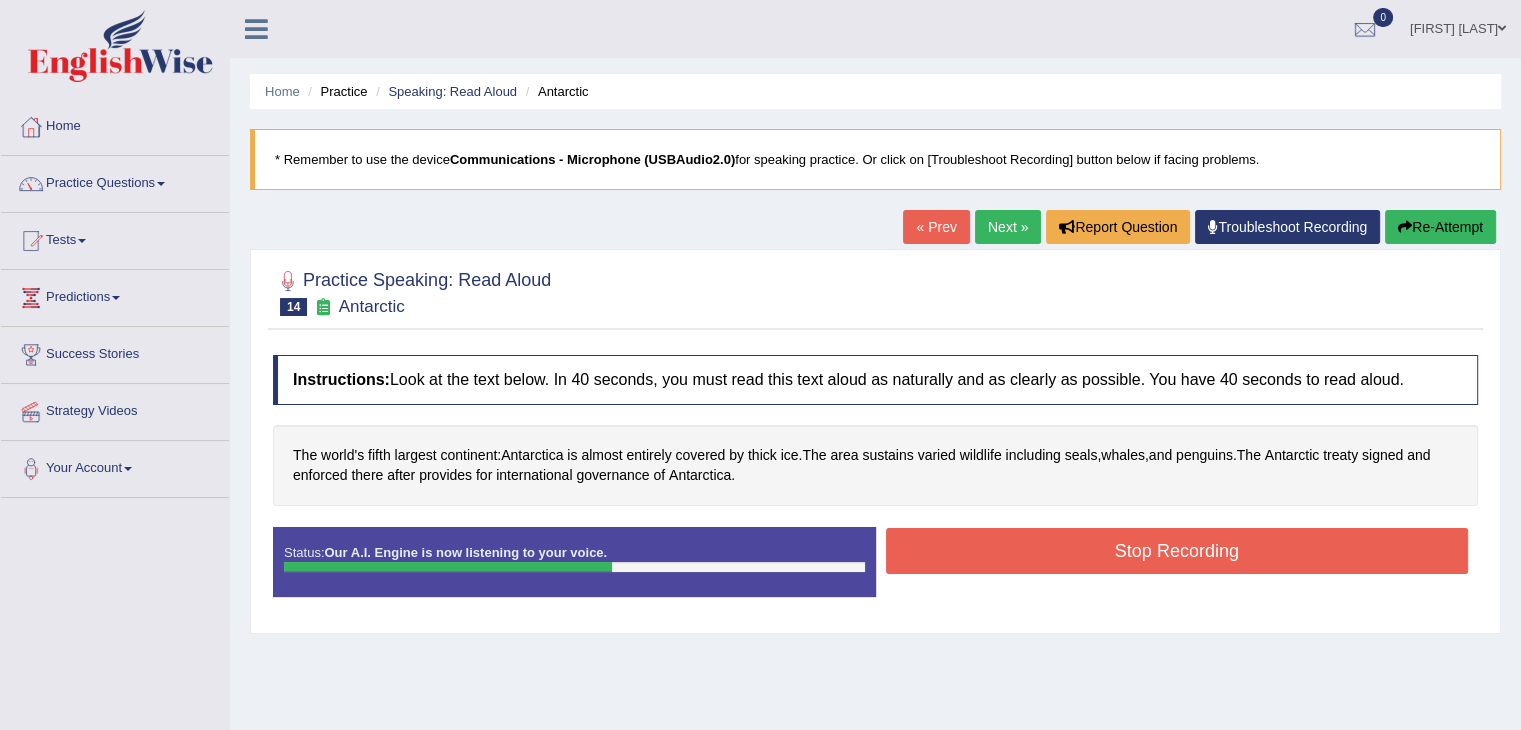 click on "Stop Recording" at bounding box center [1177, 551] 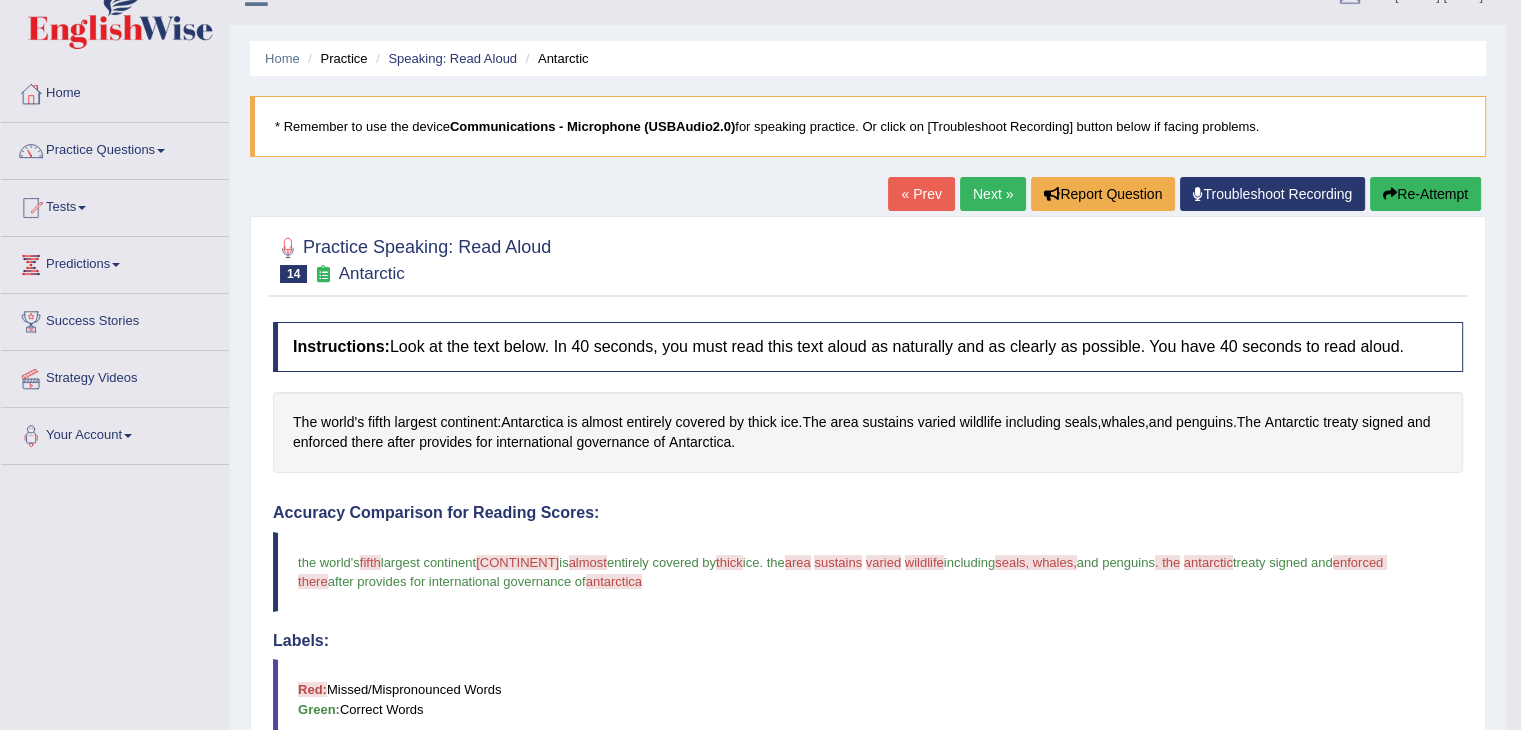 scroll, scrollTop: 0, scrollLeft: 0, axis: both 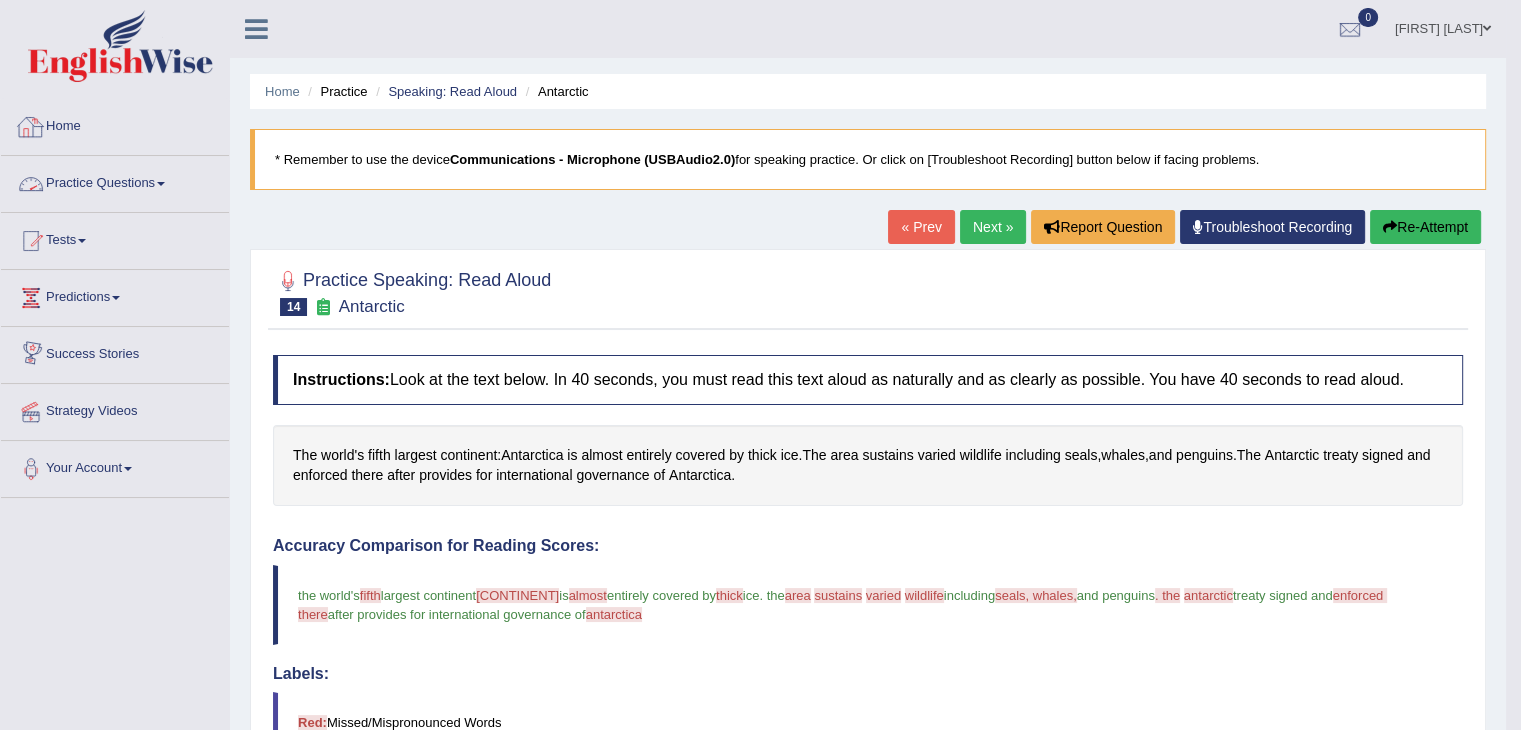 click on "Practice Questions" at bounding box center [115, 181] 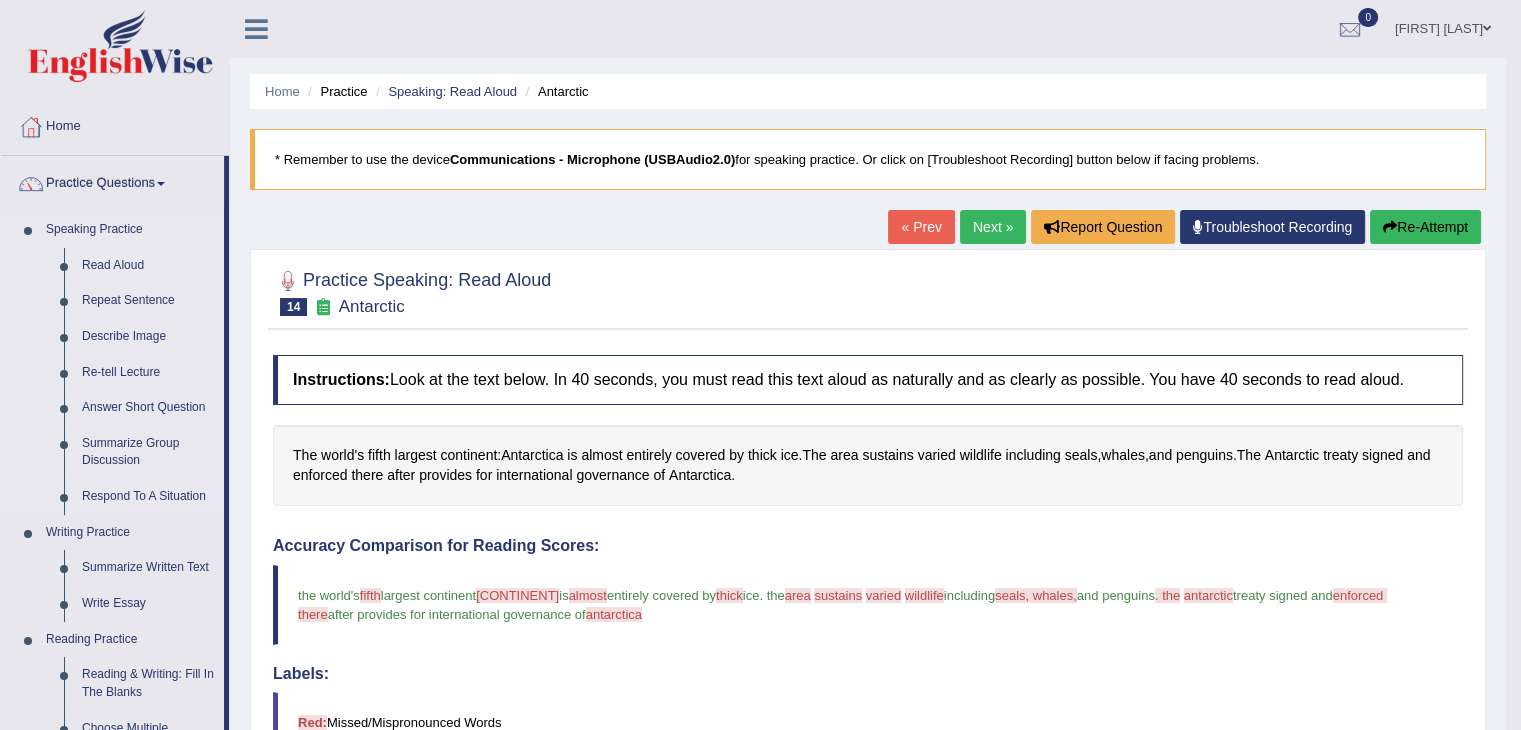 click on "Read Aloud" at bounding box center (148, 266) 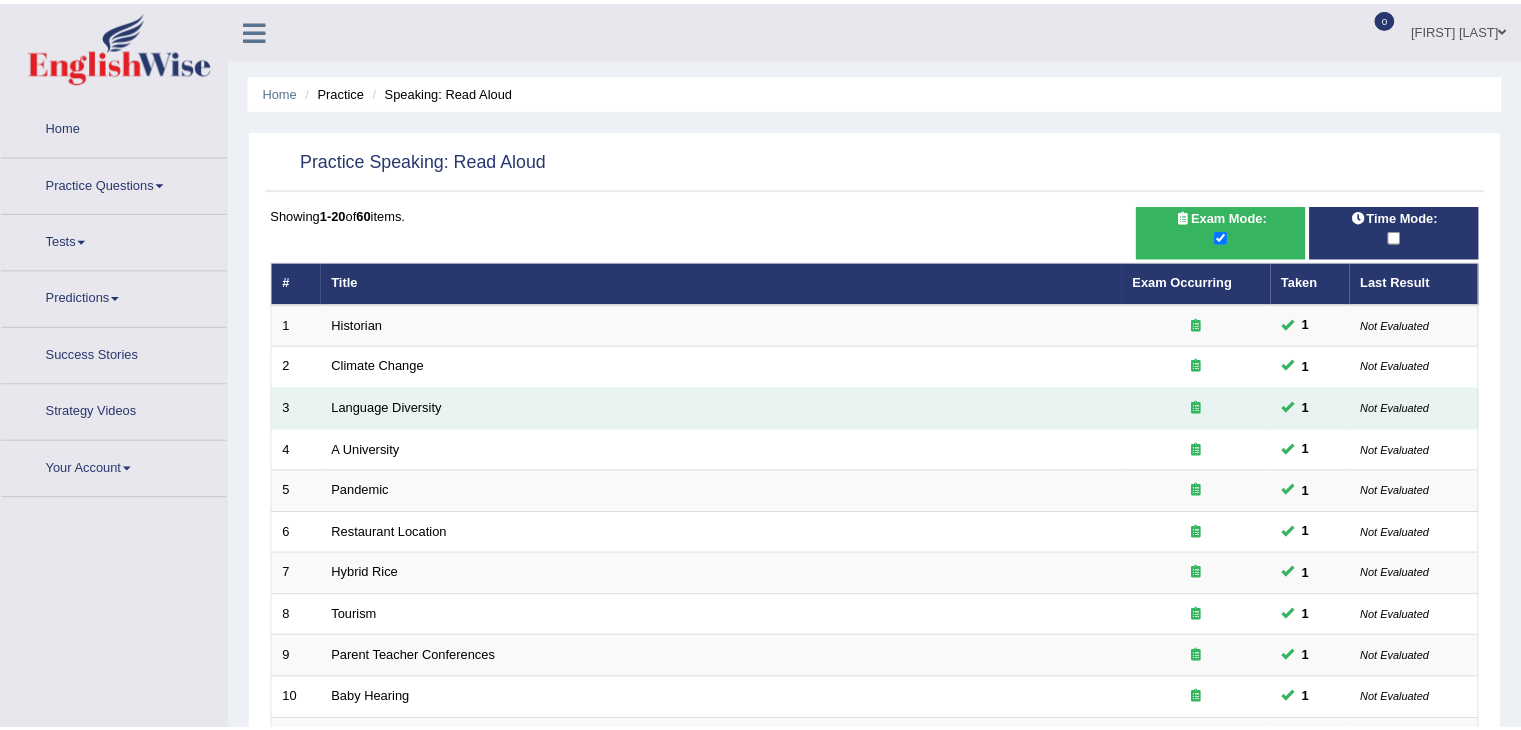 scroll, scrollTop: 0, scrollLeft: 0, axis: both 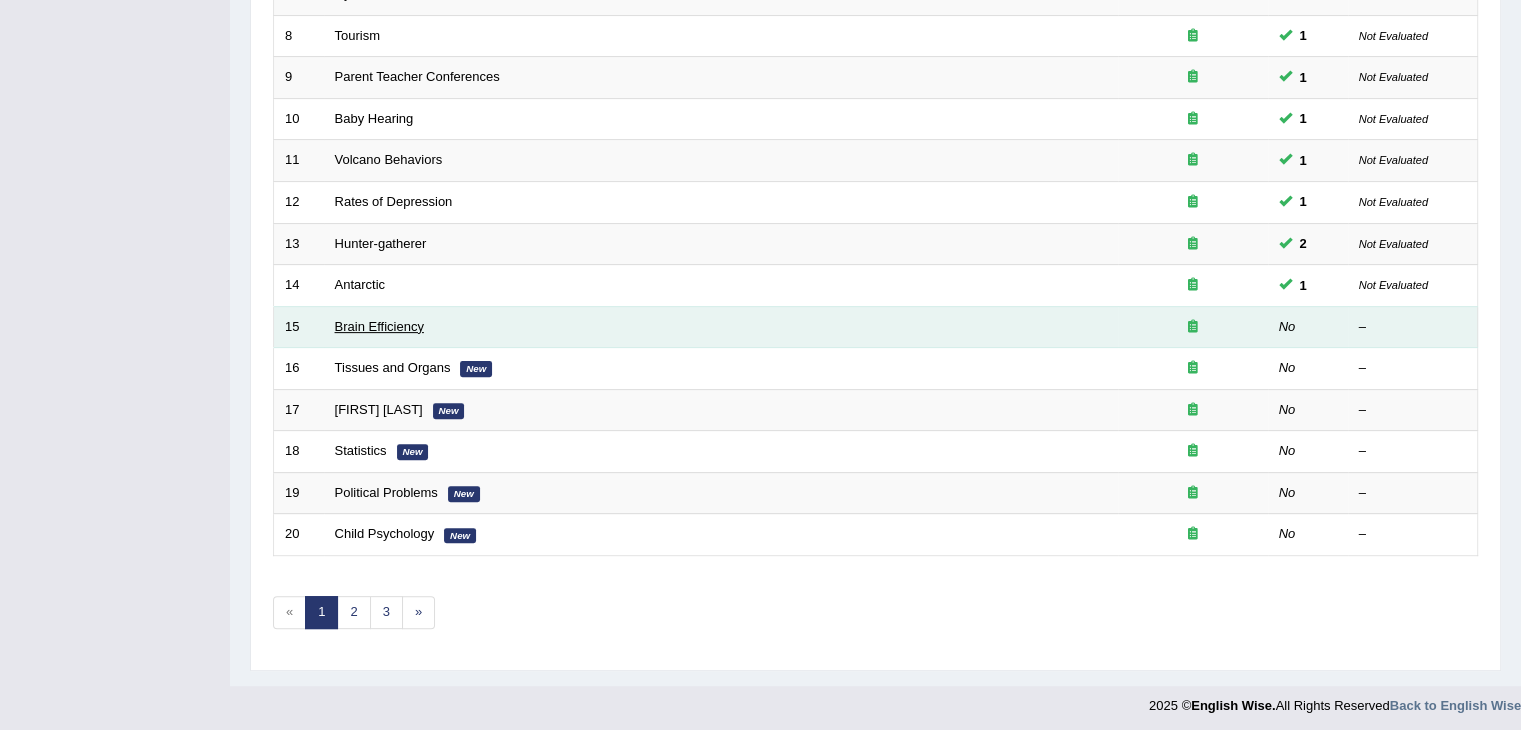 click on "Brain Efficiency" at bounding box center [379, 326] 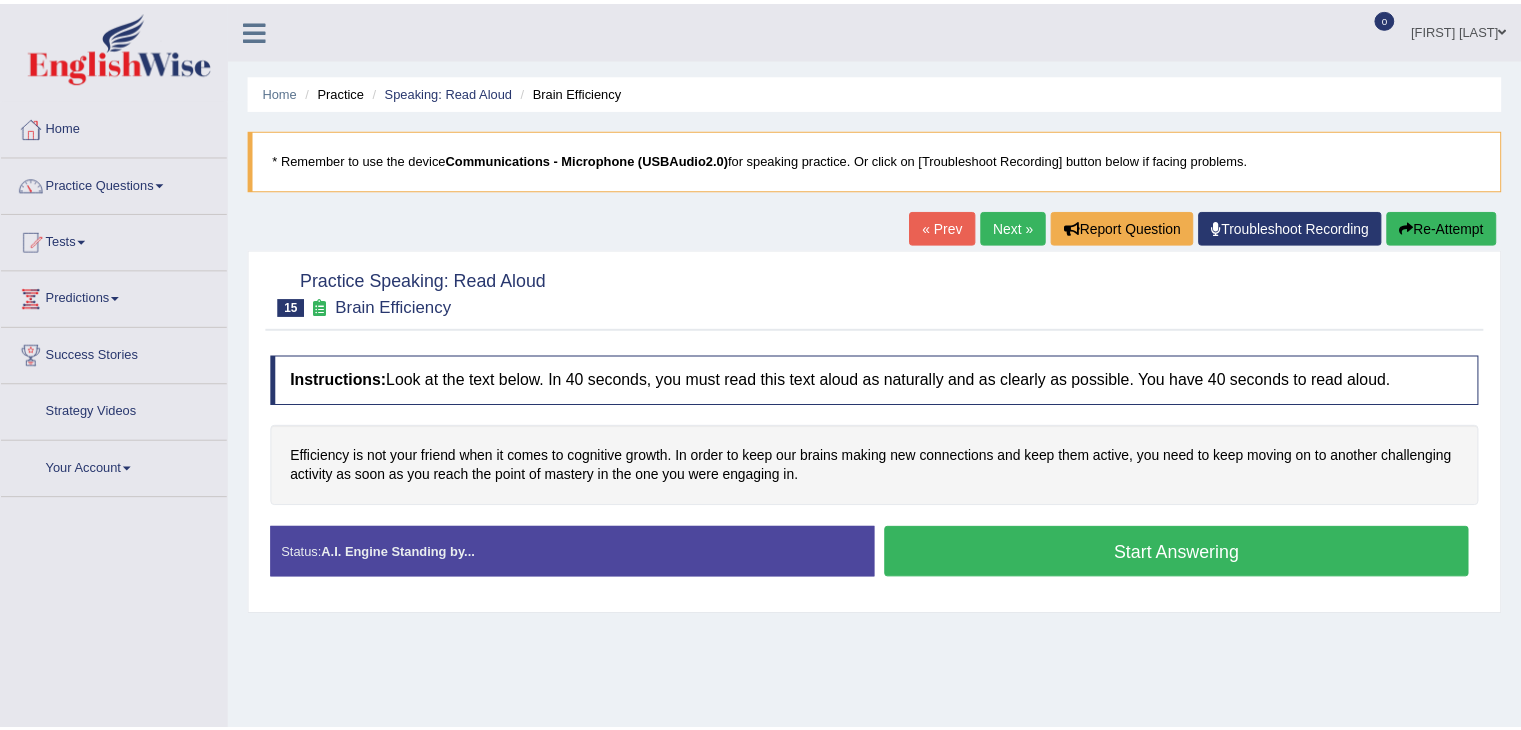 scroll, scrollTop: 0, scrollLeft: 0, axis: both 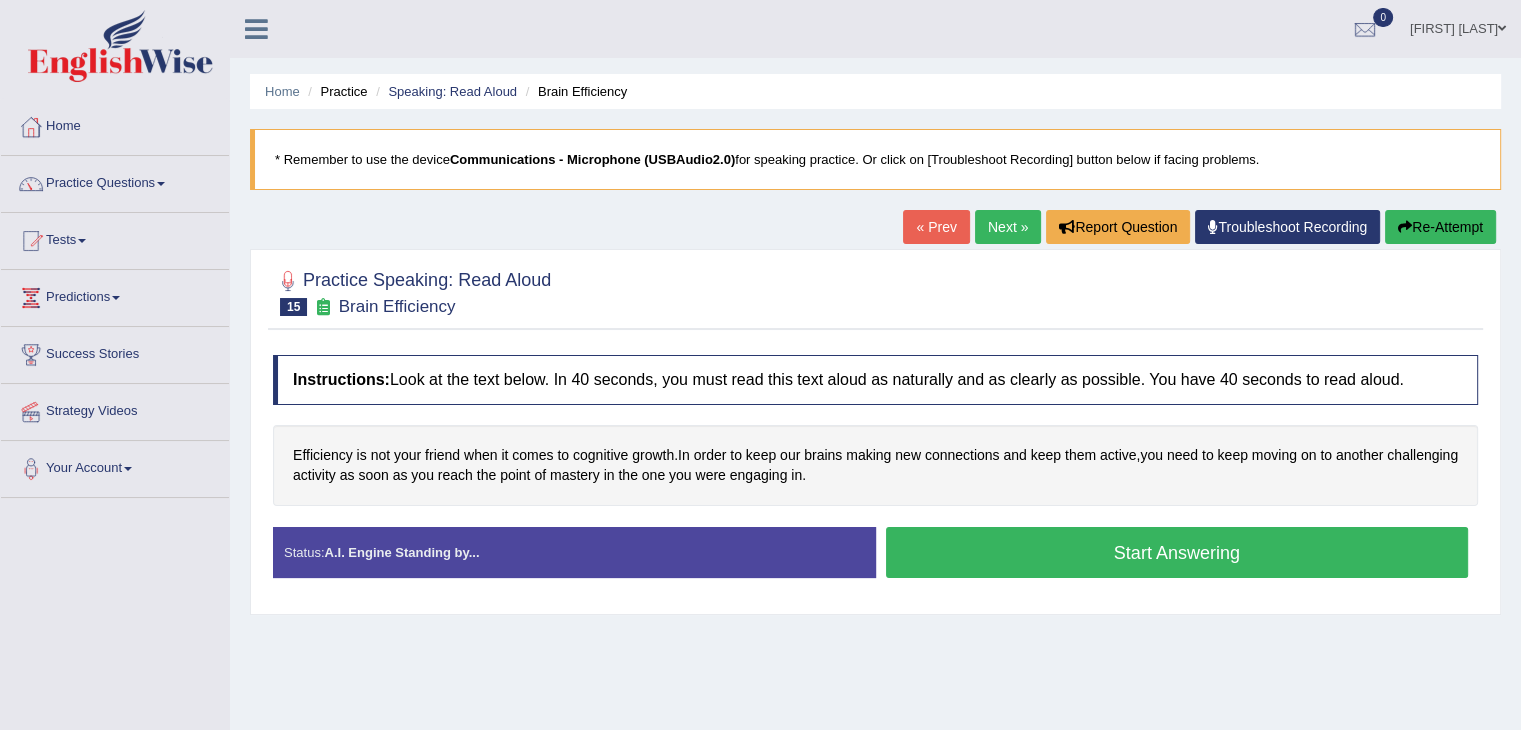 click on "Start Answering" at bounding box center [1177, 552] 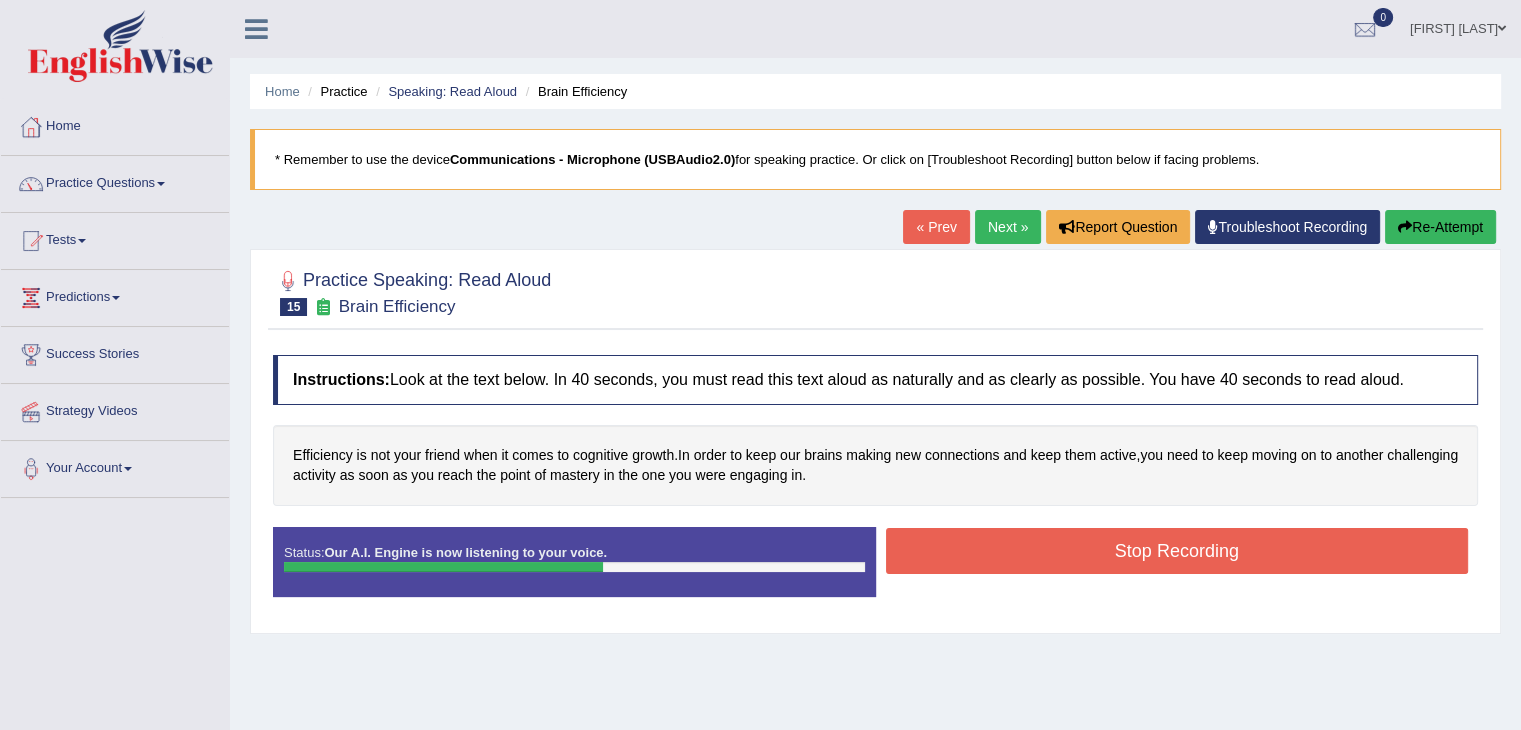 click on "Stop Recording" at bounding box center [1177, 551] 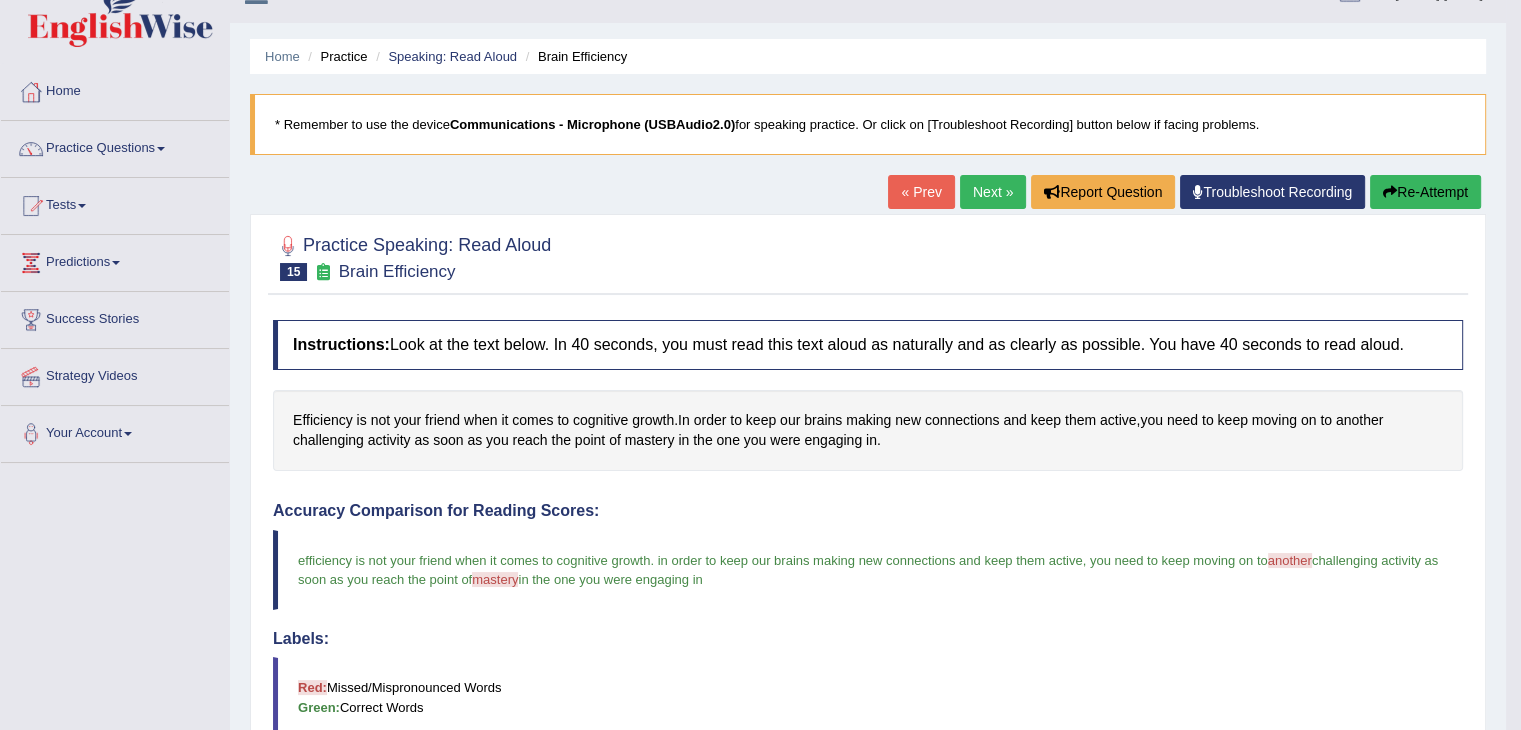 scroll, scrollTop: 0, scrollLeft: 0, axis: both 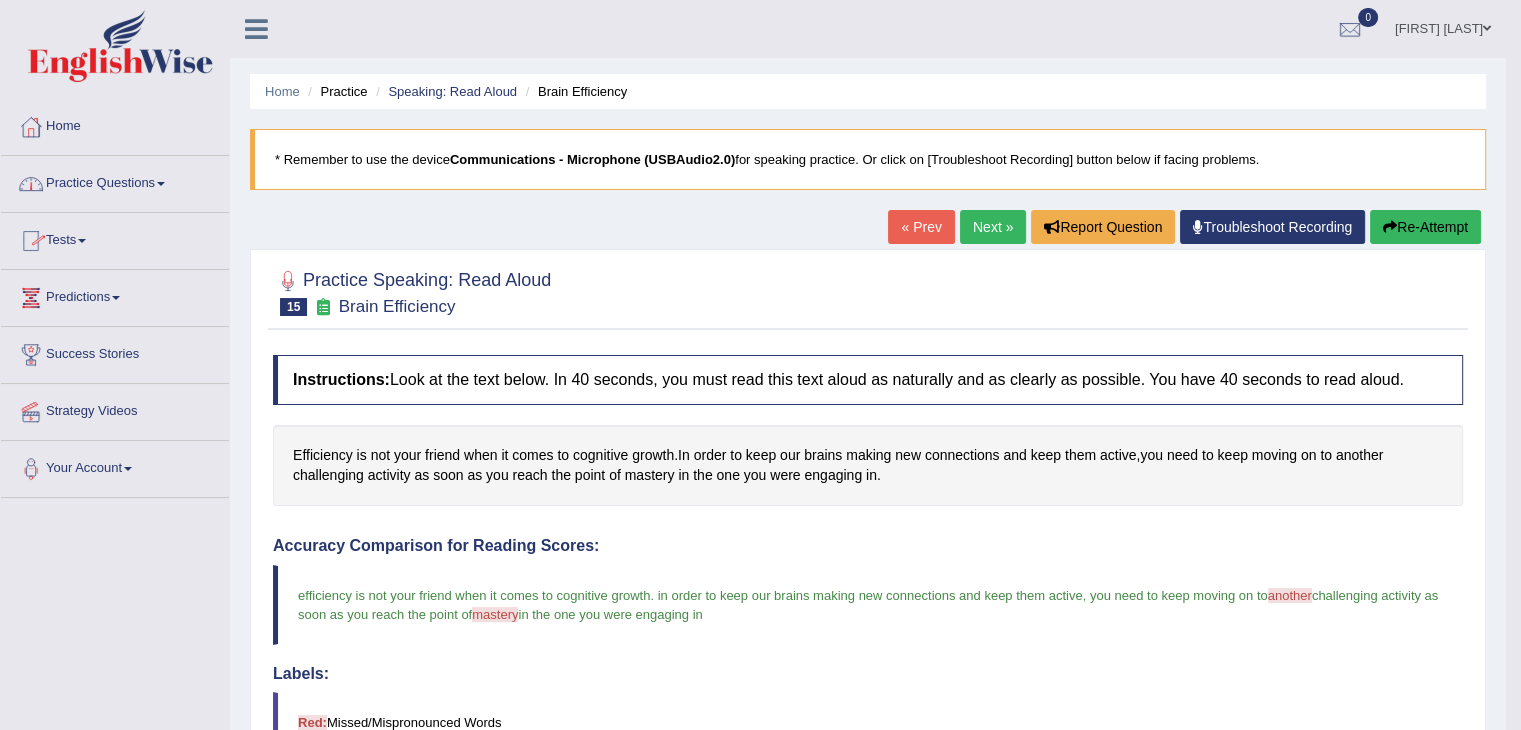 click on "Practice Questions" at bounding box center [115, 181] 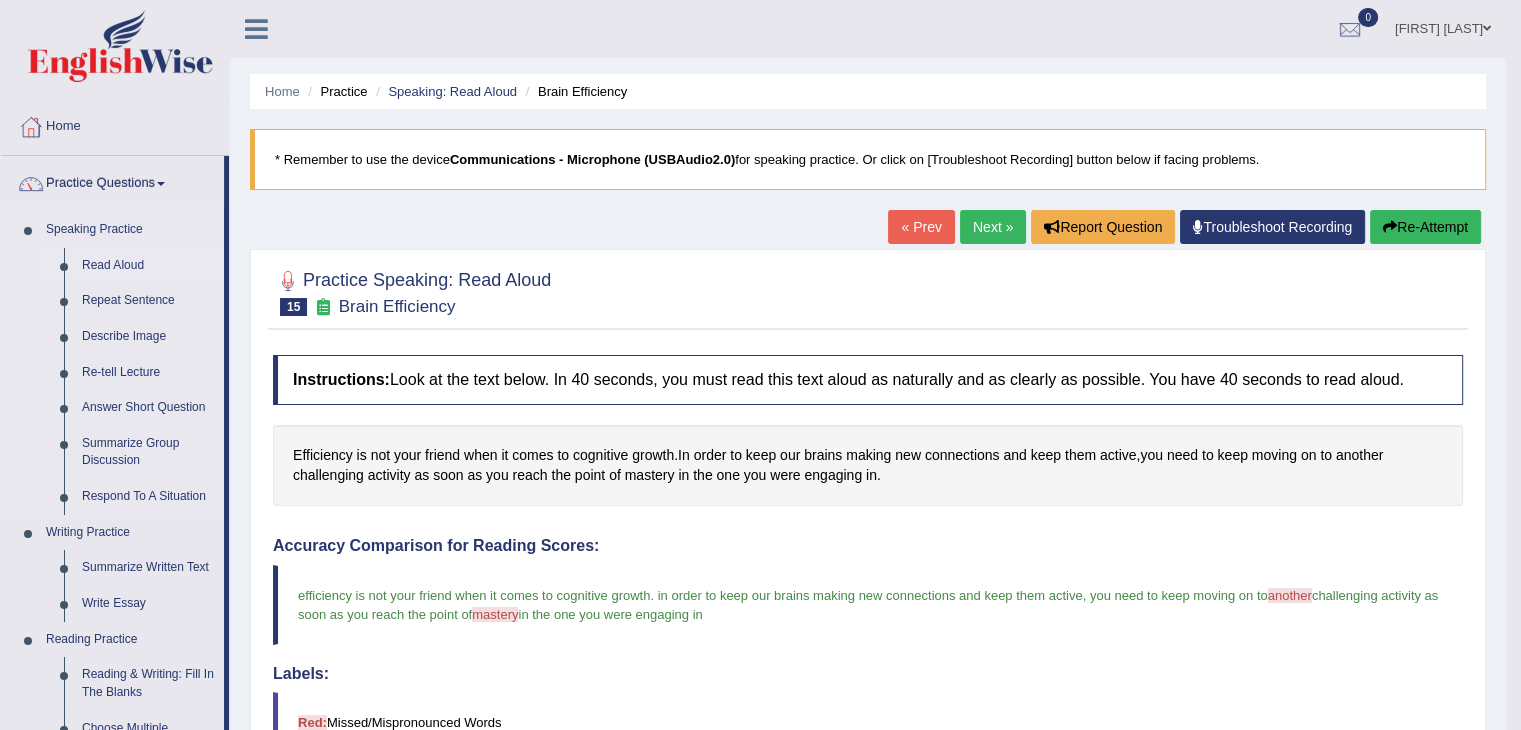 click on "Read Aloud" at bounding box center [148, 266] 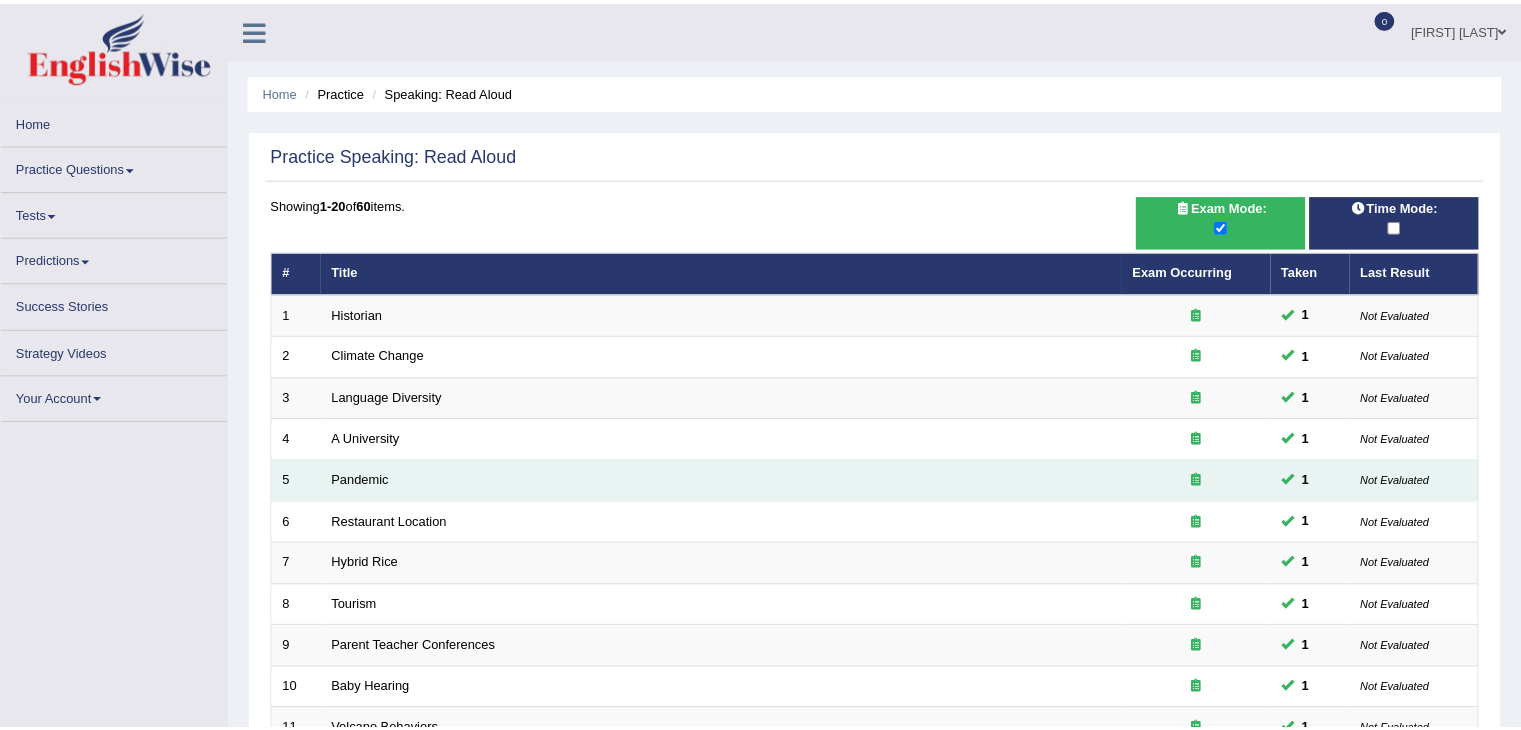 scroll, scrollTop: 0, scrollLeft: 0, axis: both 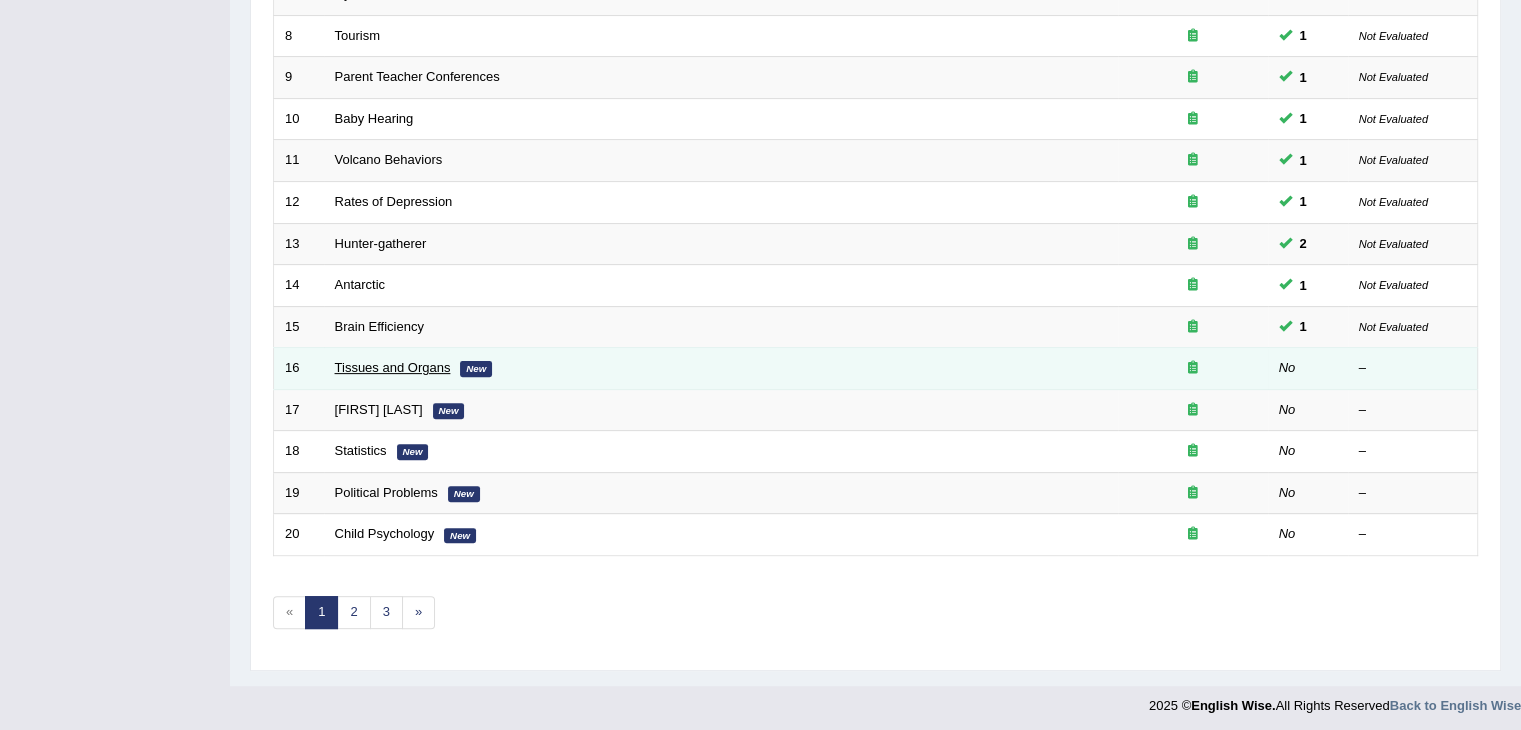 click on "Tissues and Organs" at bounding box center (393, 367) 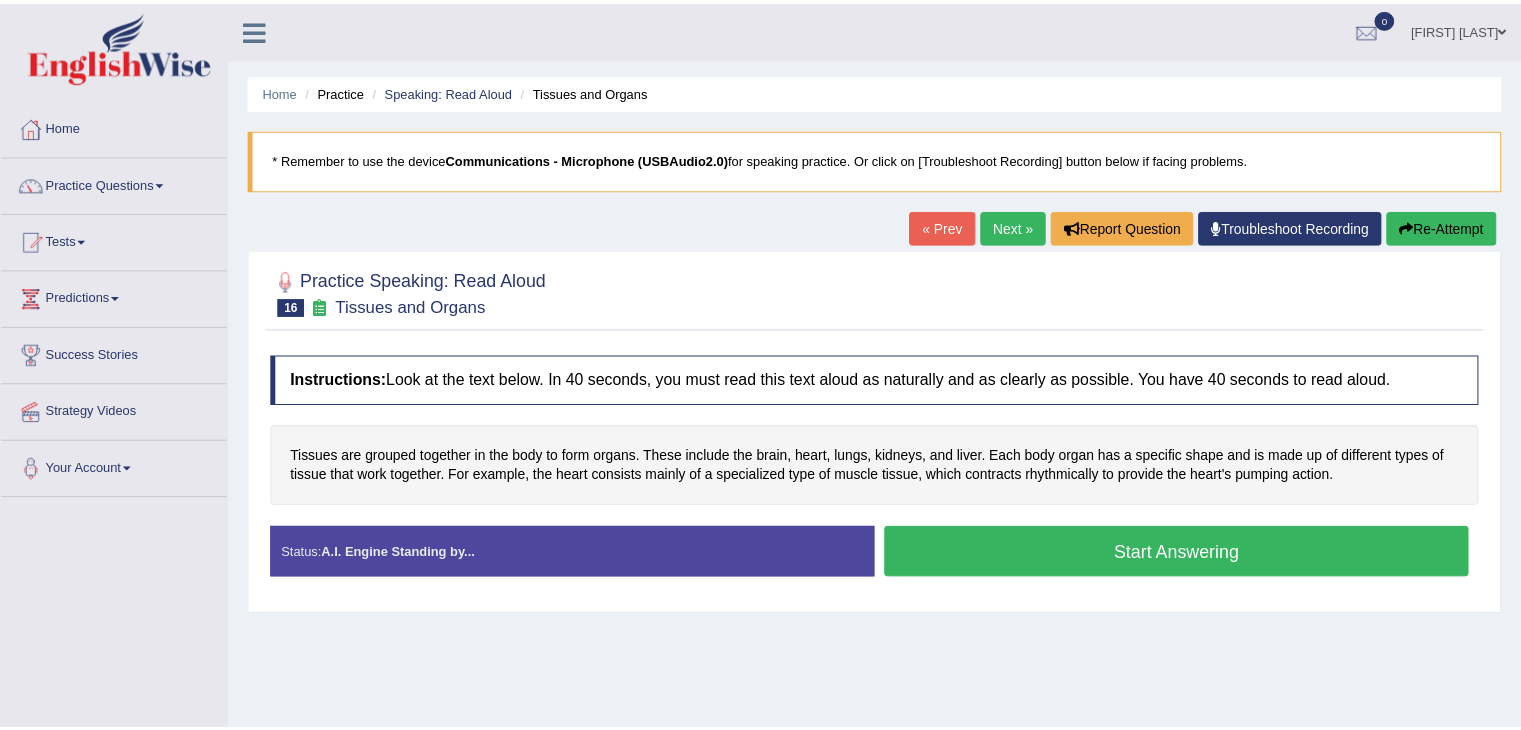 scroll, scrollTop: 0, scrollLeft: 0, axis: both 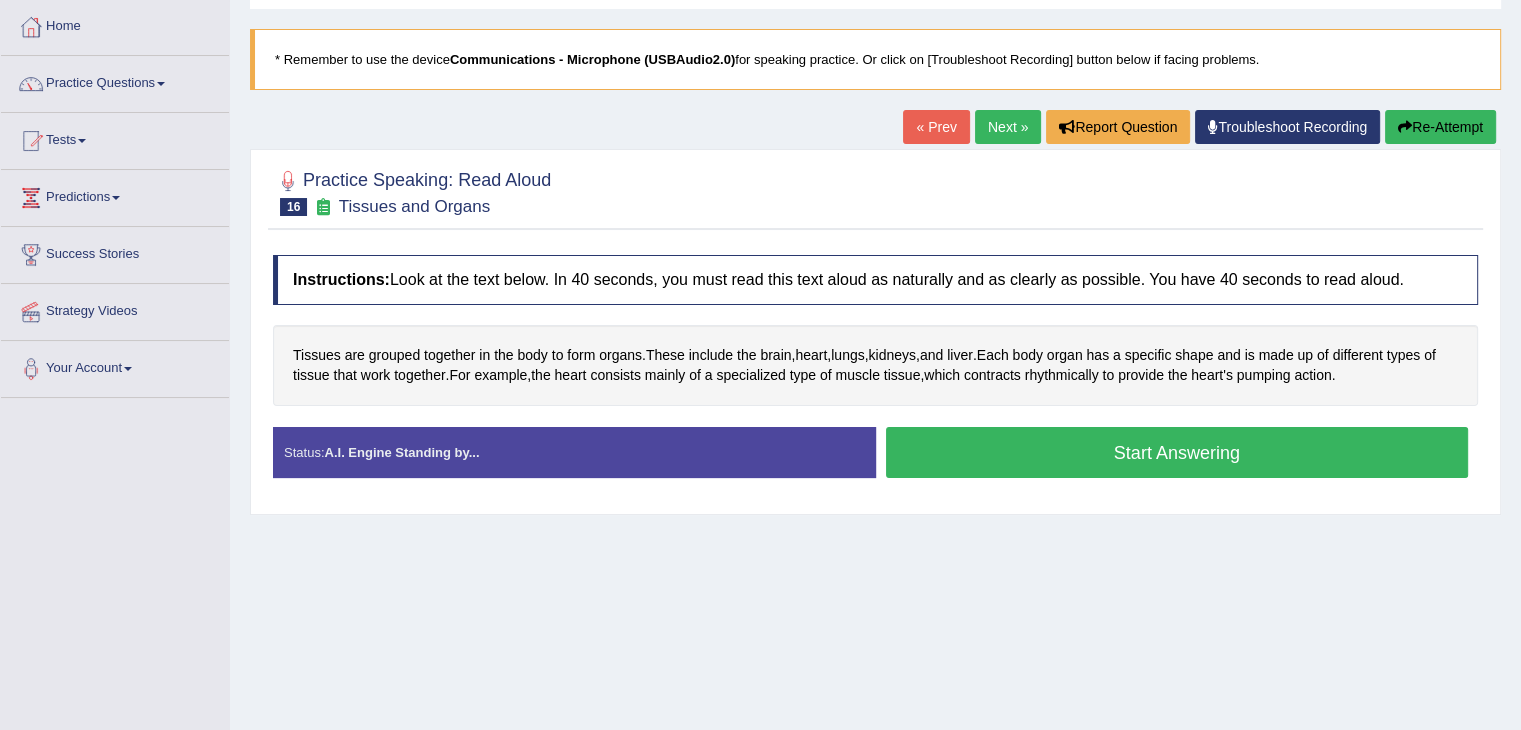 click on "Start Answering" at bounding box center [1177, 452] 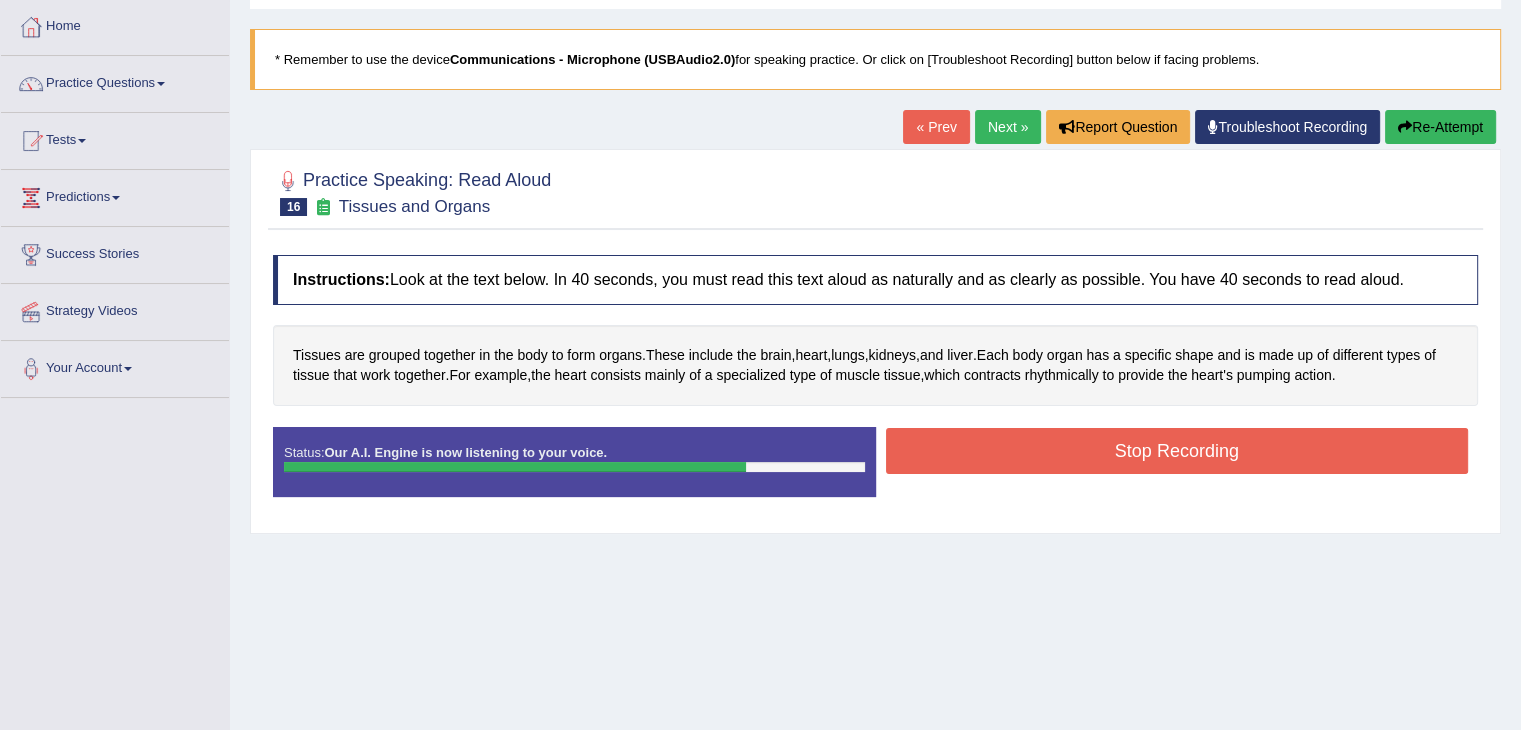 click on "Stop Recording" at bounding box center [1177, 451] 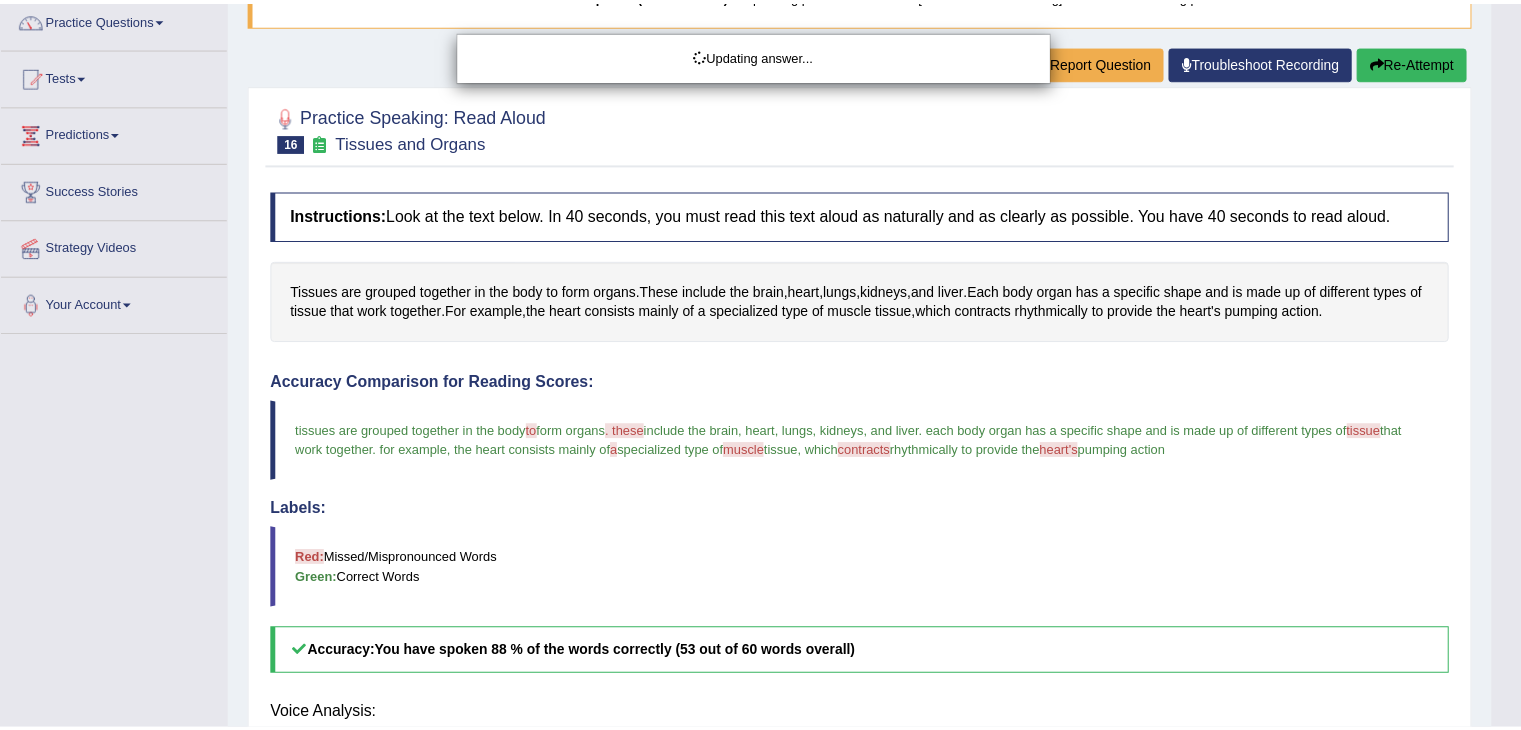 scroll, scrollTop: 200, scrollLeft: 0, axis: vertical 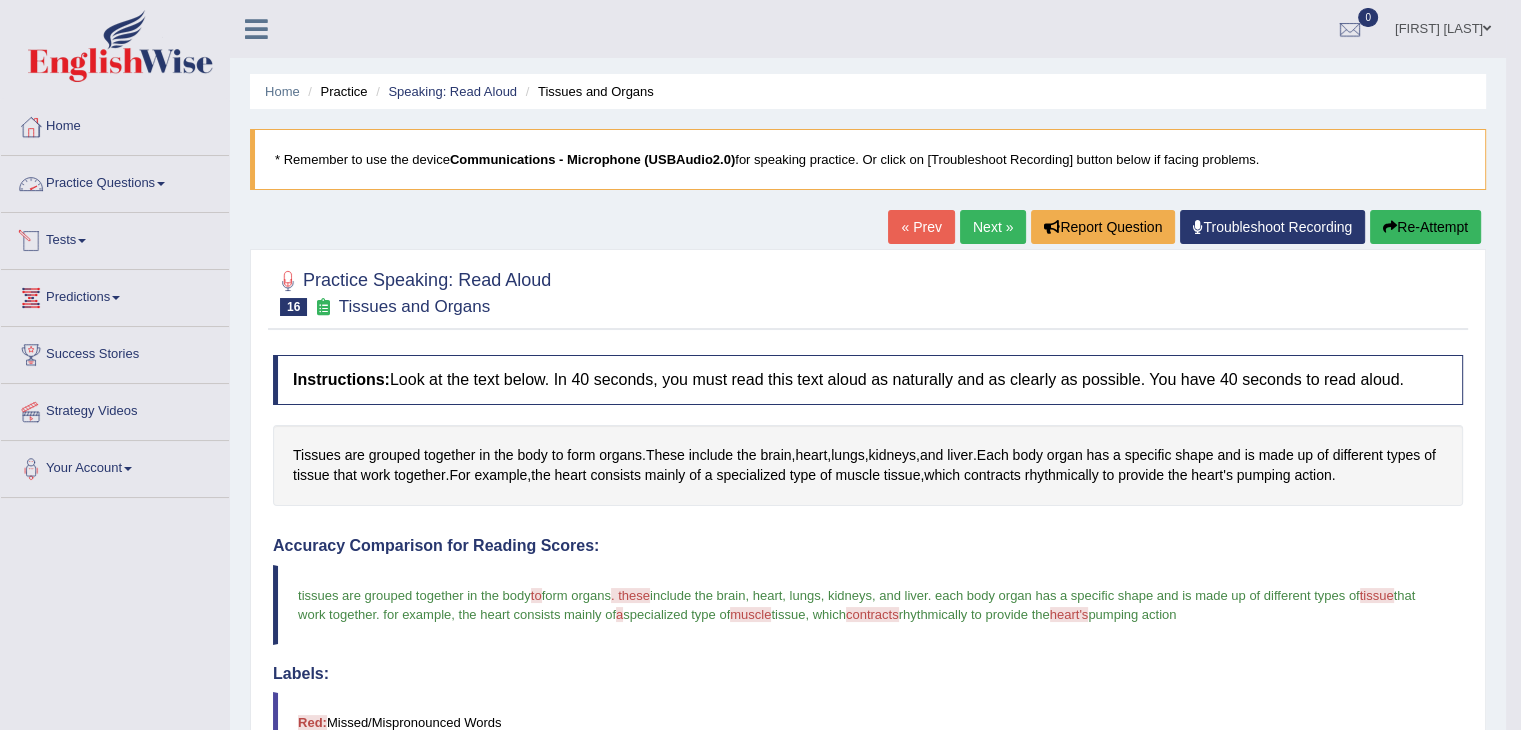 click on "Practice Questions" at bounding box center (115, 181) 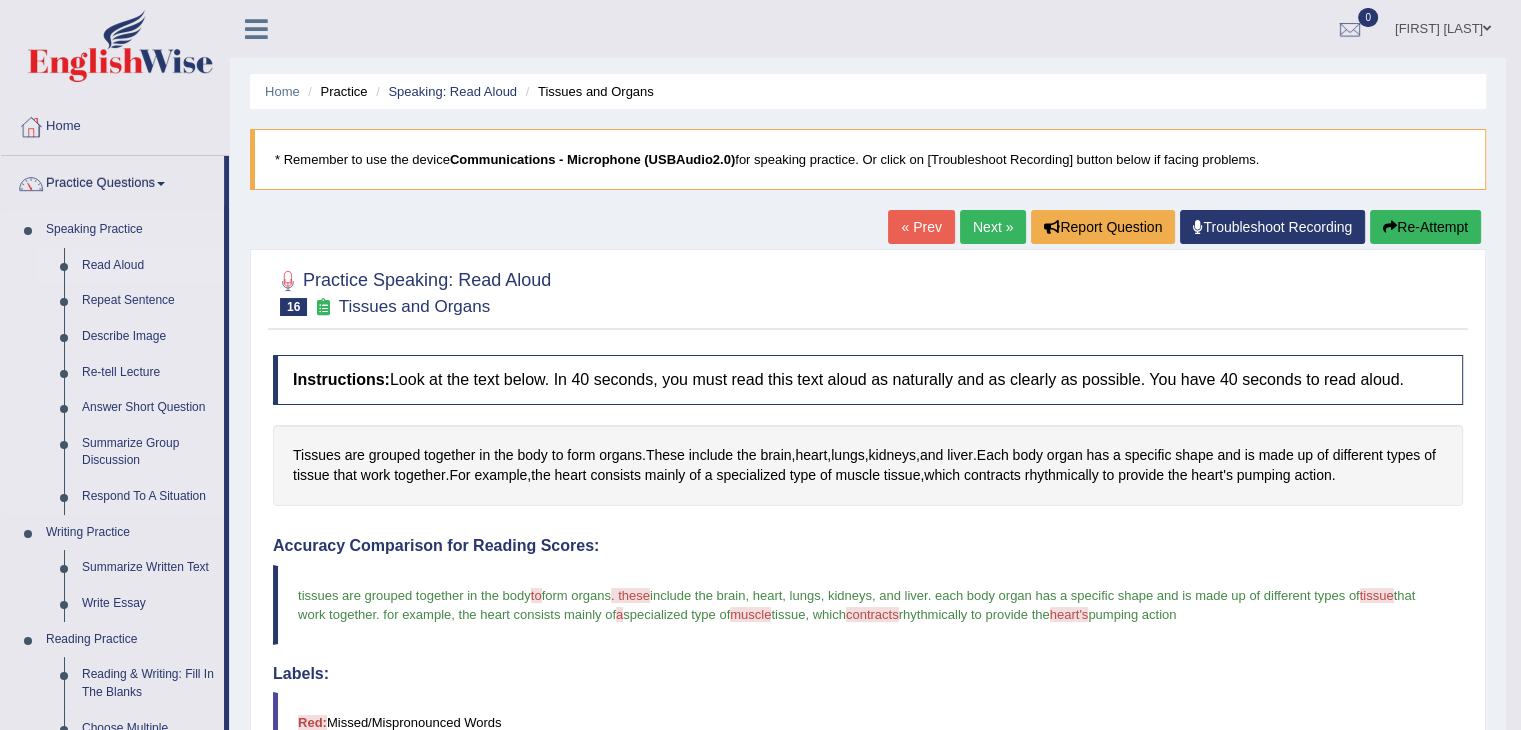 click on "Read Aloud" at bounding box center (148, 266) 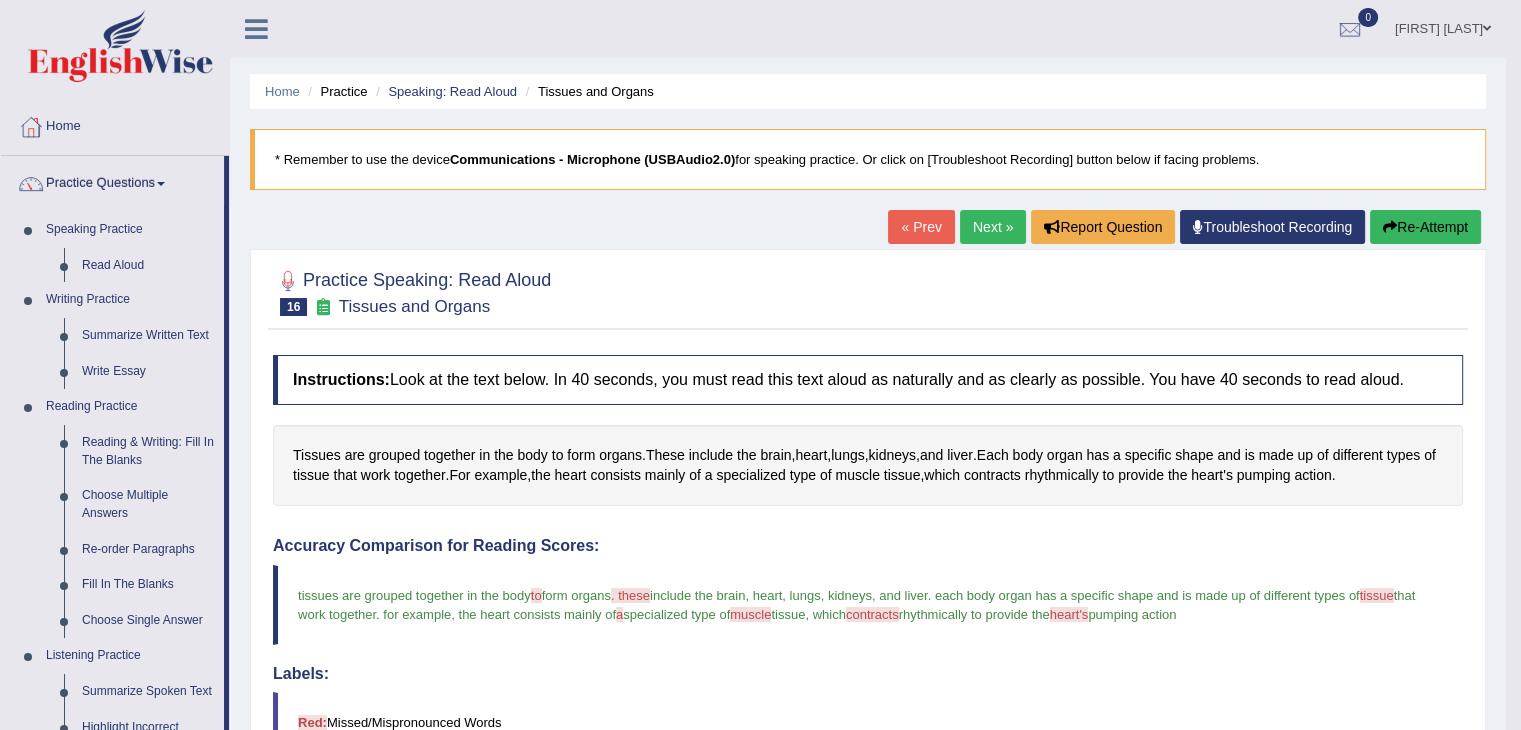 scroll, scrollTop: 51, scrollLeft: 0, axis: vertical 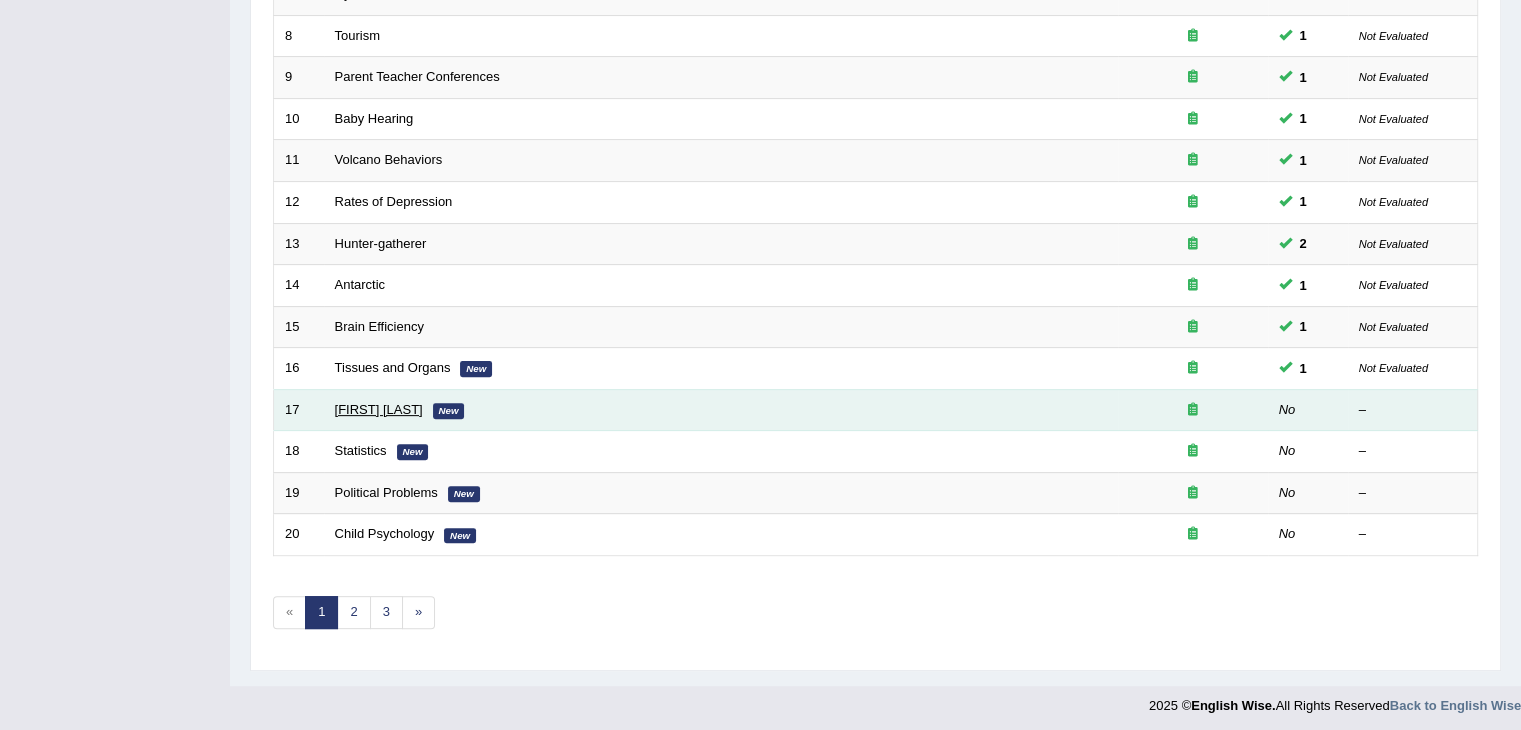 click on "[FIRST] [LAST]" at bounding box center [379, 409] 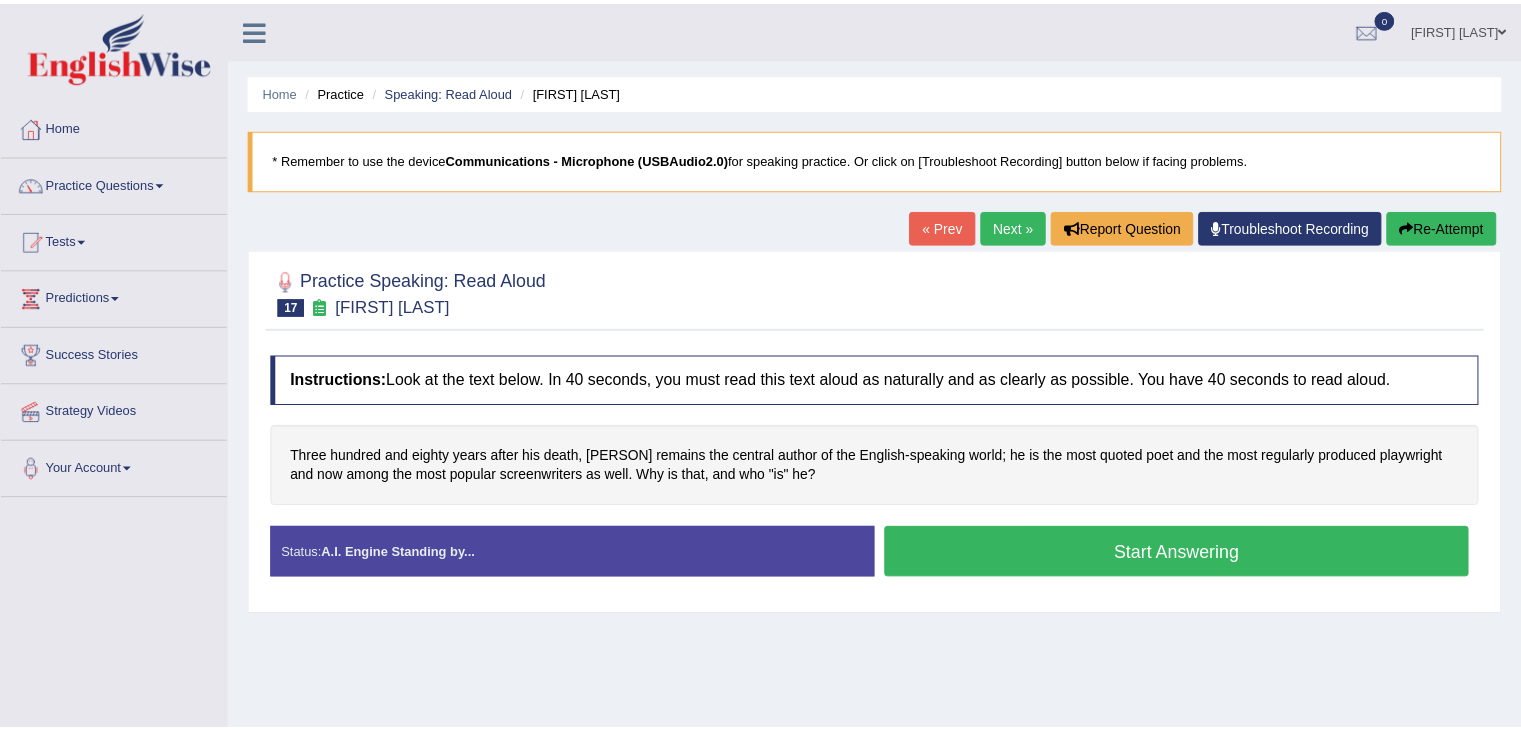 scroll, scrollTop: 0, scrollLeft: 0, axis: both 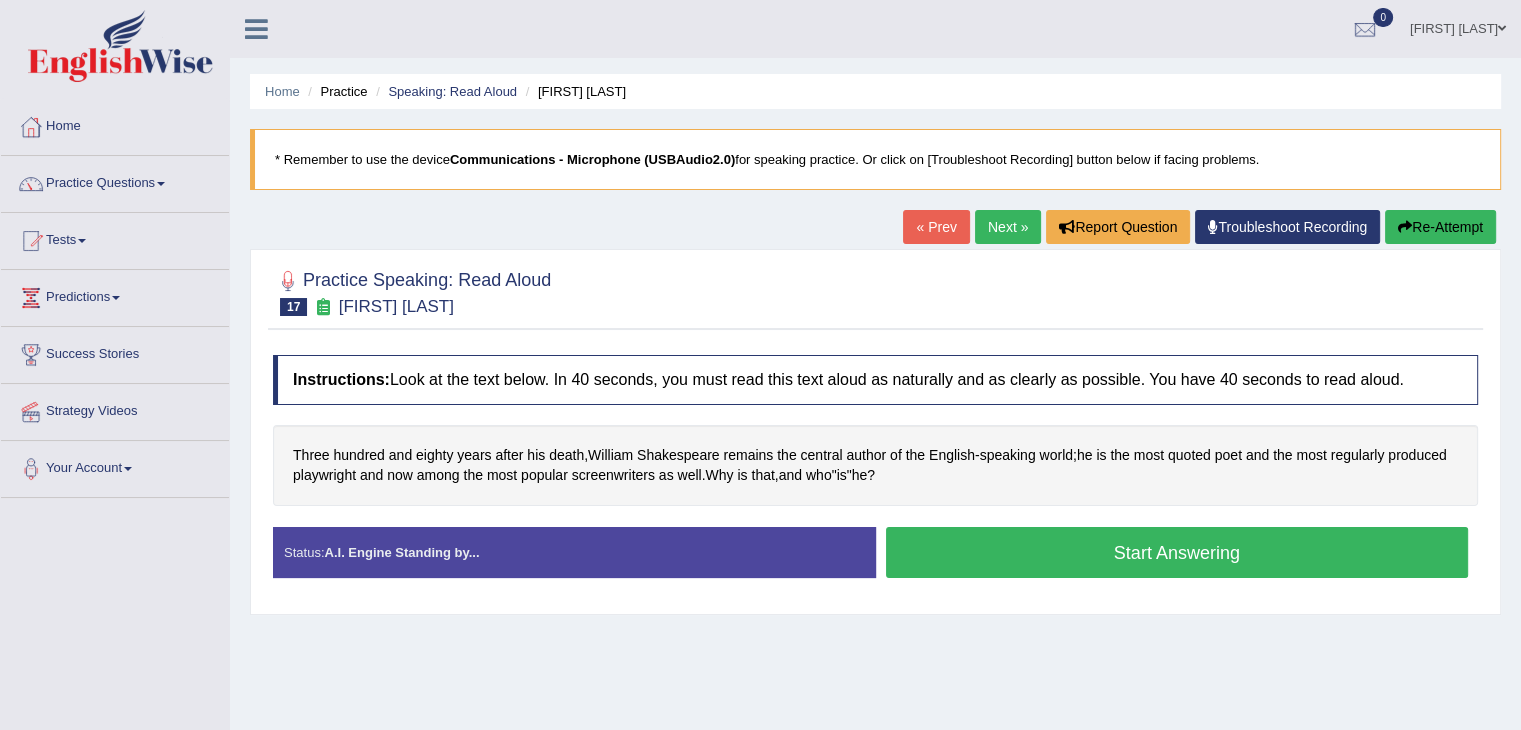 click on "Start Answering" at bounding box center (1177, 552) 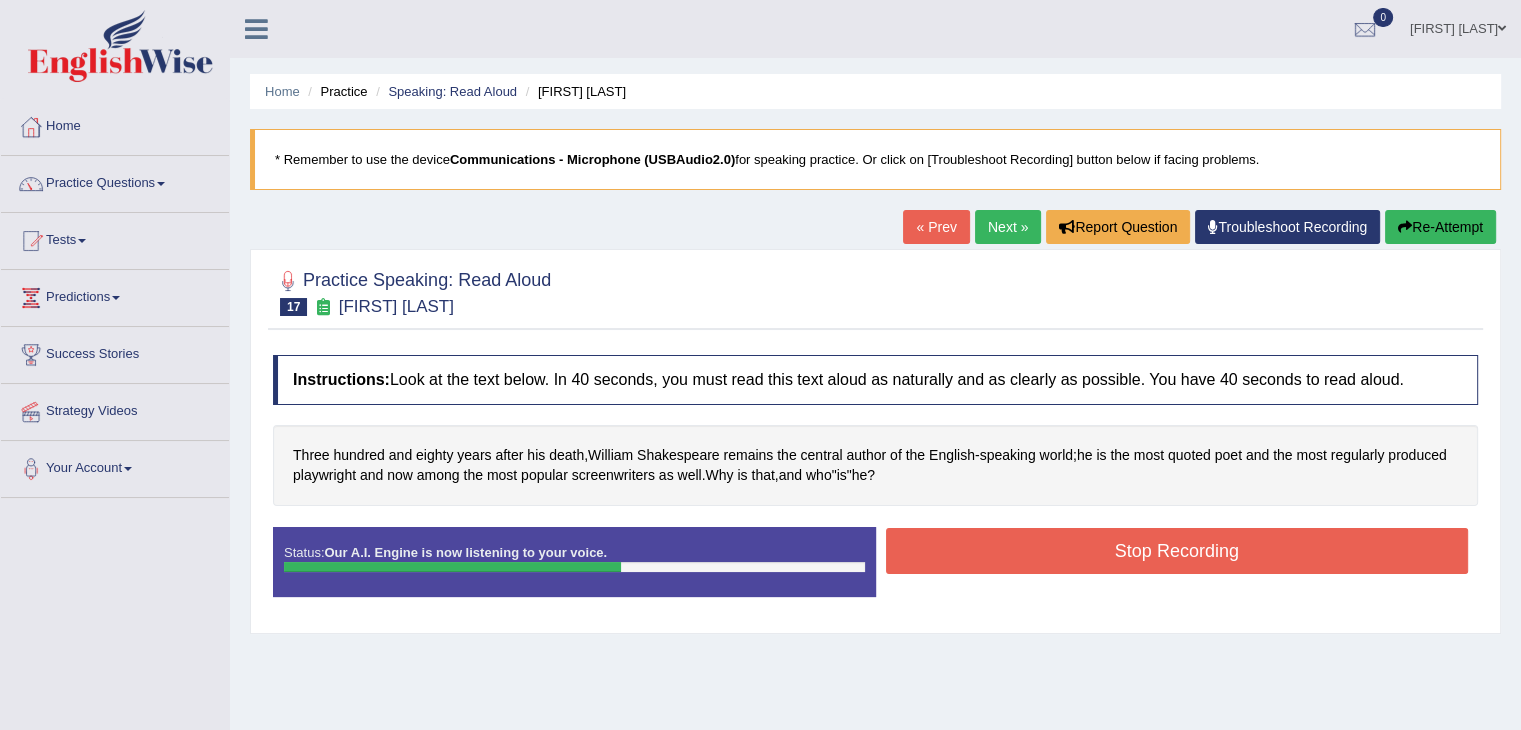 click on "Stop Recording" at bounding box center [1177, 551] 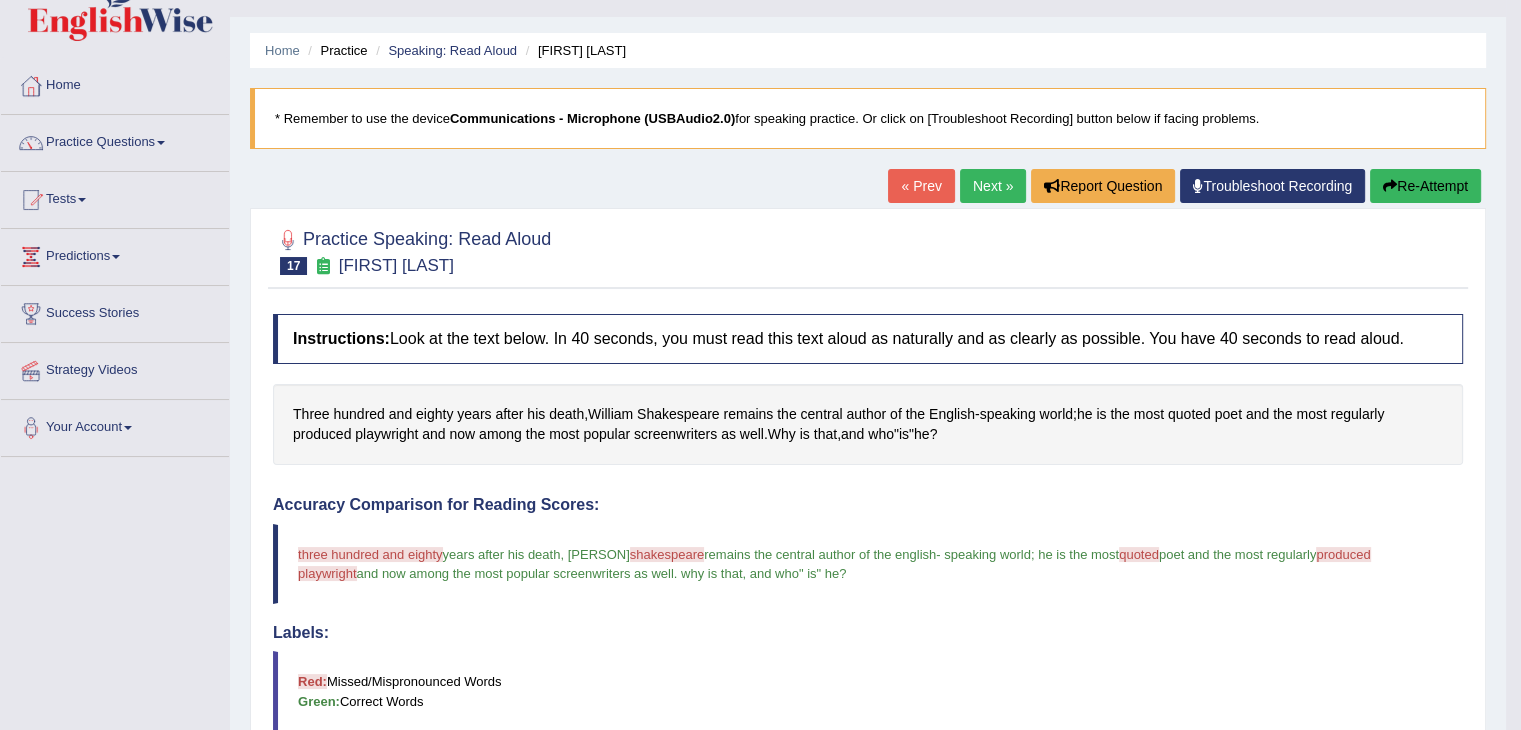 scroll, scrollTop: 0, scrollLeft: 0, axis: both 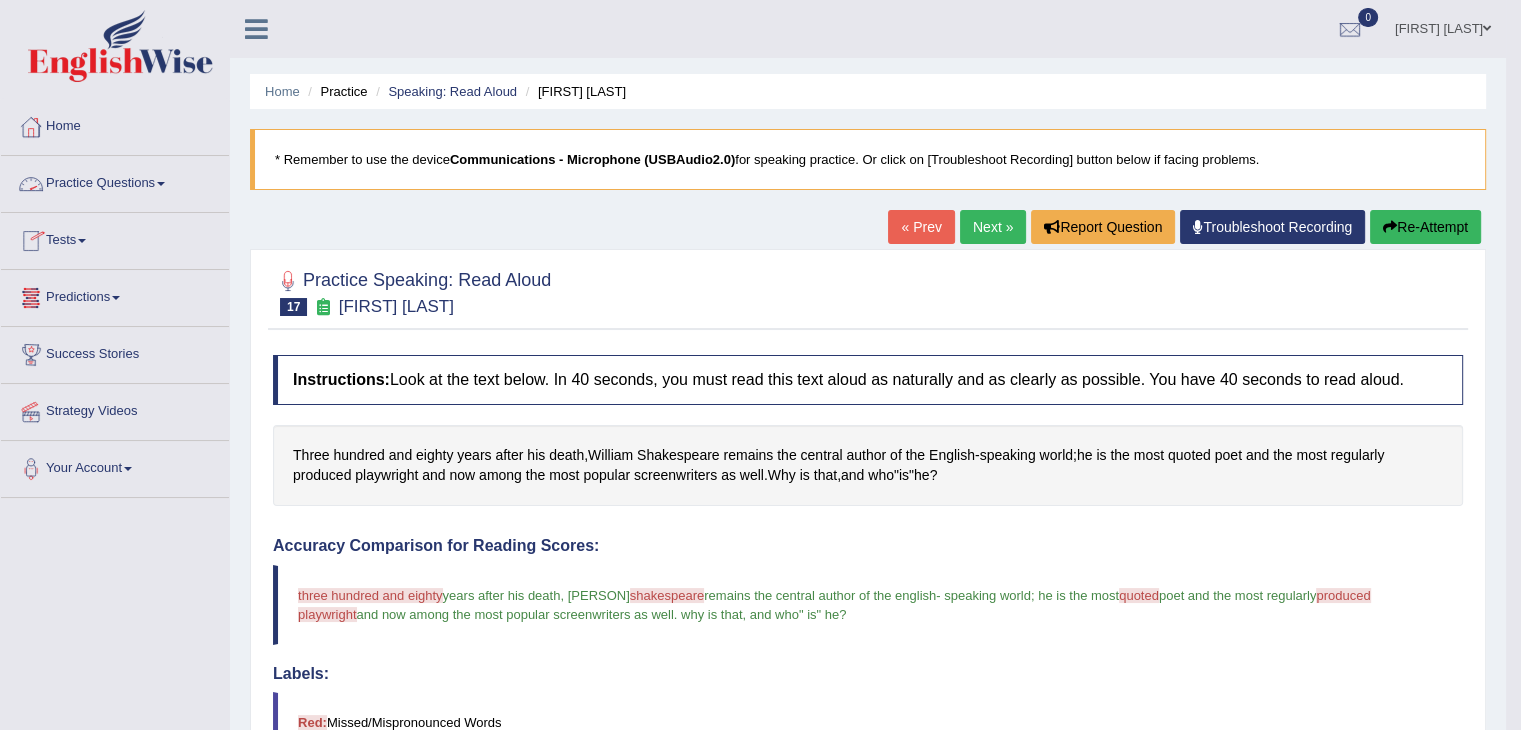 click on "Practice Questions" at bounding box center (115, 181) 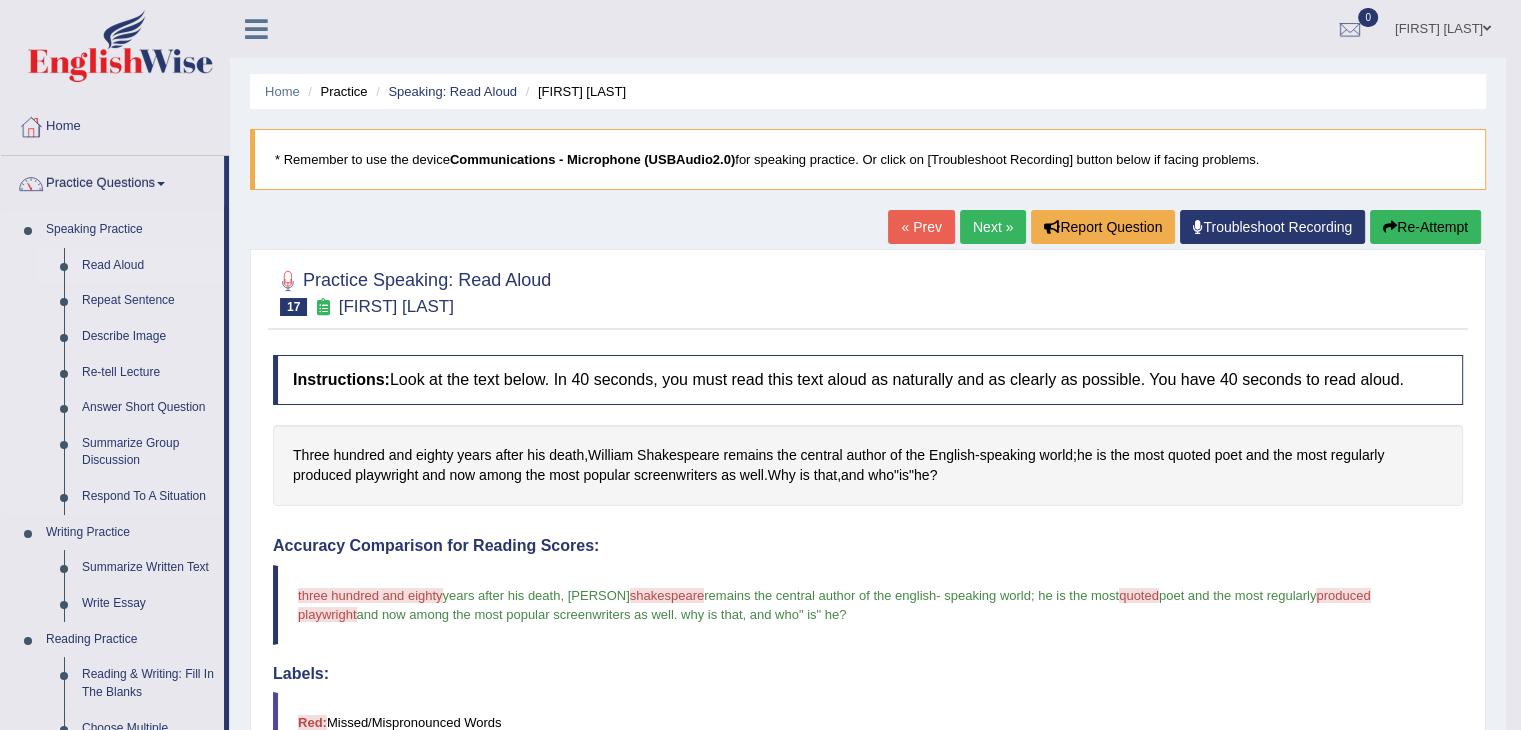 click on "Read Aloud" at bounding box center [148, 266] 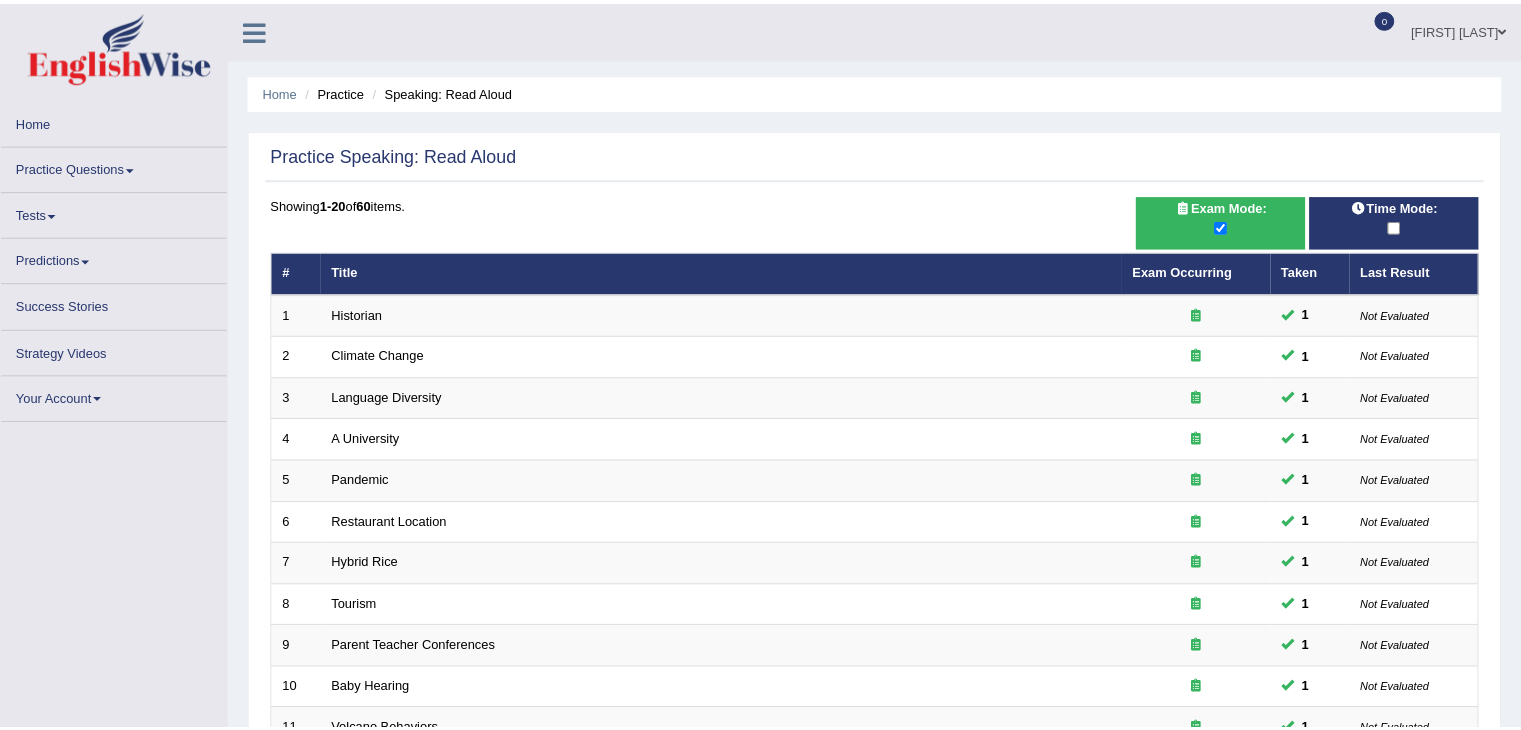 scroll, scrollTop: 0, scrollLeft: 0, axis: both 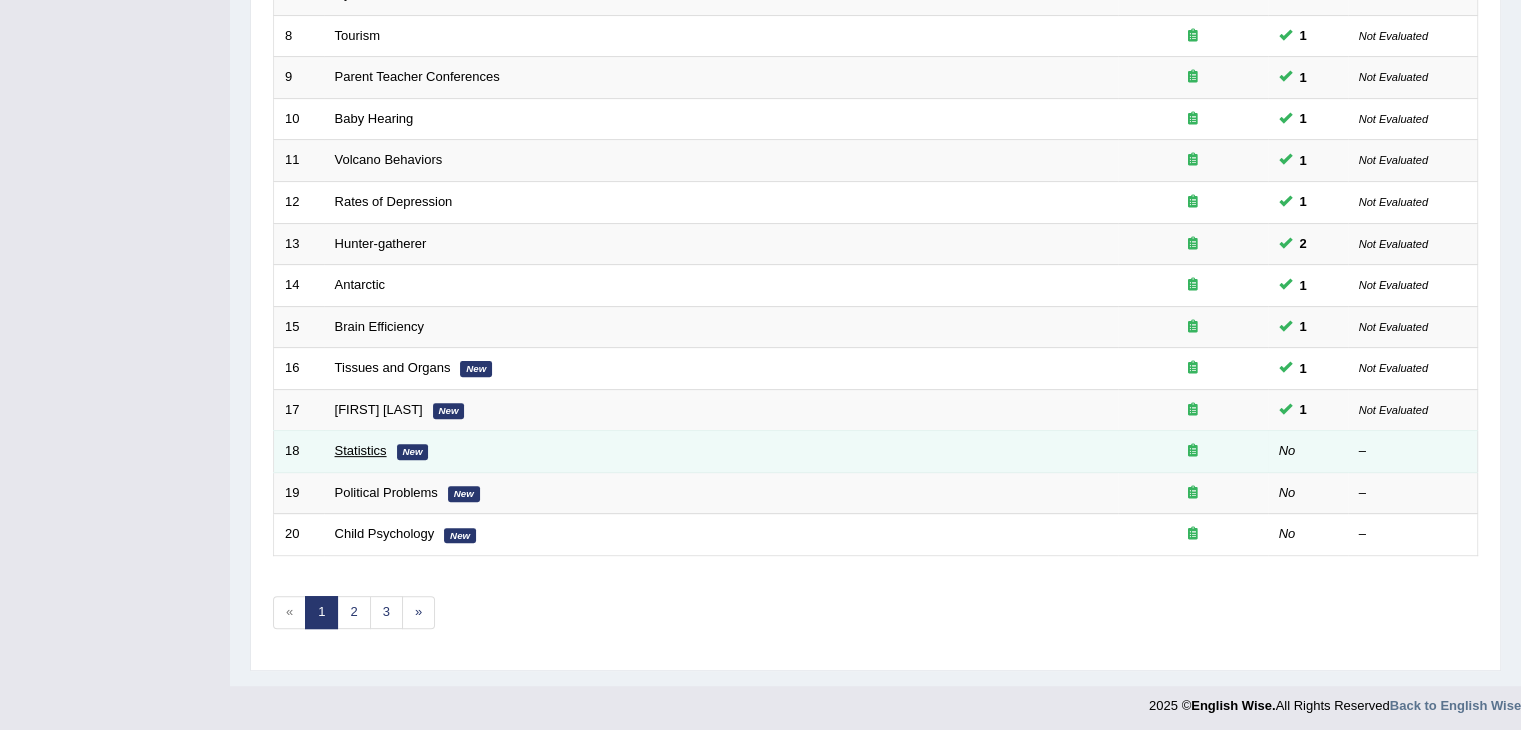 click on "Statistics" at bounding box center (361, 450) 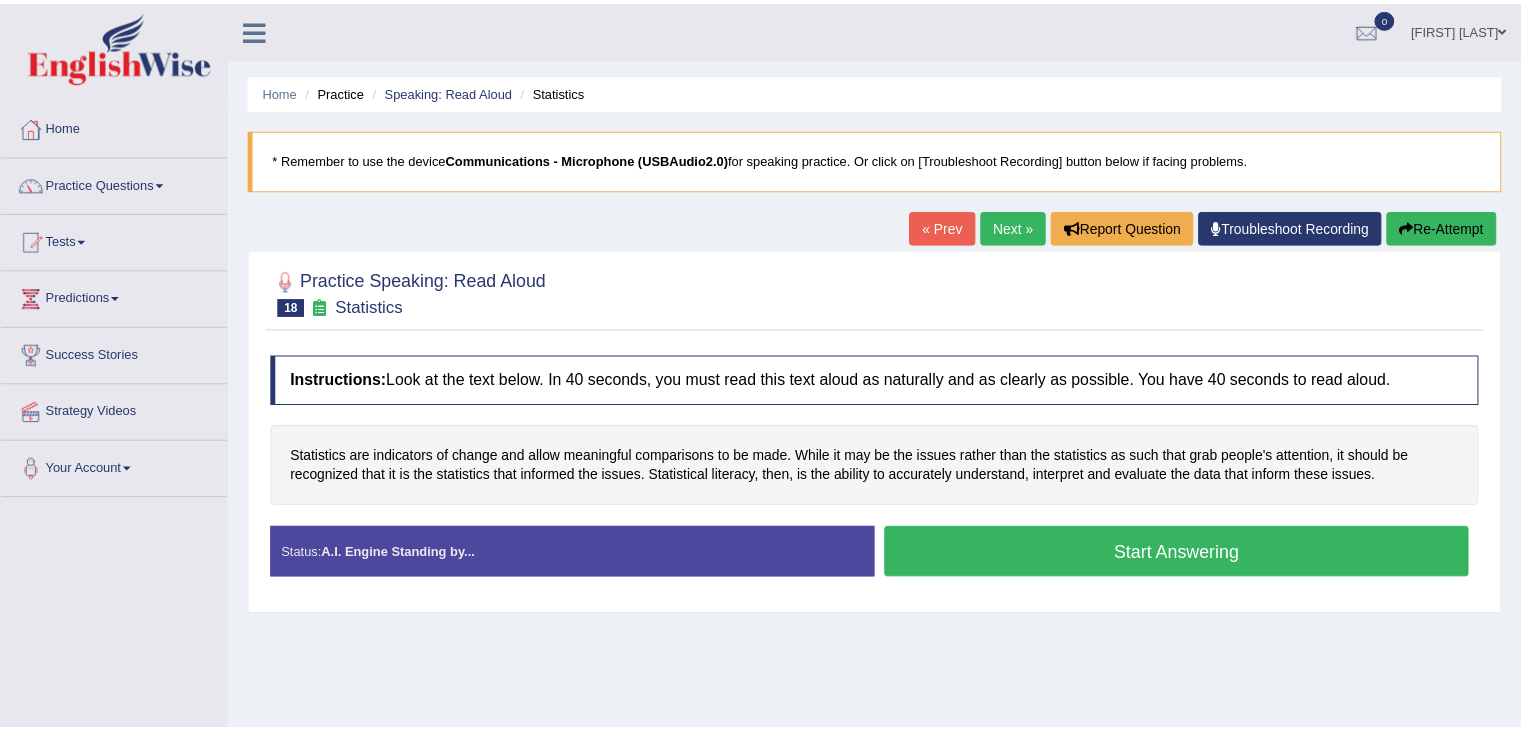 scroll, scrollTop: 0, scrollLeft: 0, axis: both 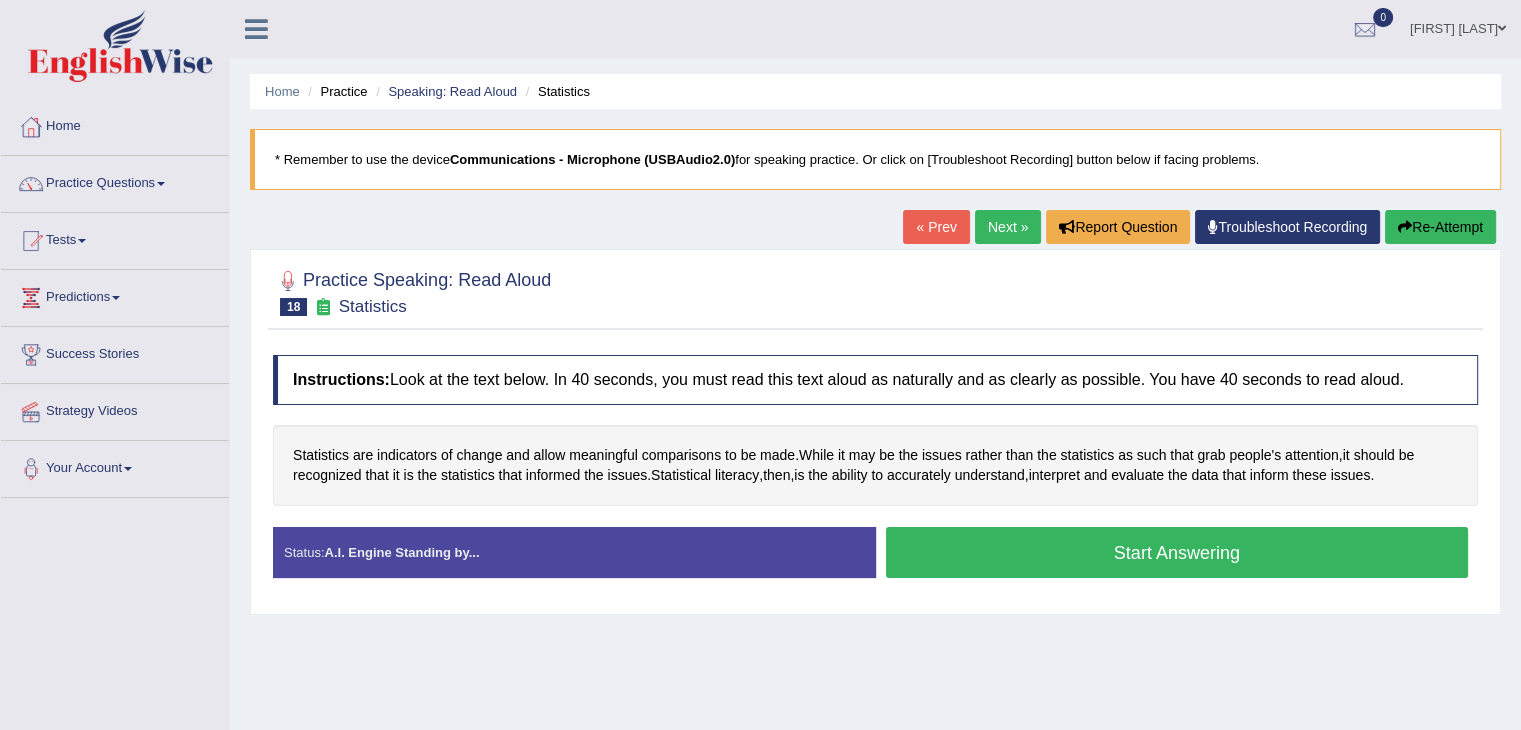 click on "Start Answering" at bounding box center (1177, 552) 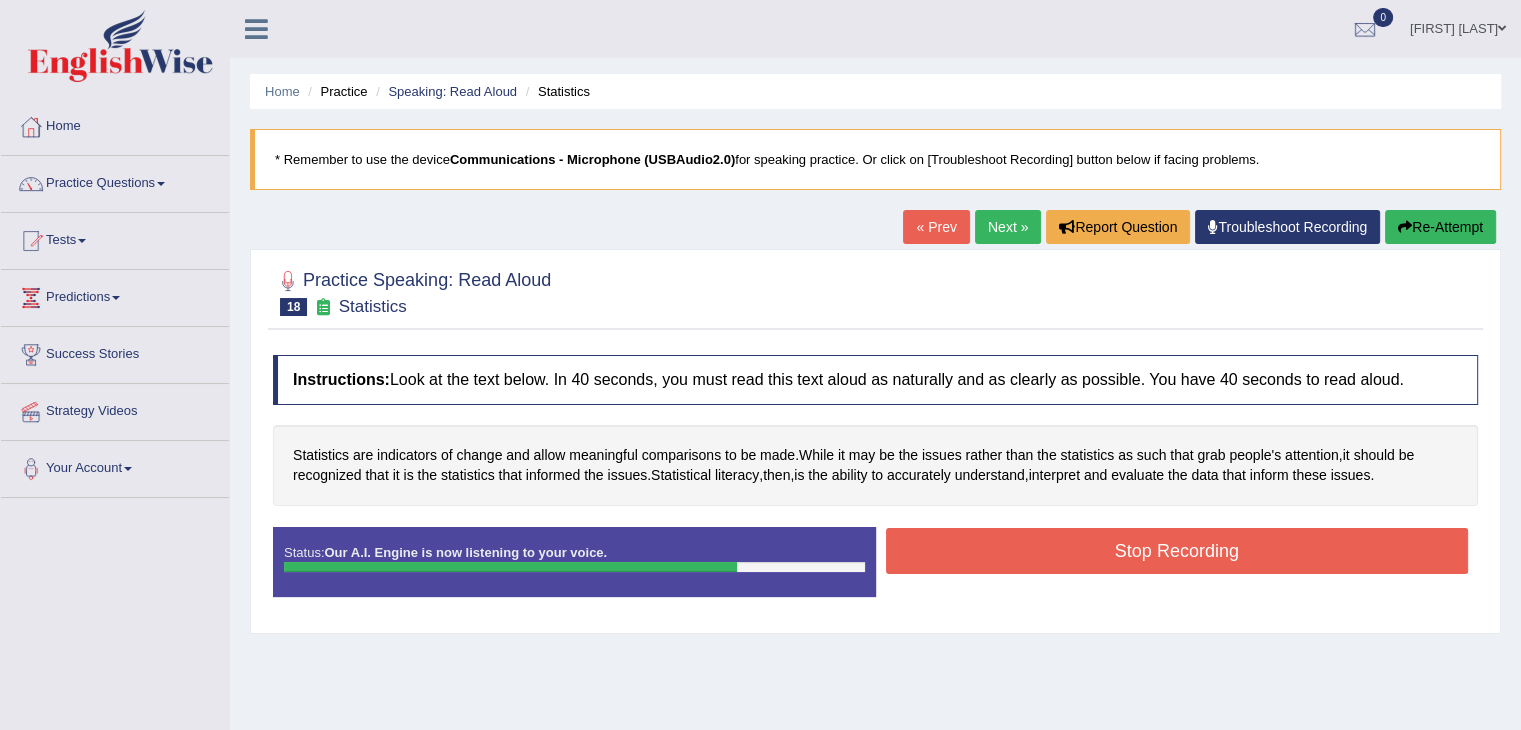 click on "Stop Recording" at bounding box center (1177, 551) 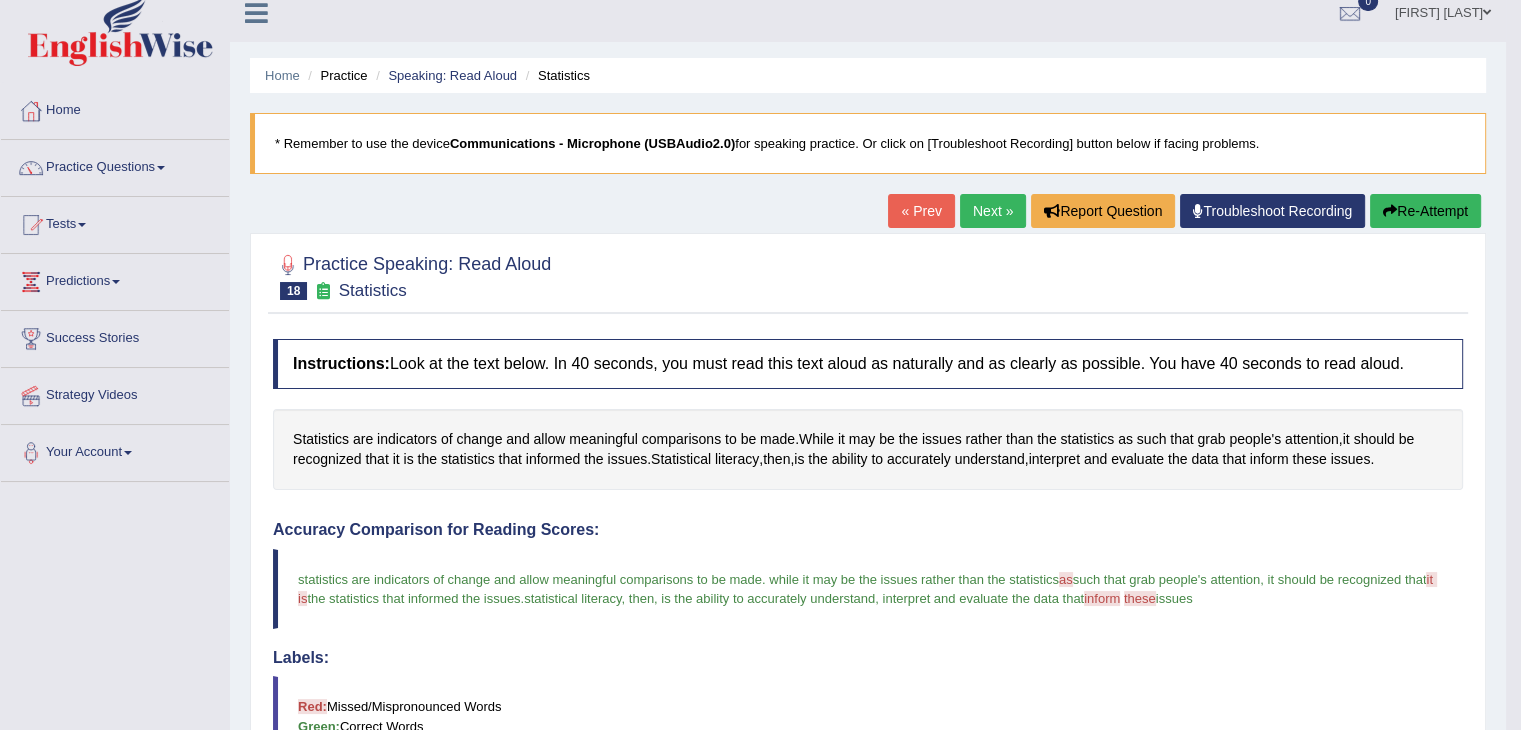 scroll, scrollTop: 0, scrollLeft: 0, axis: both 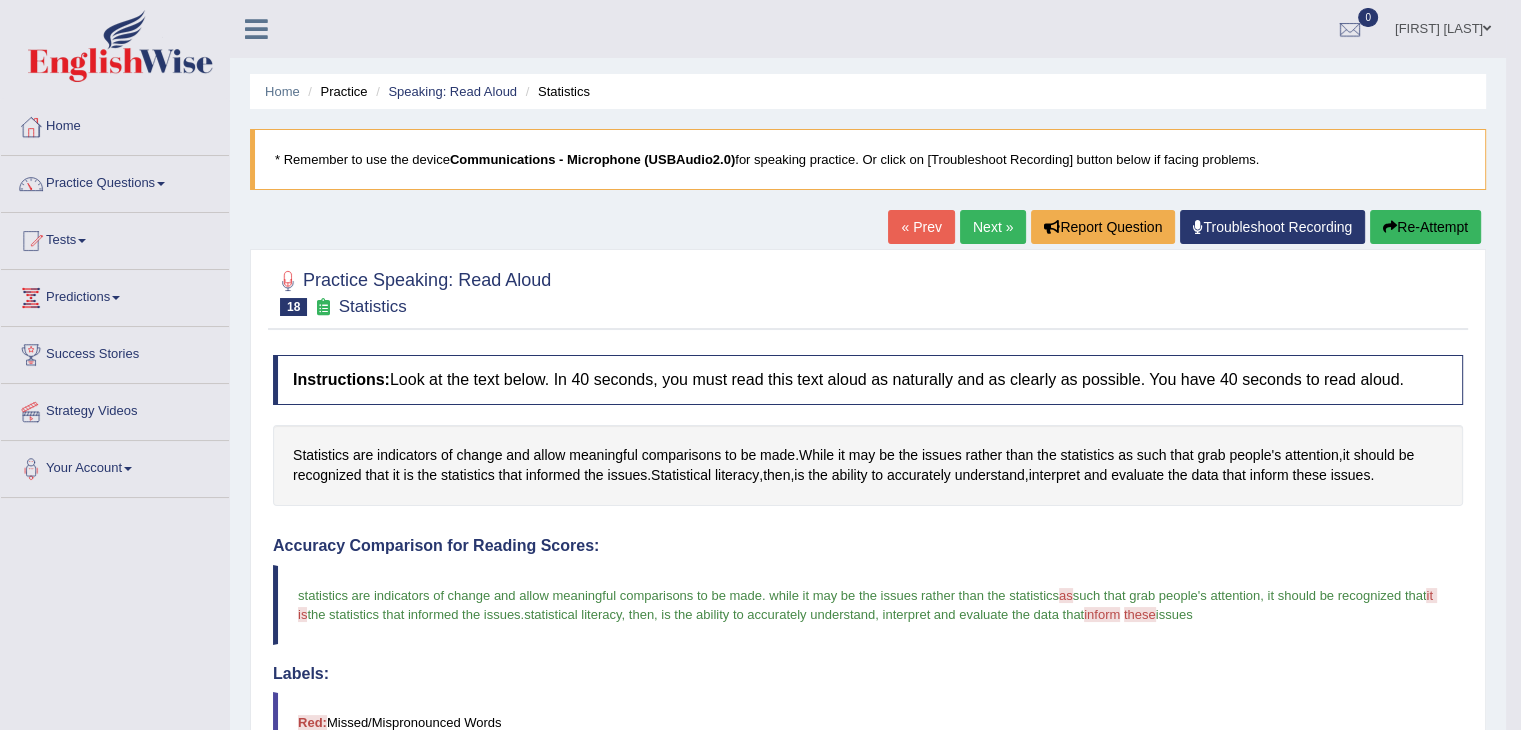 click on "Practice Questions" at bounding box center [115, 181] 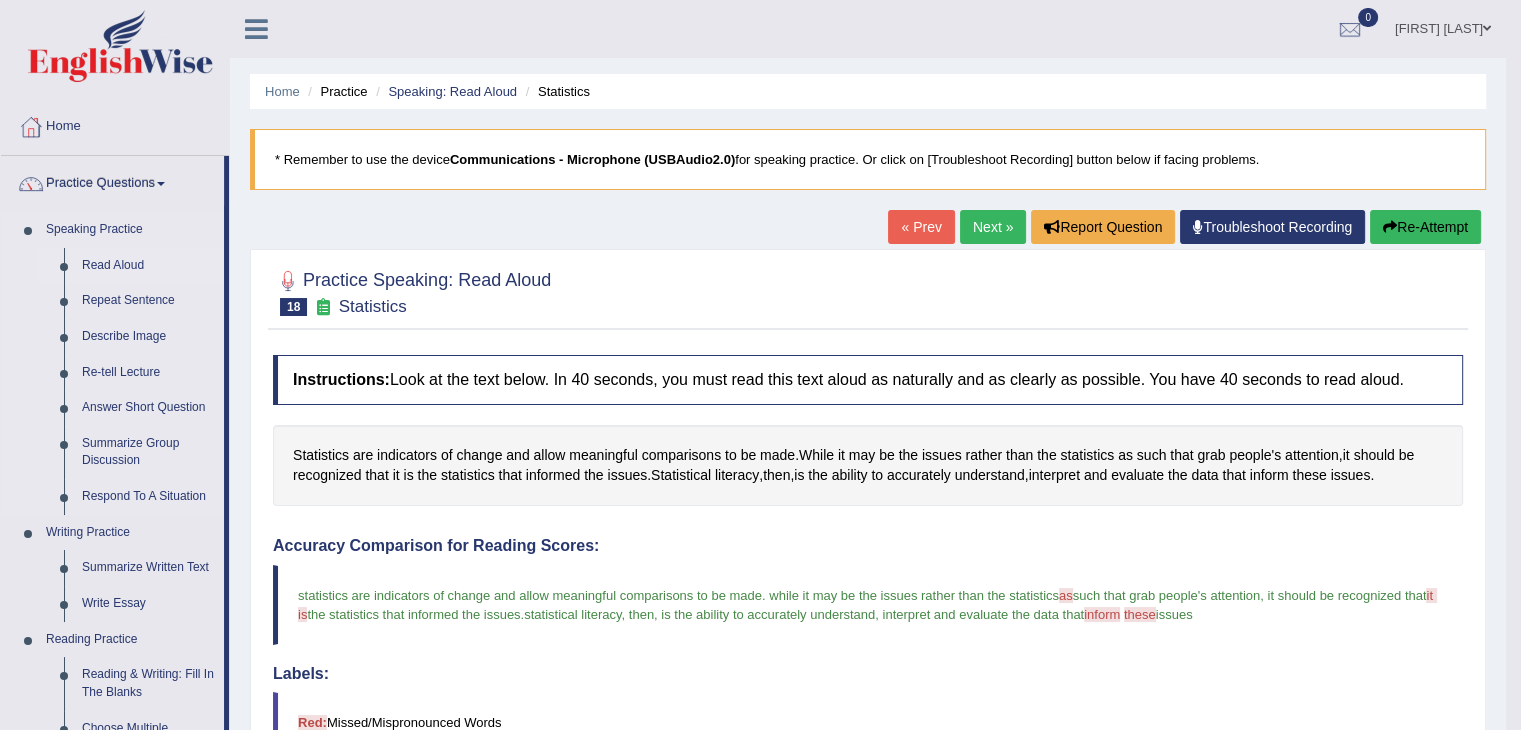 click on "Read Aloud" at bounding box center (148, 266) 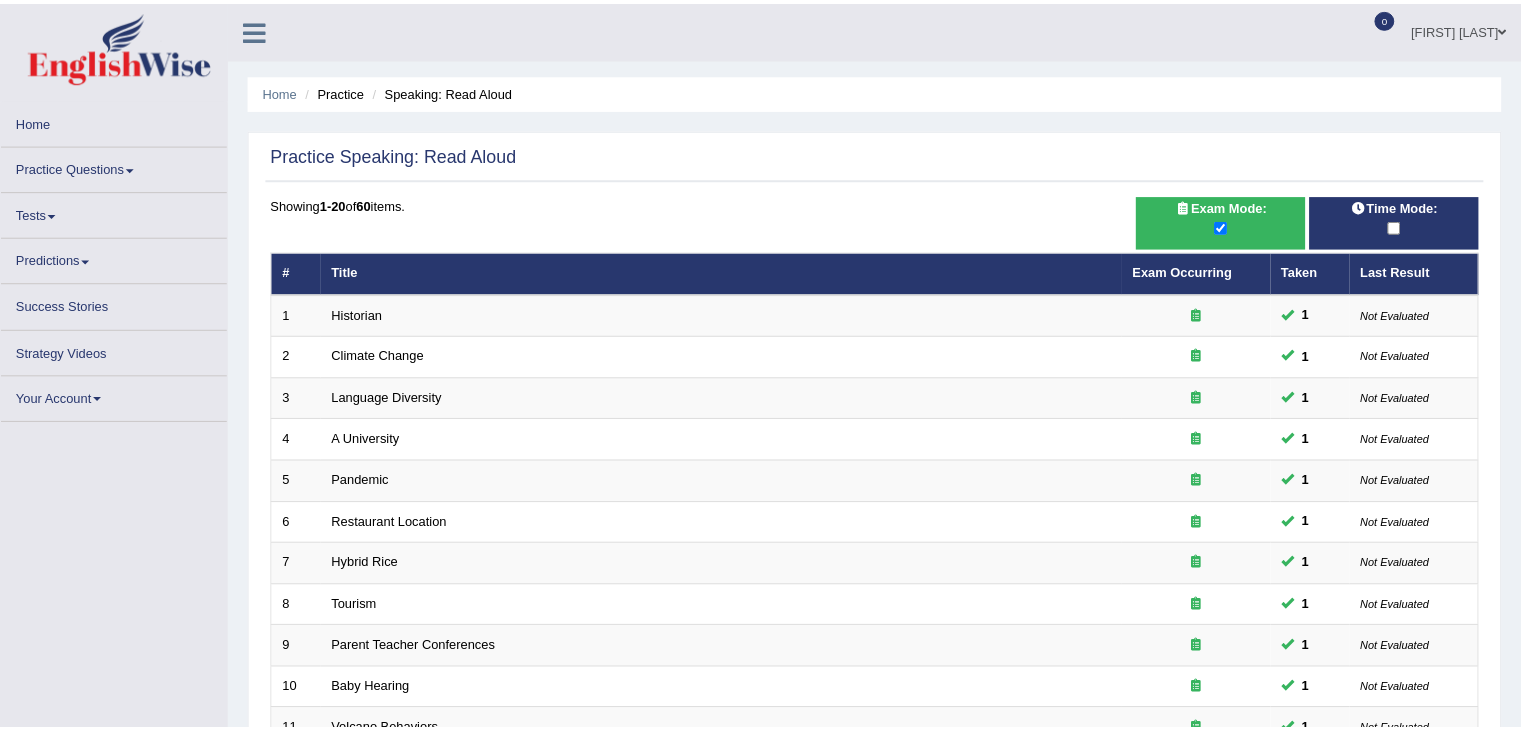 scroll, scrollTop: 52, scrollLeft: 0, axis: vertical 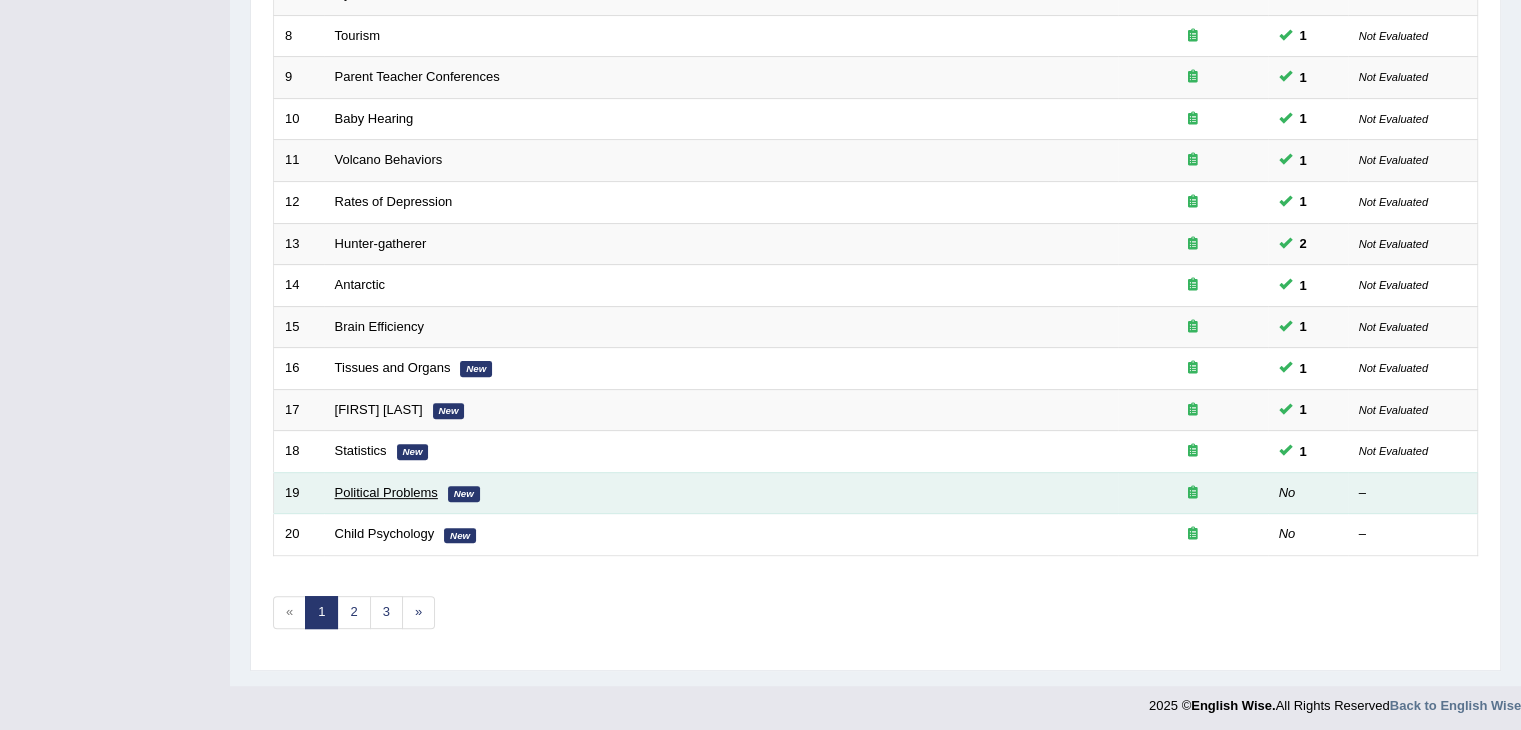 click on "Political Problems" at bounding box center (386, 492) 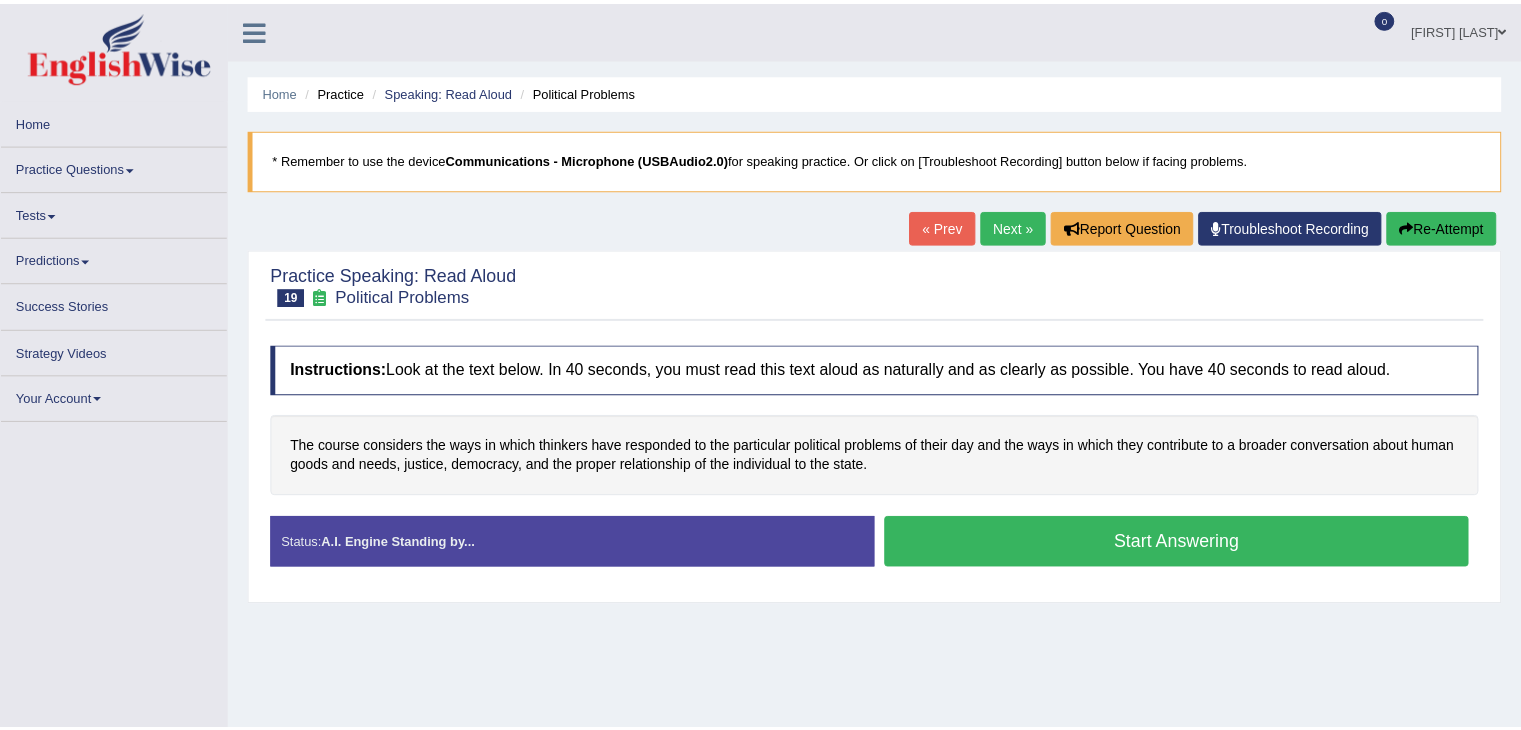 scroll, scrollTop: 0, scrollLeft: 0, axis: both 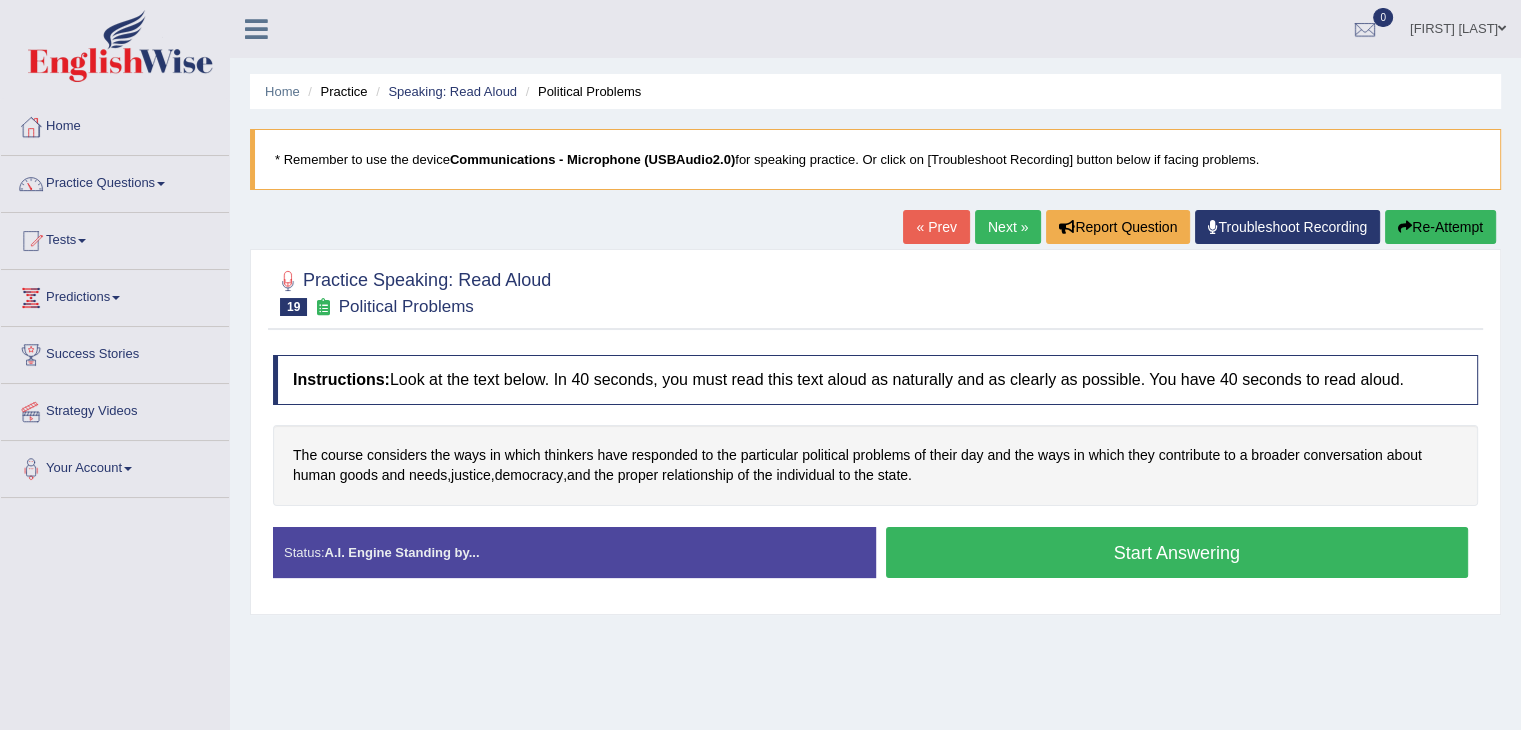 click on "Start Answering" at bounding box center (1177, 552) 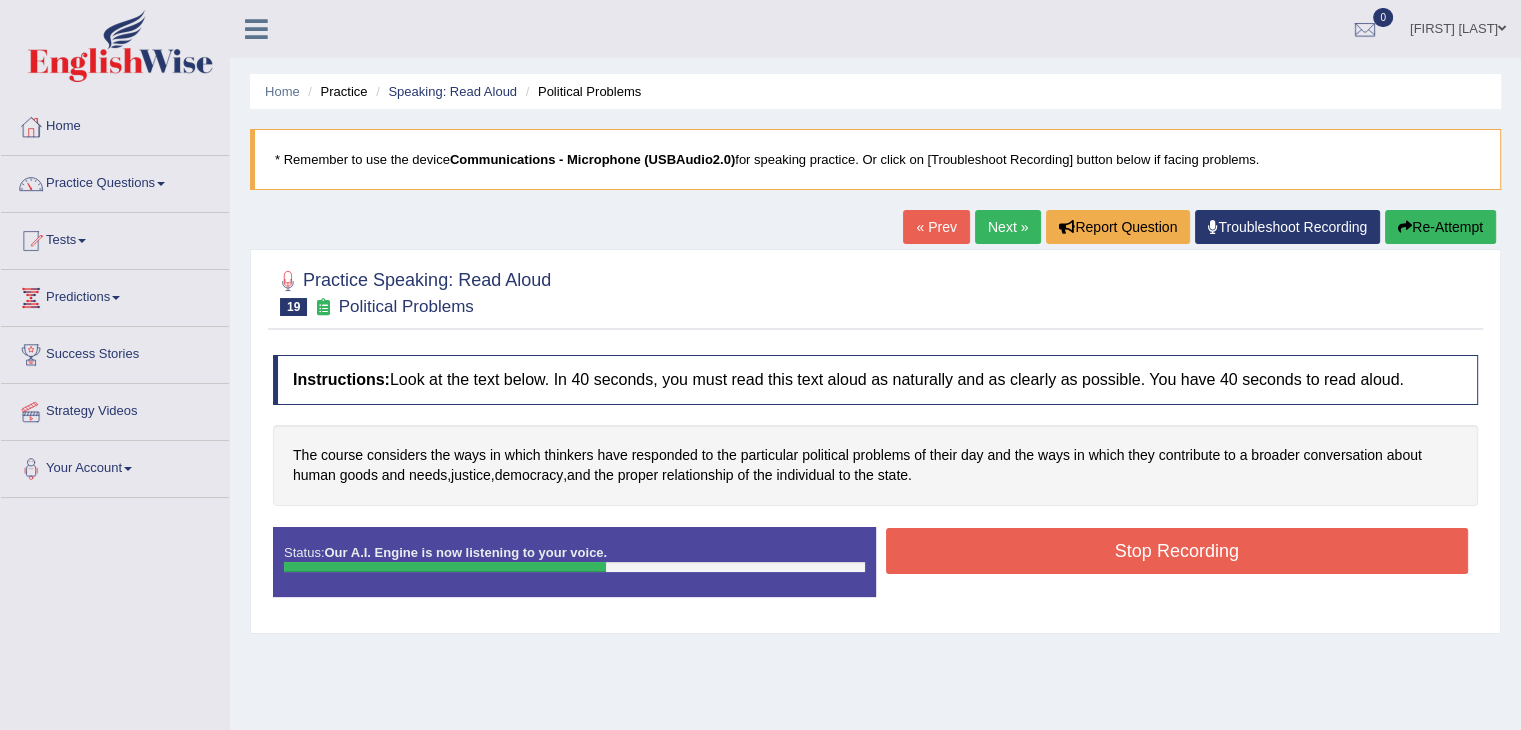click on "Stop Recording" at bounding box center (1177, 551) 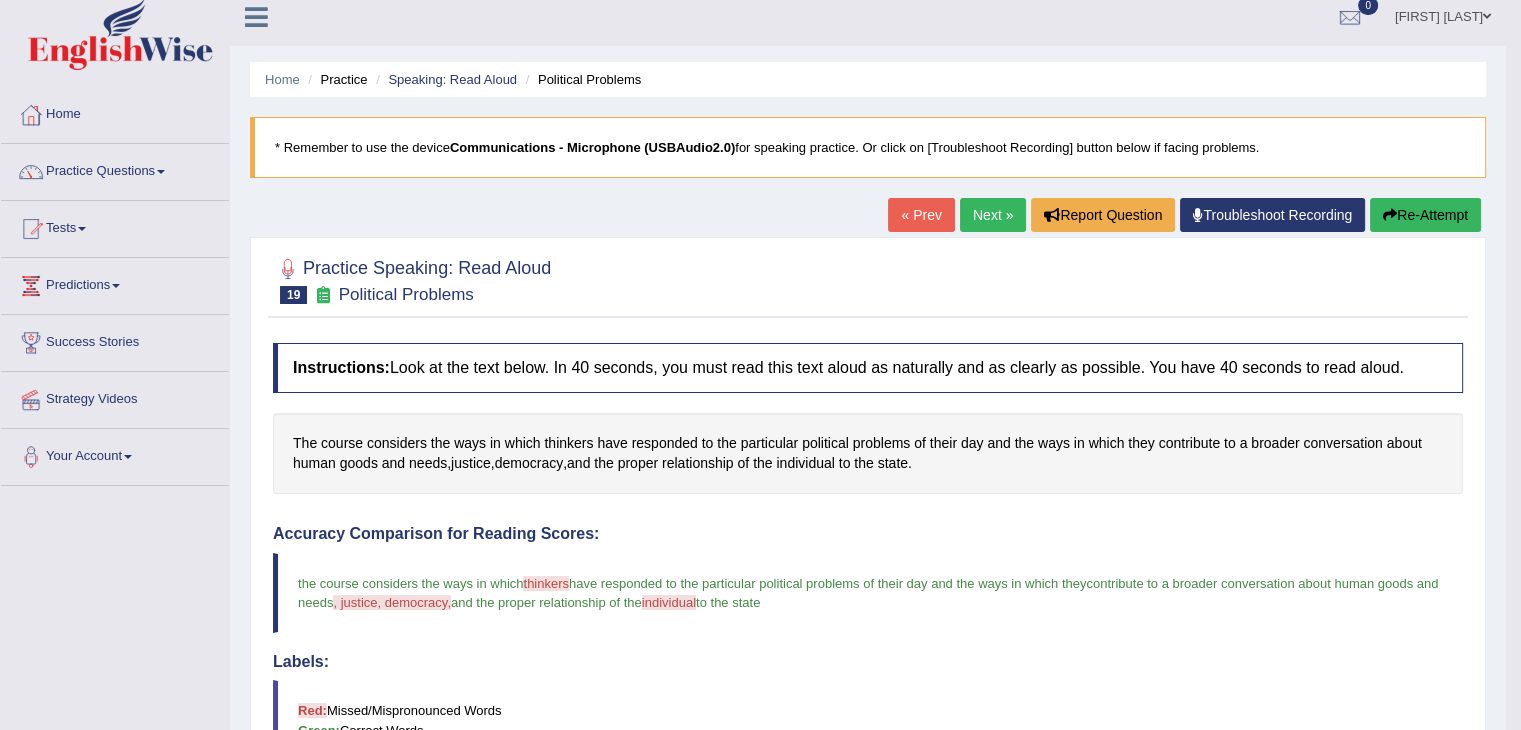 scroll, scrollTop: 0, scrollLeft: 0, axis: both 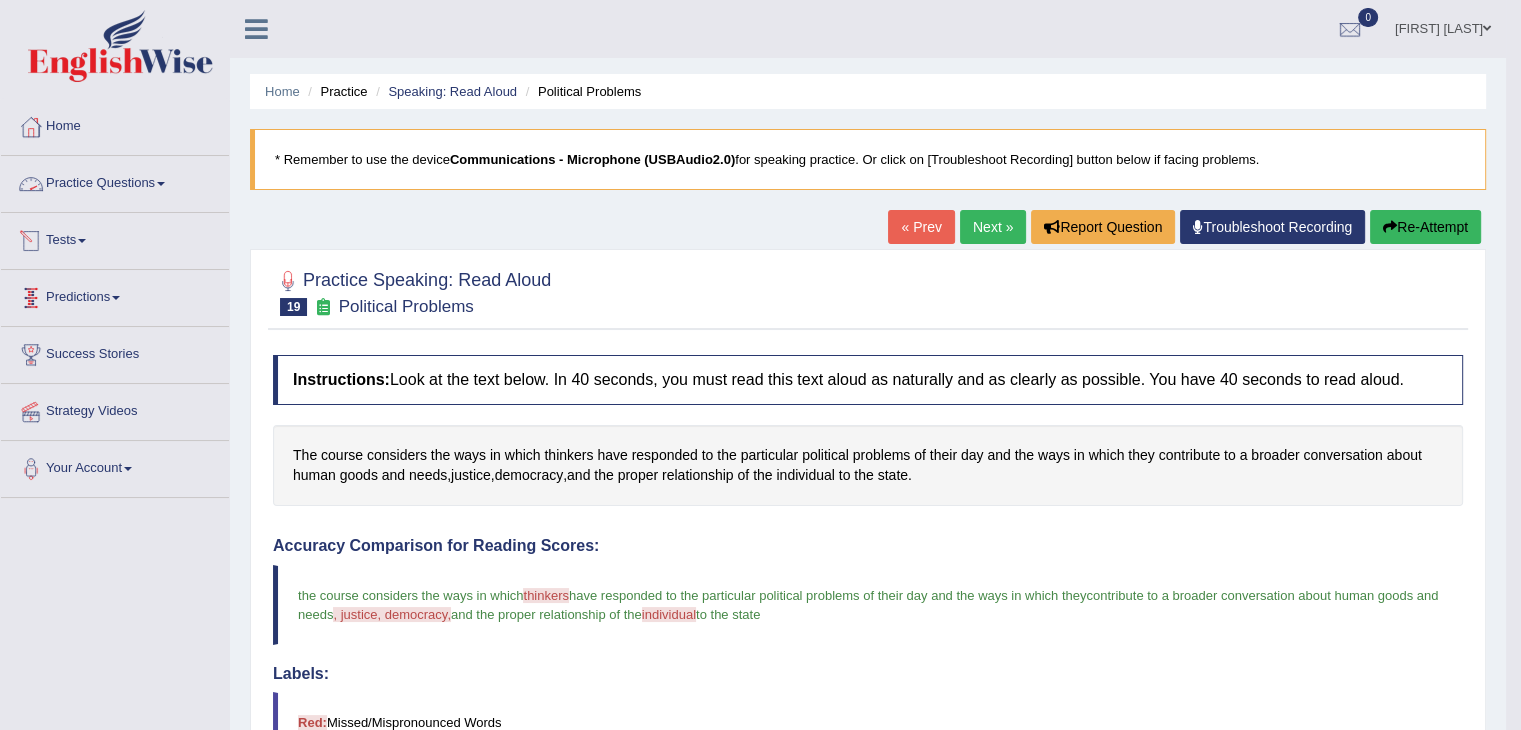click at bounding box center (161, 184) 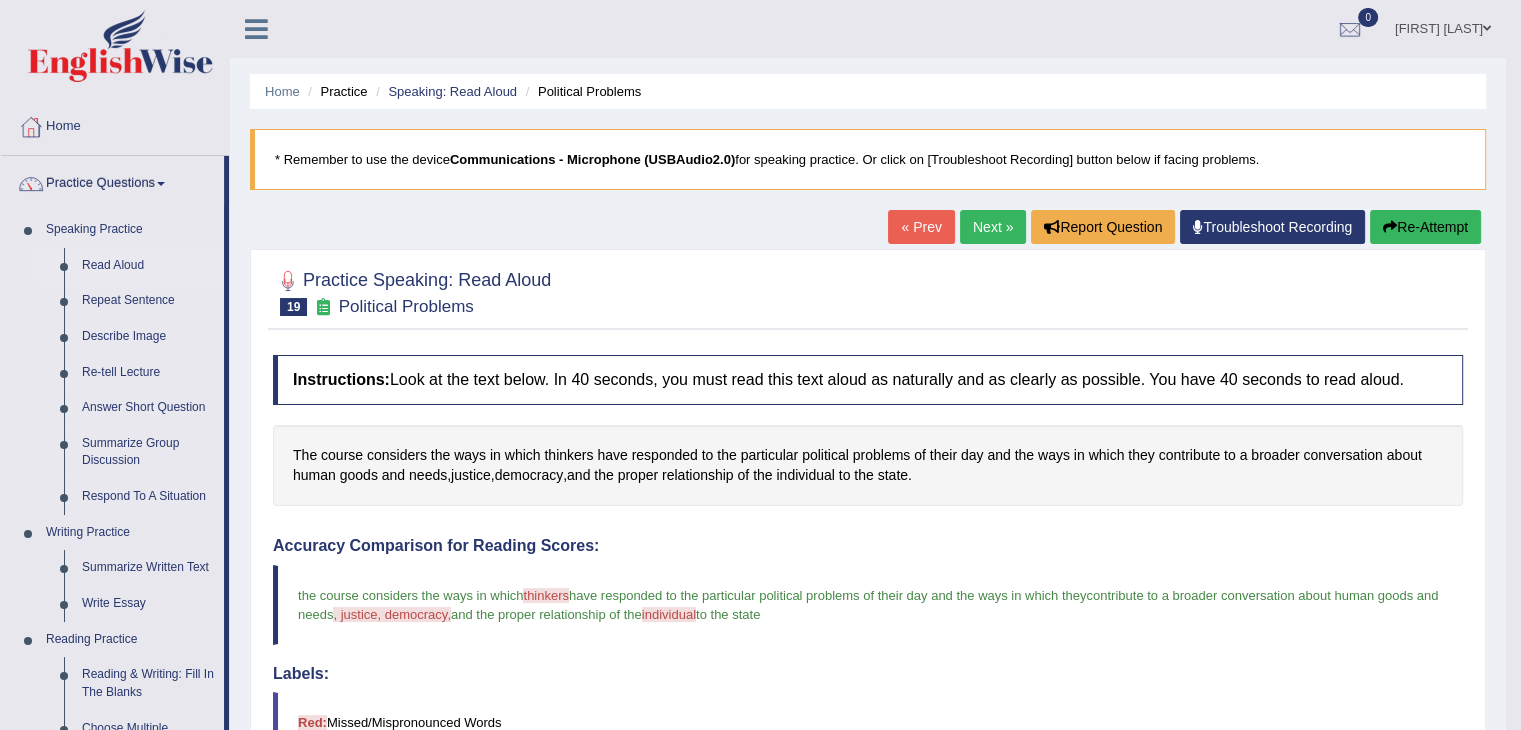 click on "Read Aloud" at bounding box center (148, 266) 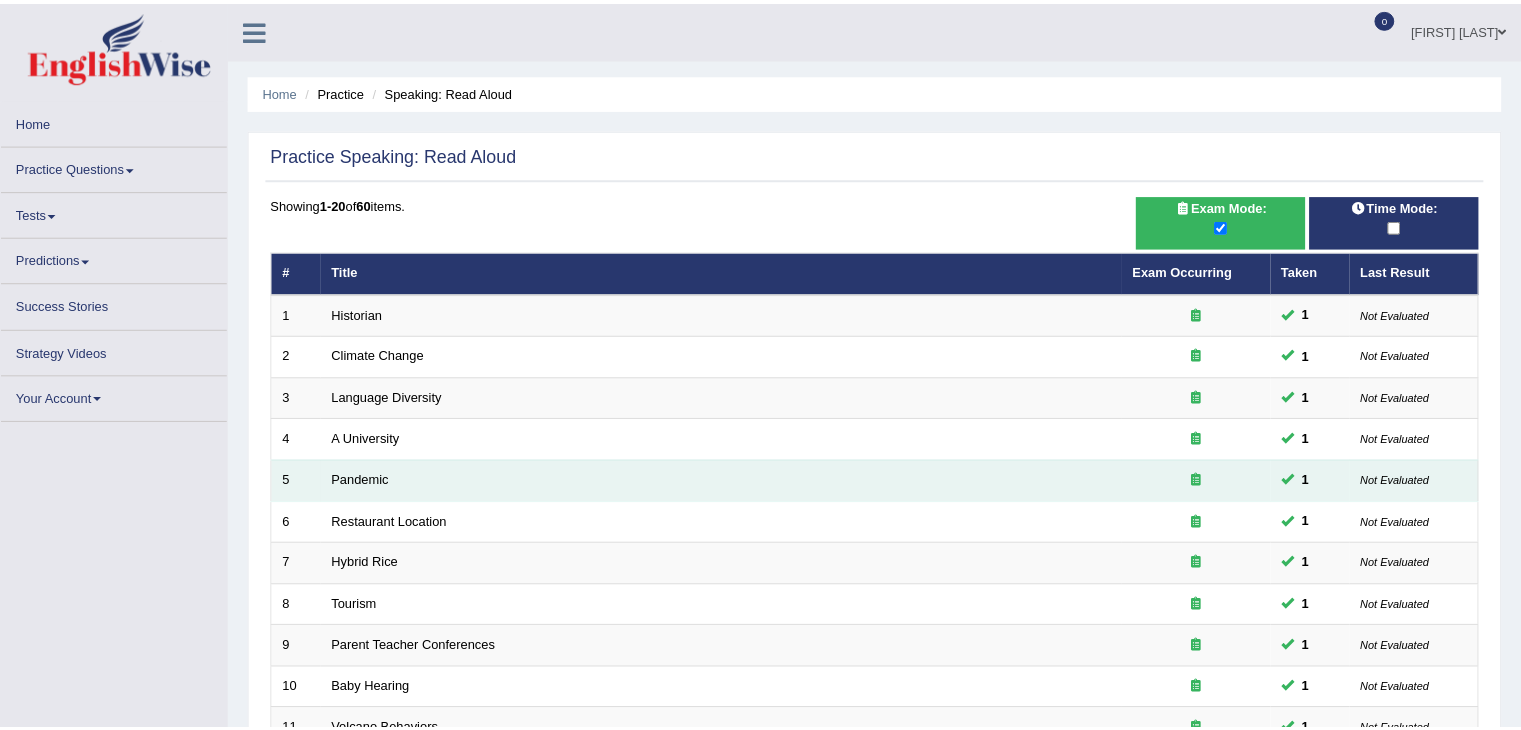 scroll, scrollTop: 88, scrollLeft: 0, axis: vertical 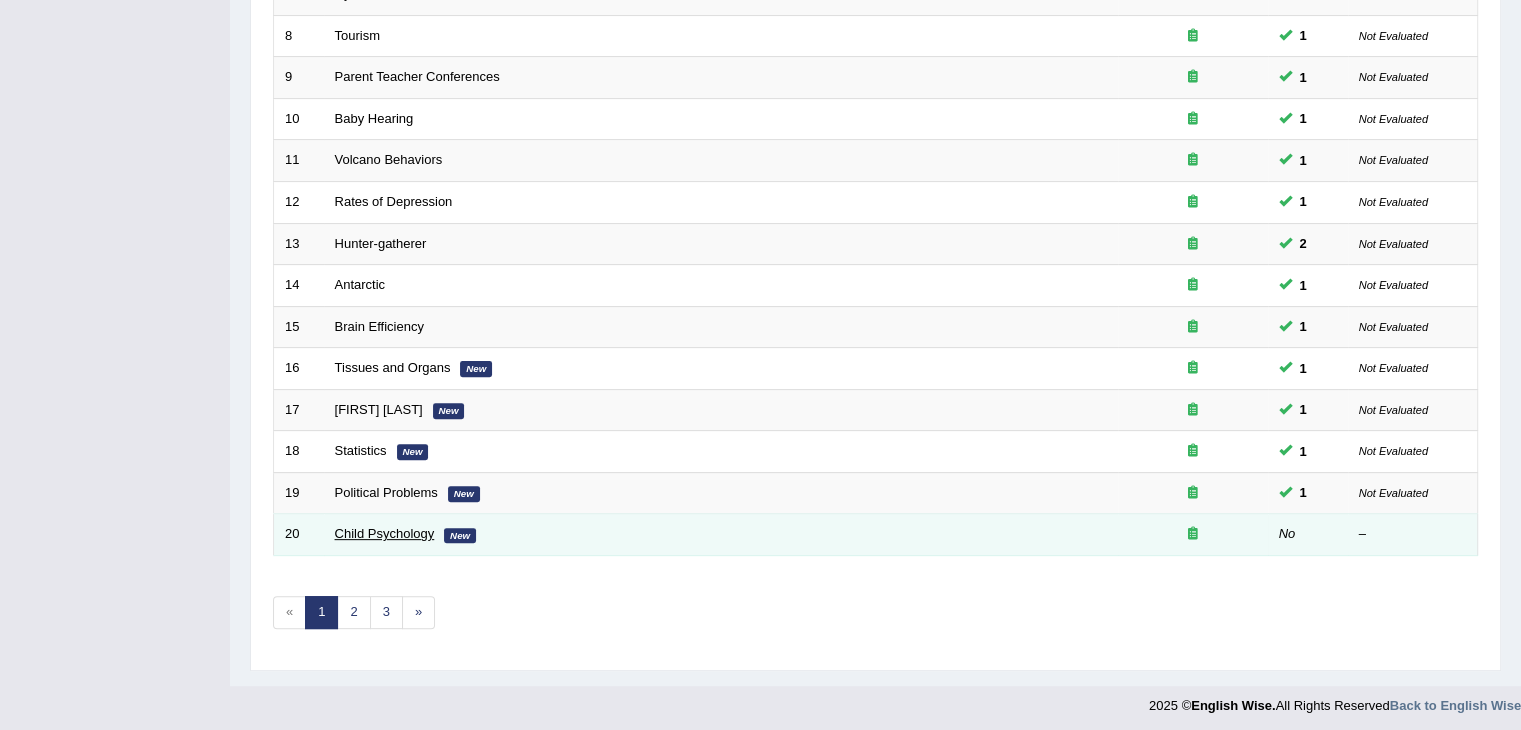 click on "Child Psychology" at bounding box center (385, 533) 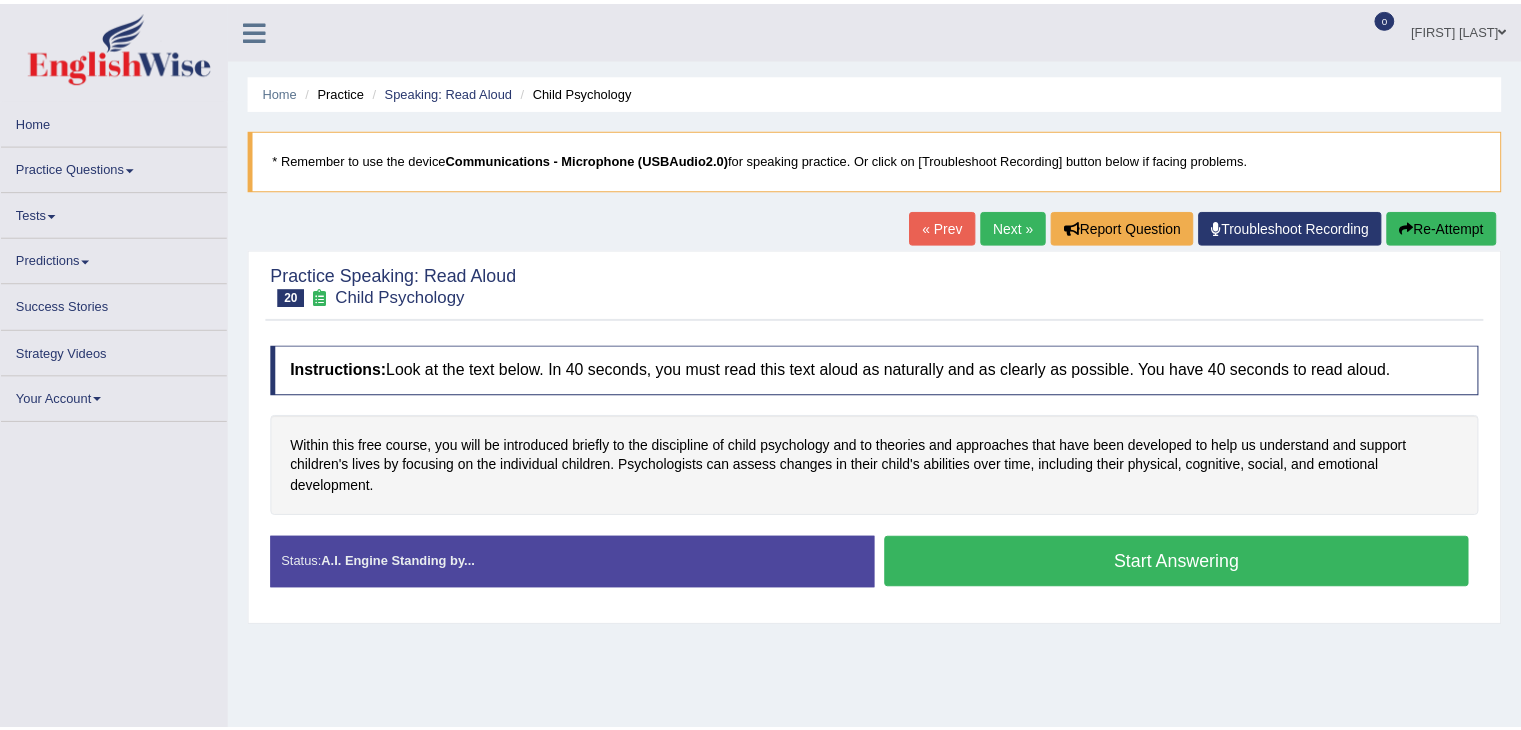 scroll, scrollTop: 0, scrollLeft: 0, axis: both 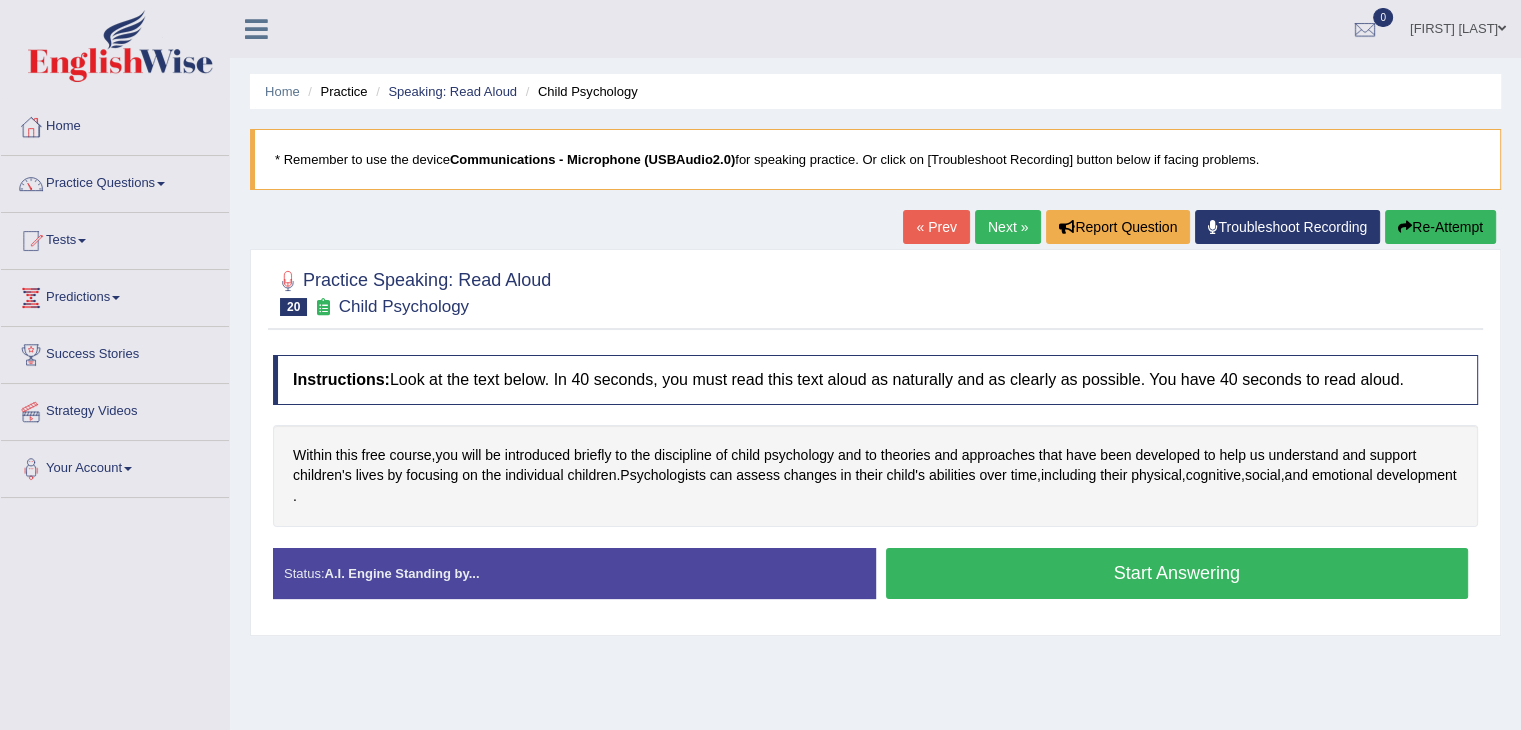 click on "Start Answering" at bounding box center (1177, 573) 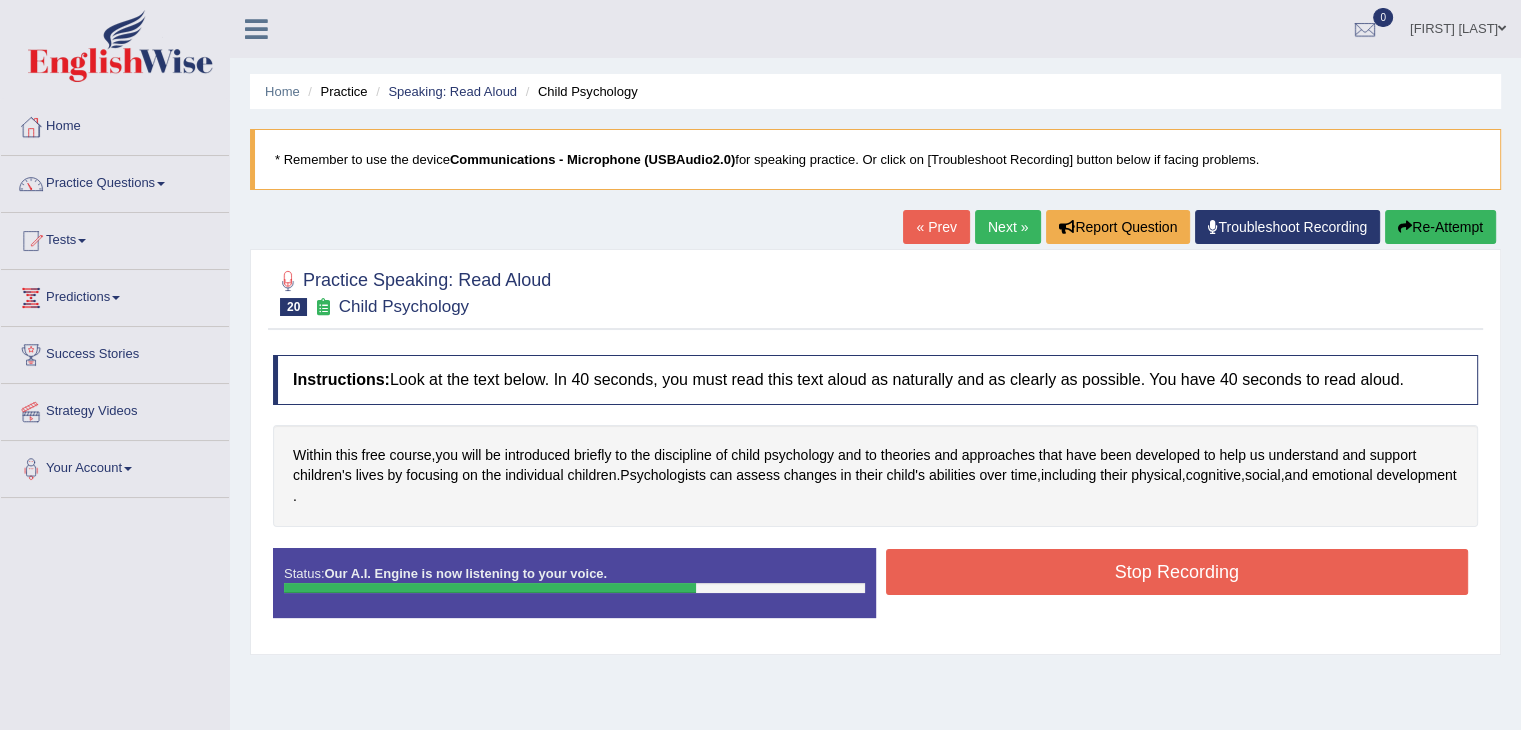 click on "Stop Recording" at bounding box center (1177, 572) 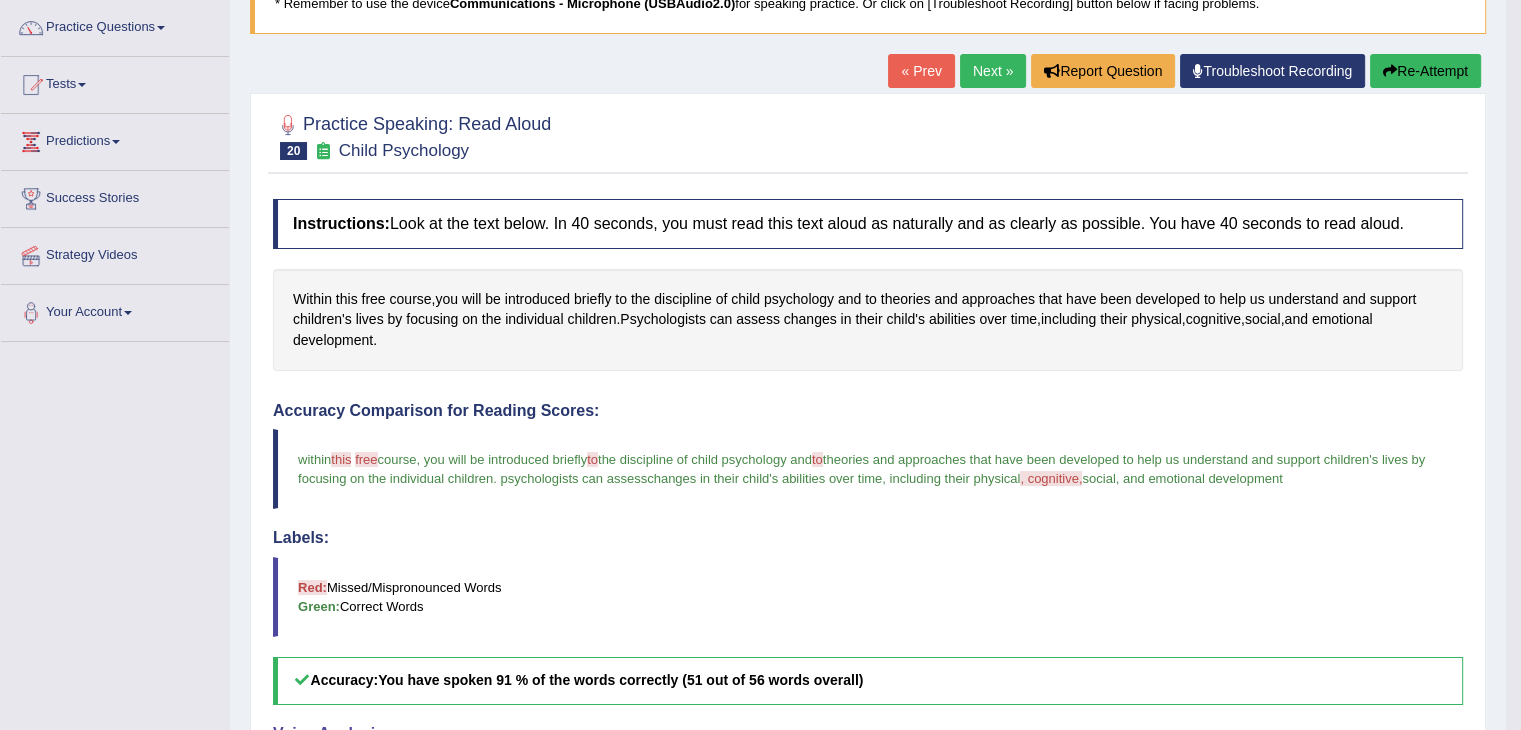 scroll, scrollTop: 0, scrollLeft: 0, axis: both 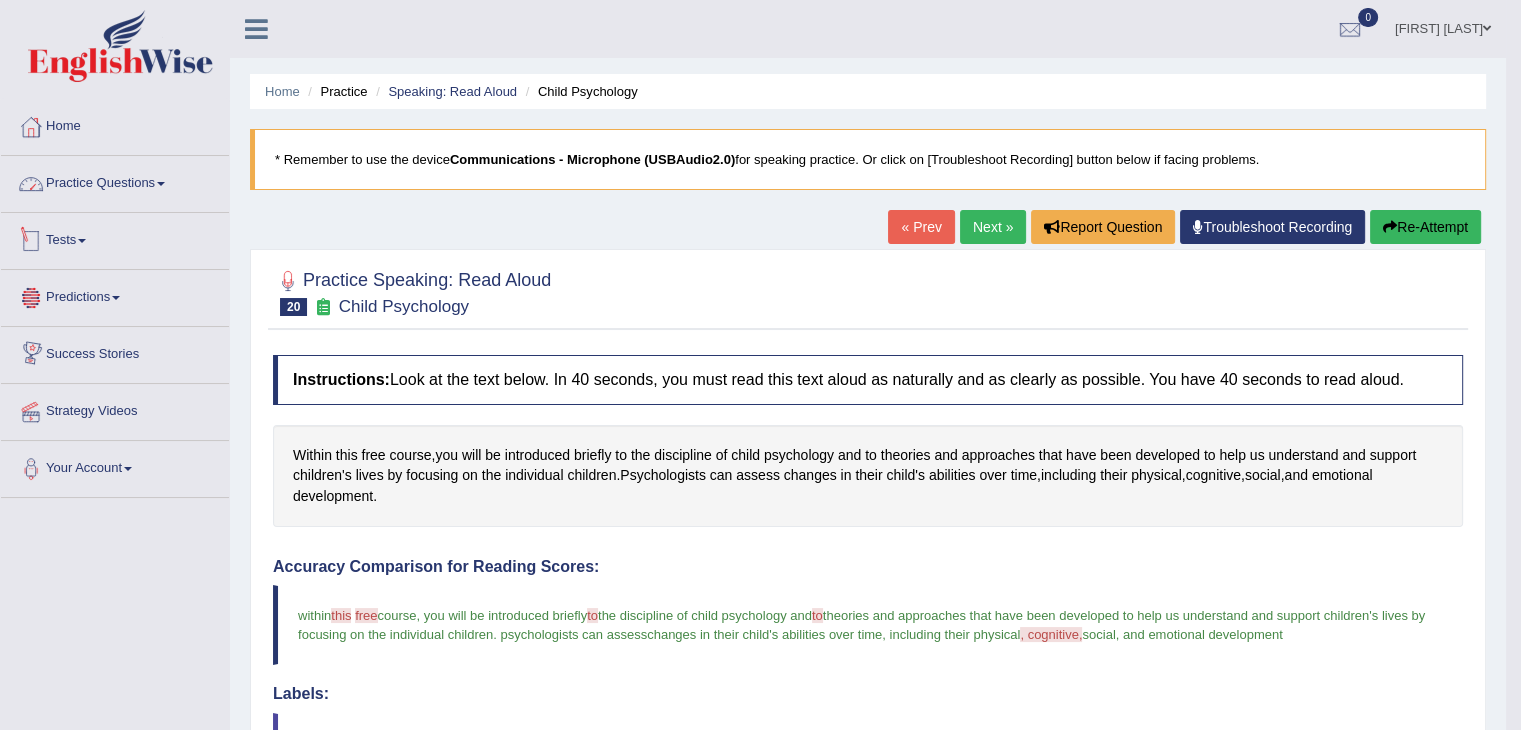 click at bounding box center [161, 184] 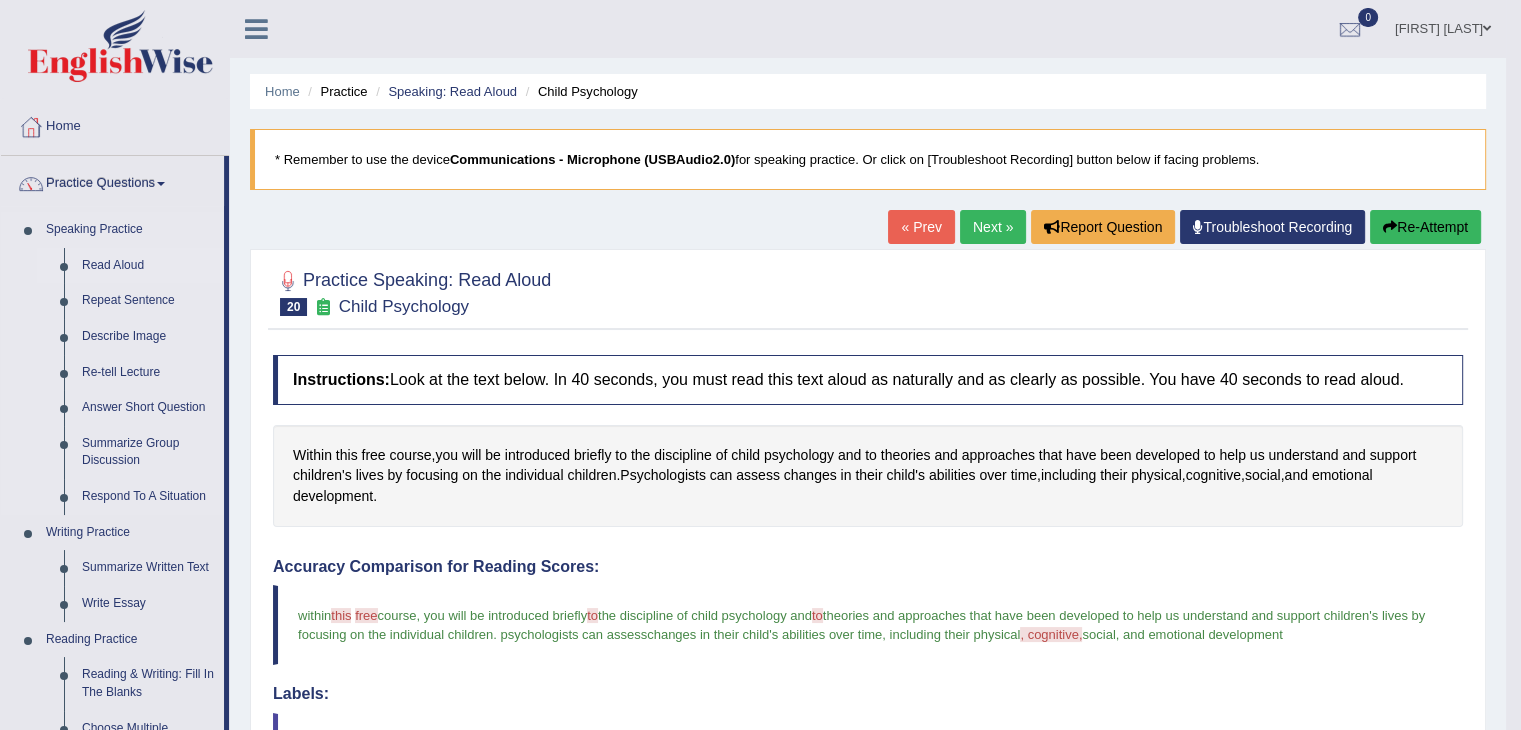 click on "Read Aloud" at bounding box center [148, 266] 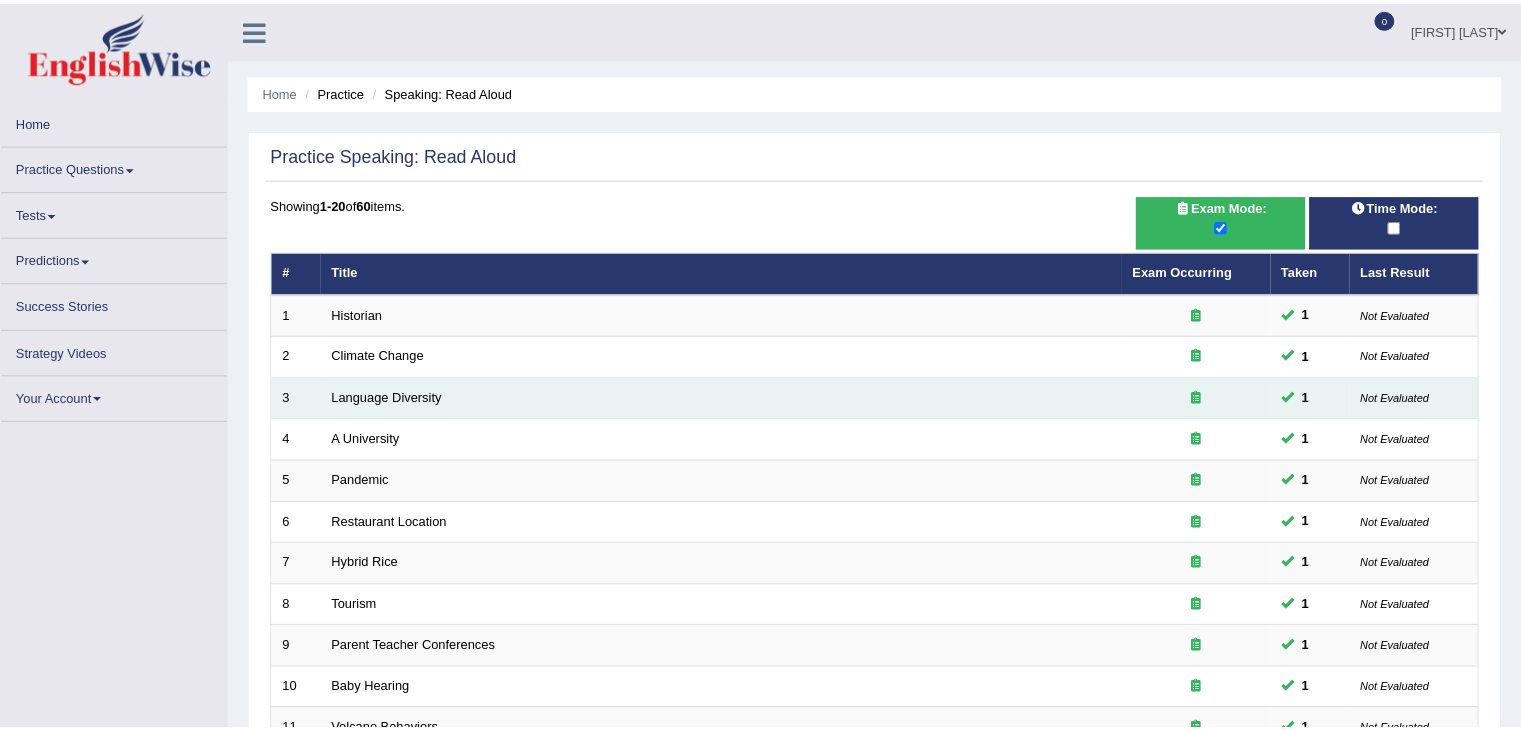 scroll, scrollTop: 0, scrollLeft: 0, axis: both 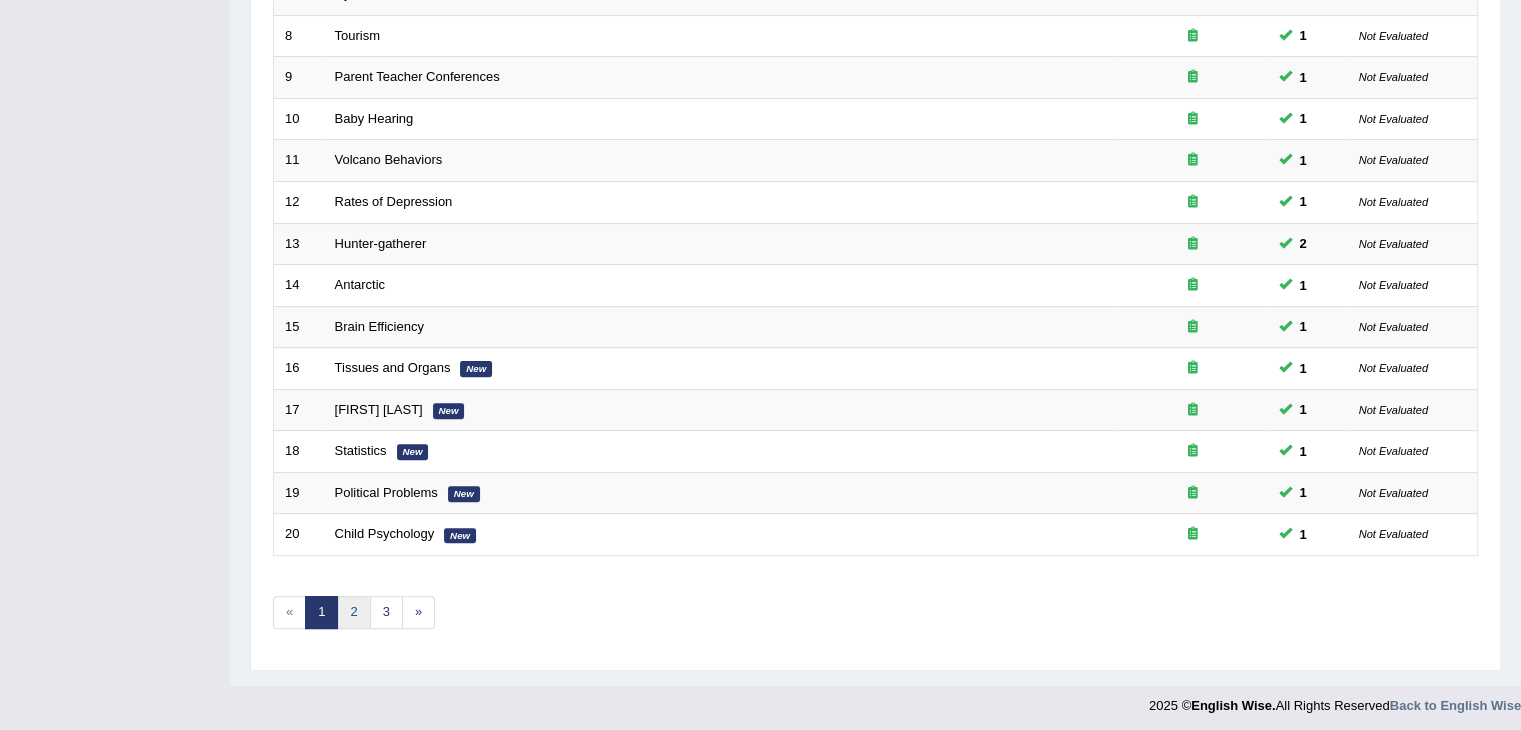 click on "2" at bounding box center (353, 612) 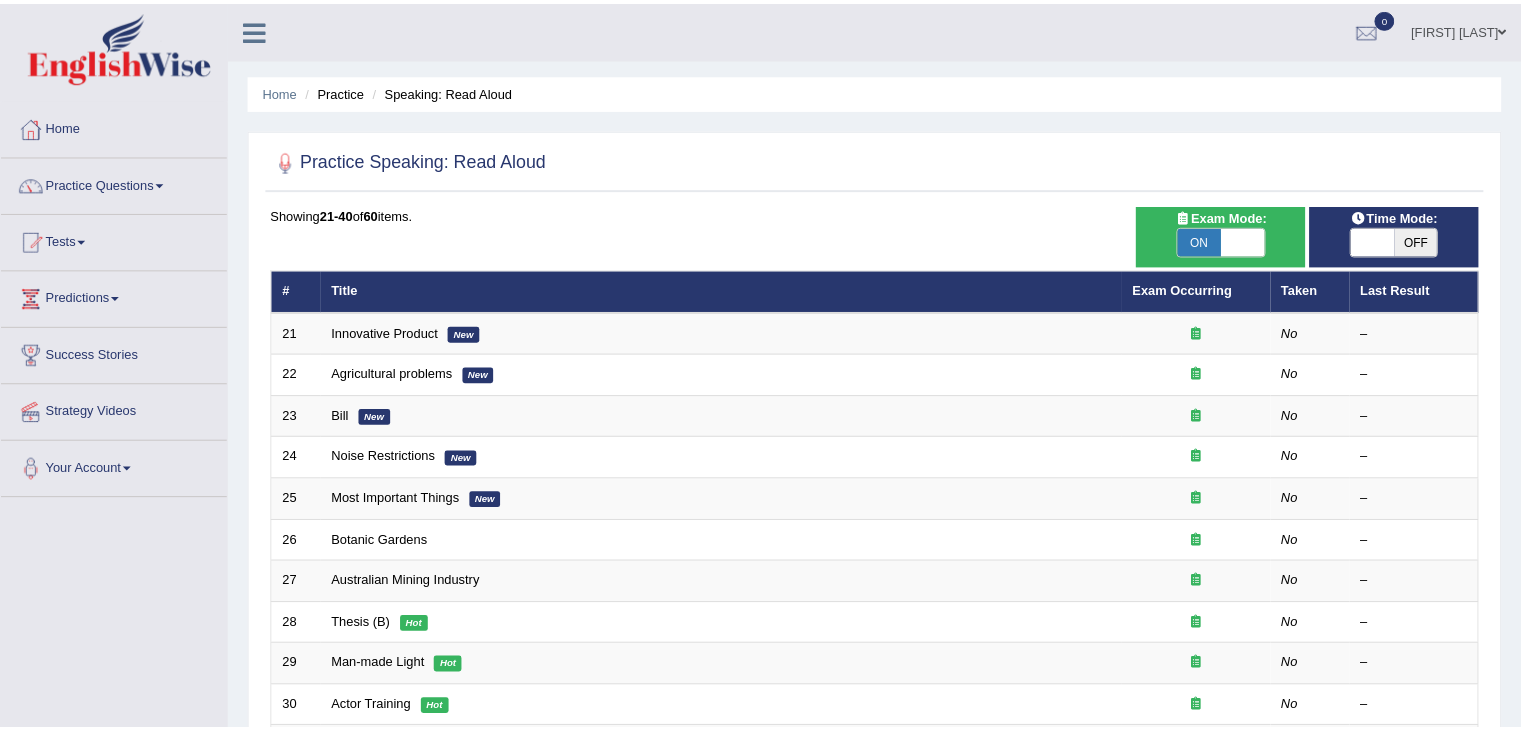 scroll, scrollTop: 0, scrollLeft: 0, axis: both 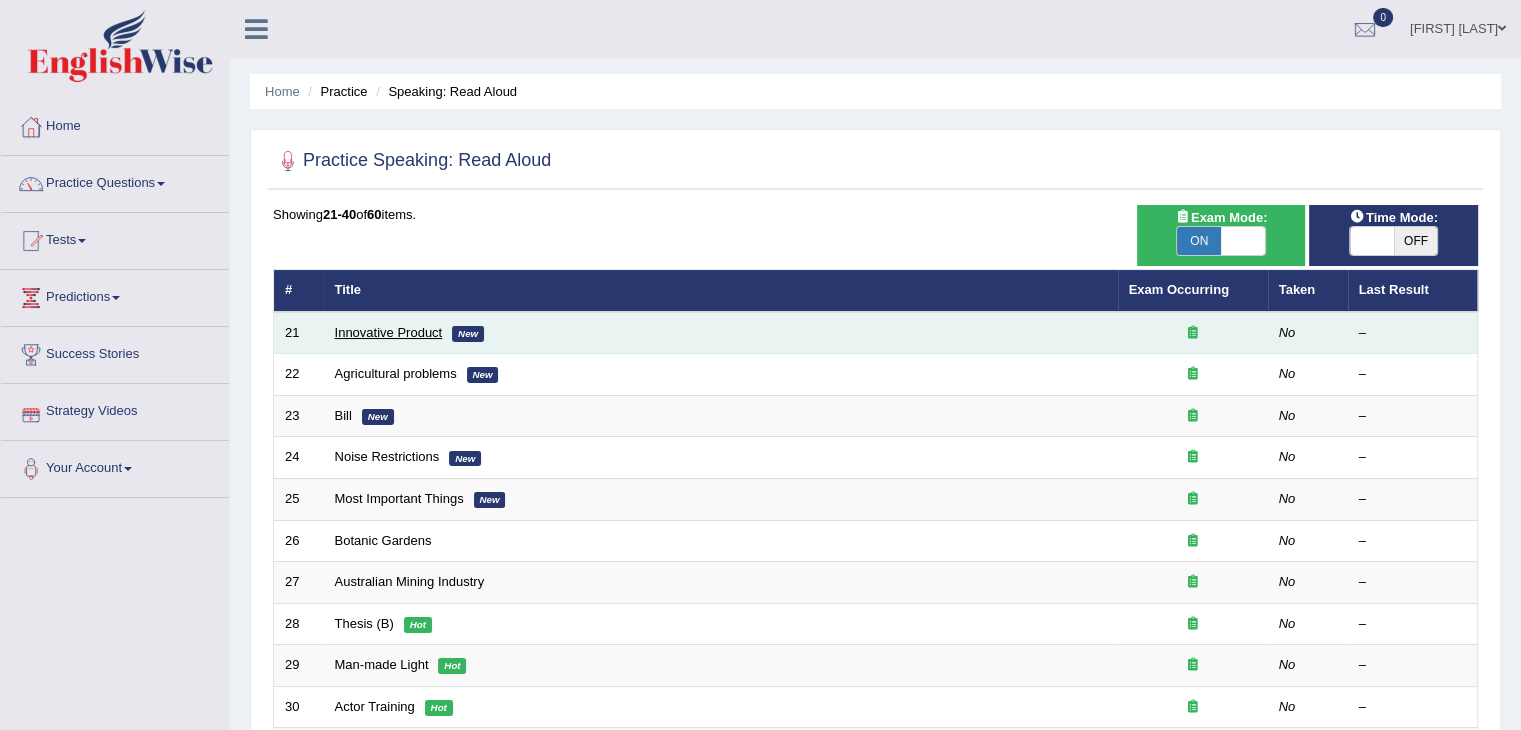click on "Innovative Product" at bounding box center (389, 332) 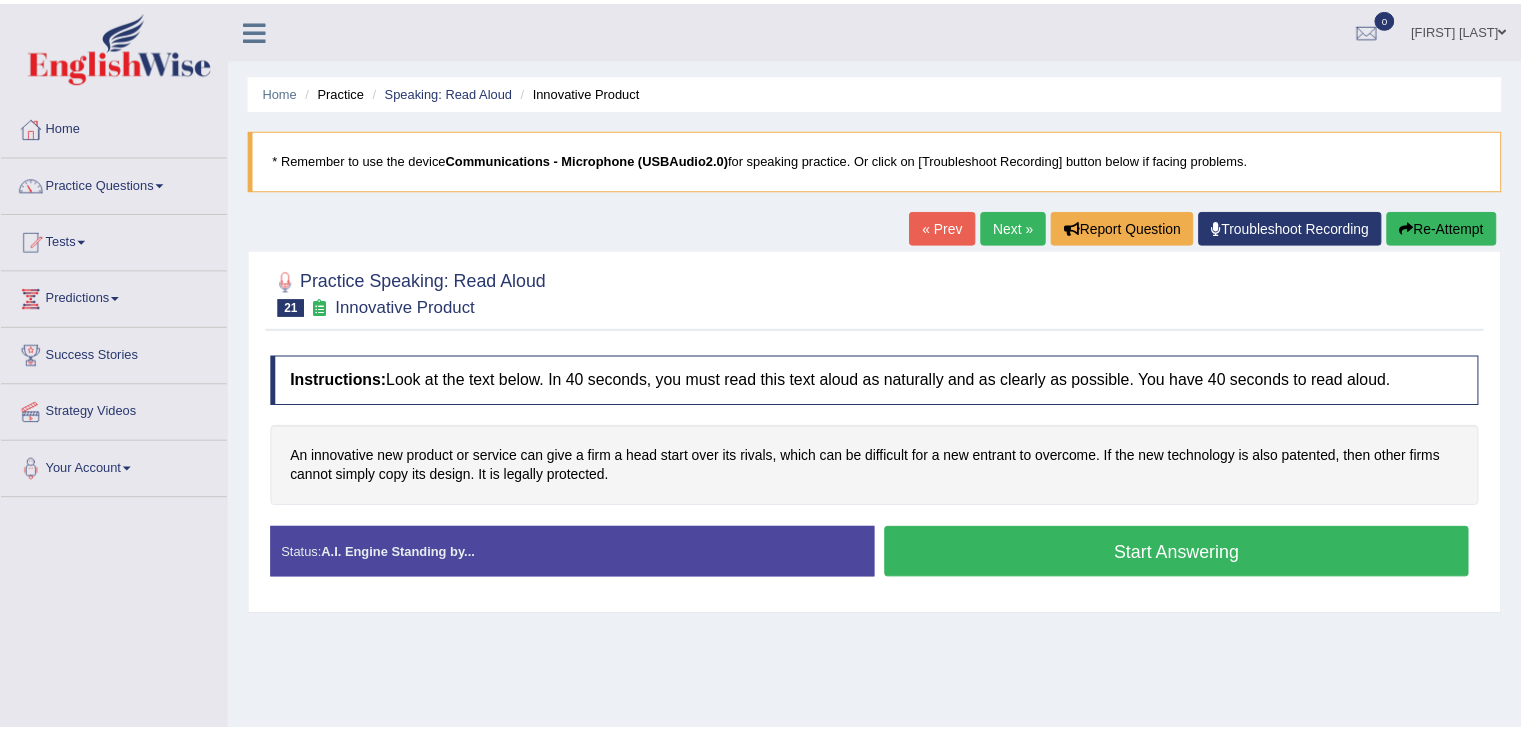 scroll, scrollTop: 0, scrollLeft: 0, axis: both 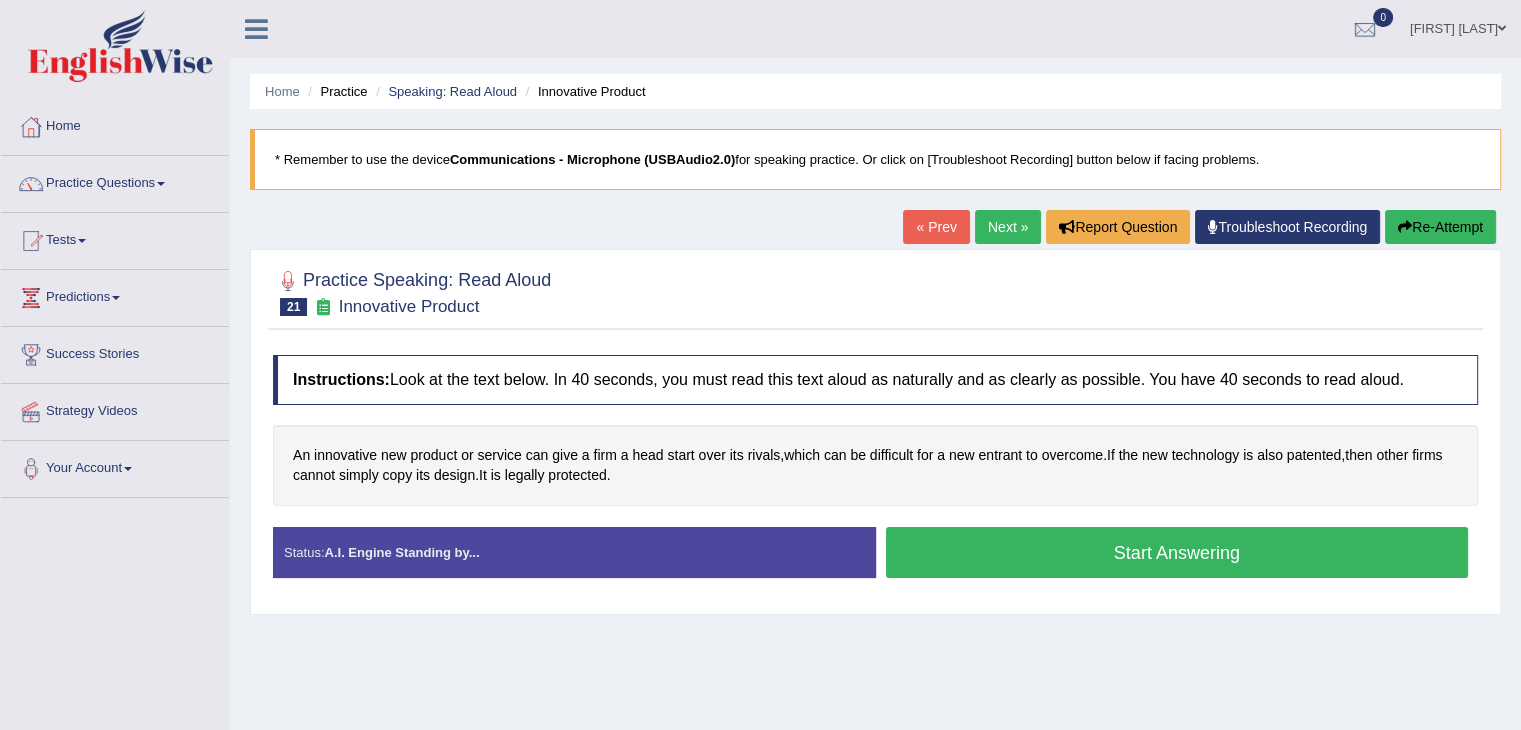 click on "Start Answering" at bounding box center (1177, 552) 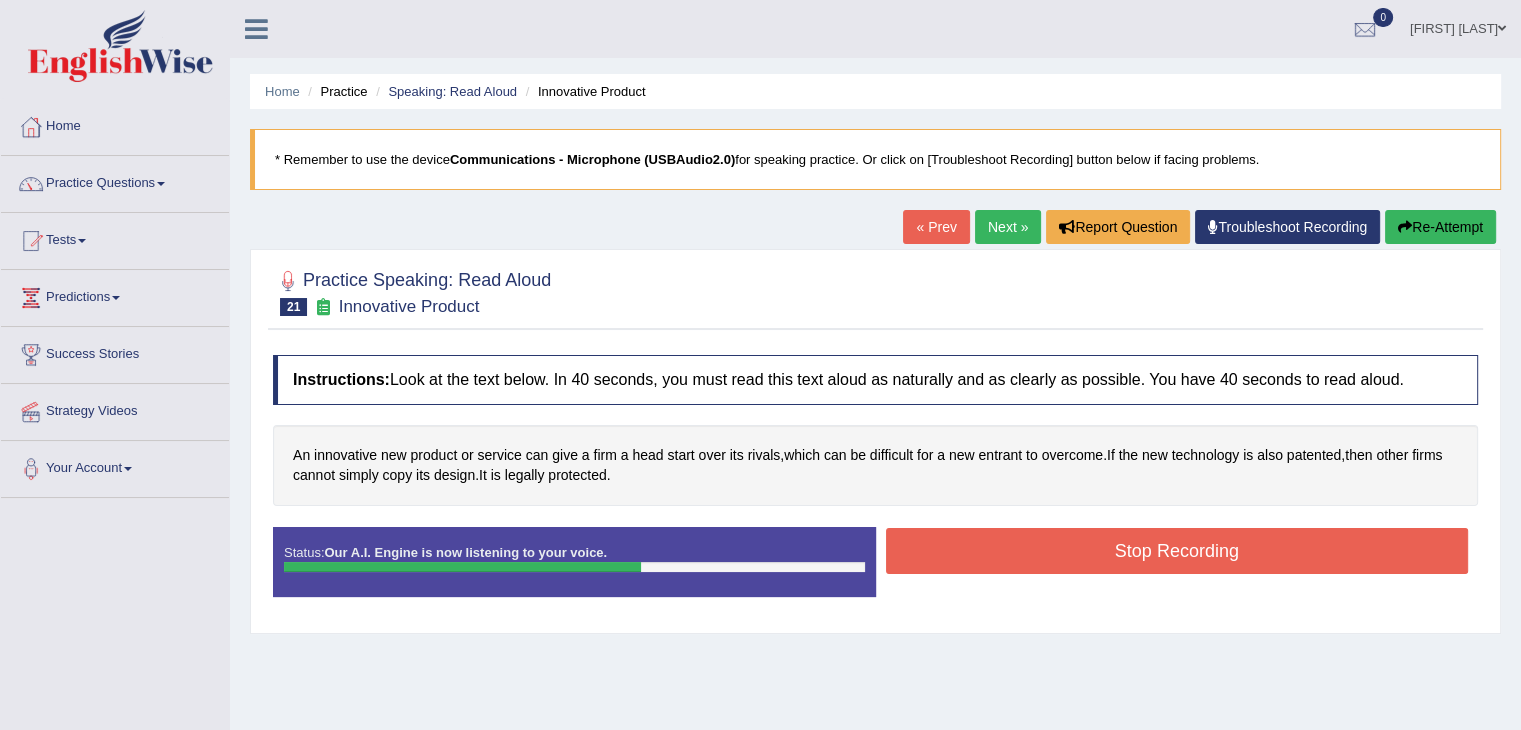 click on "Stop Recording" at bounding box center (1177, 551) 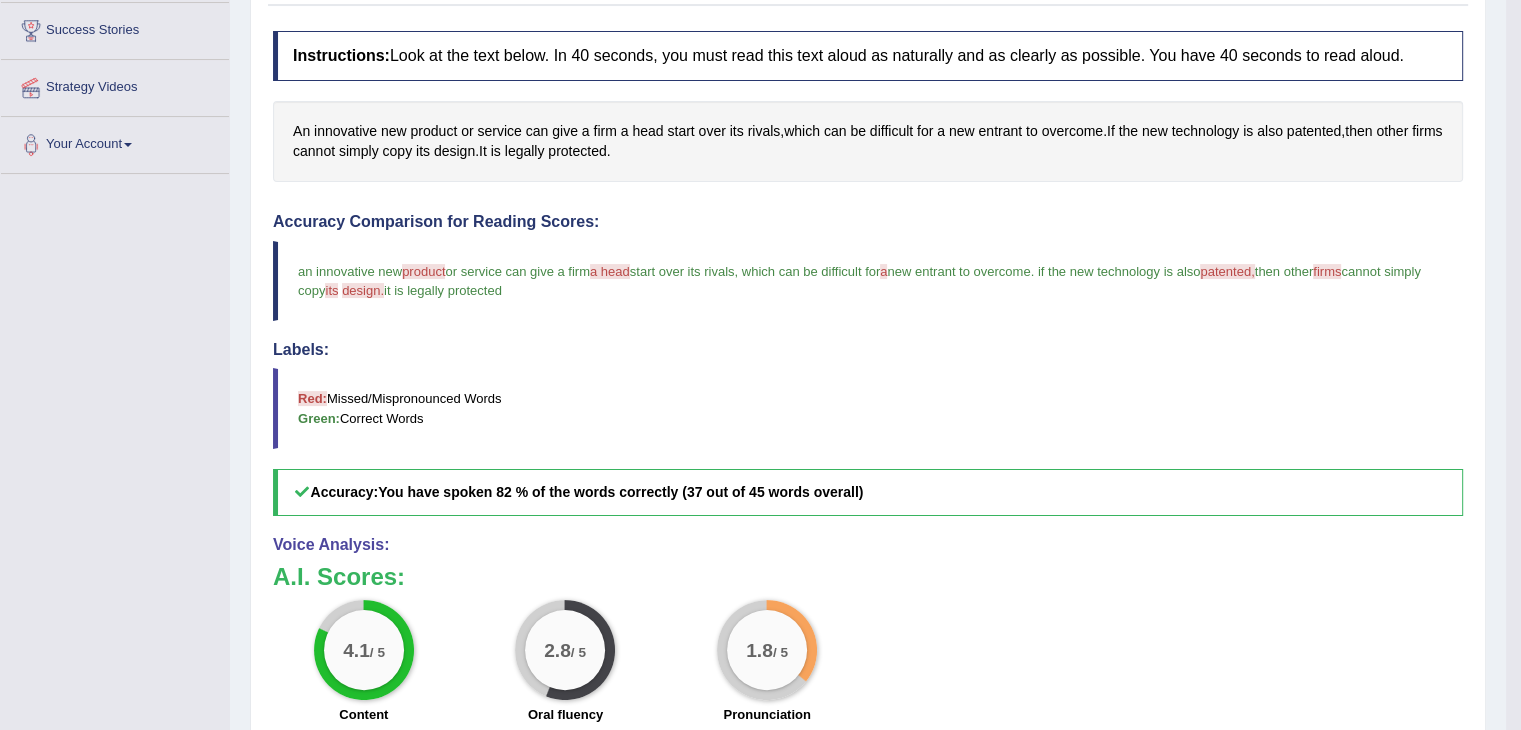 scroll, scrollTop: 0, scrollLeft: 0, axis: both 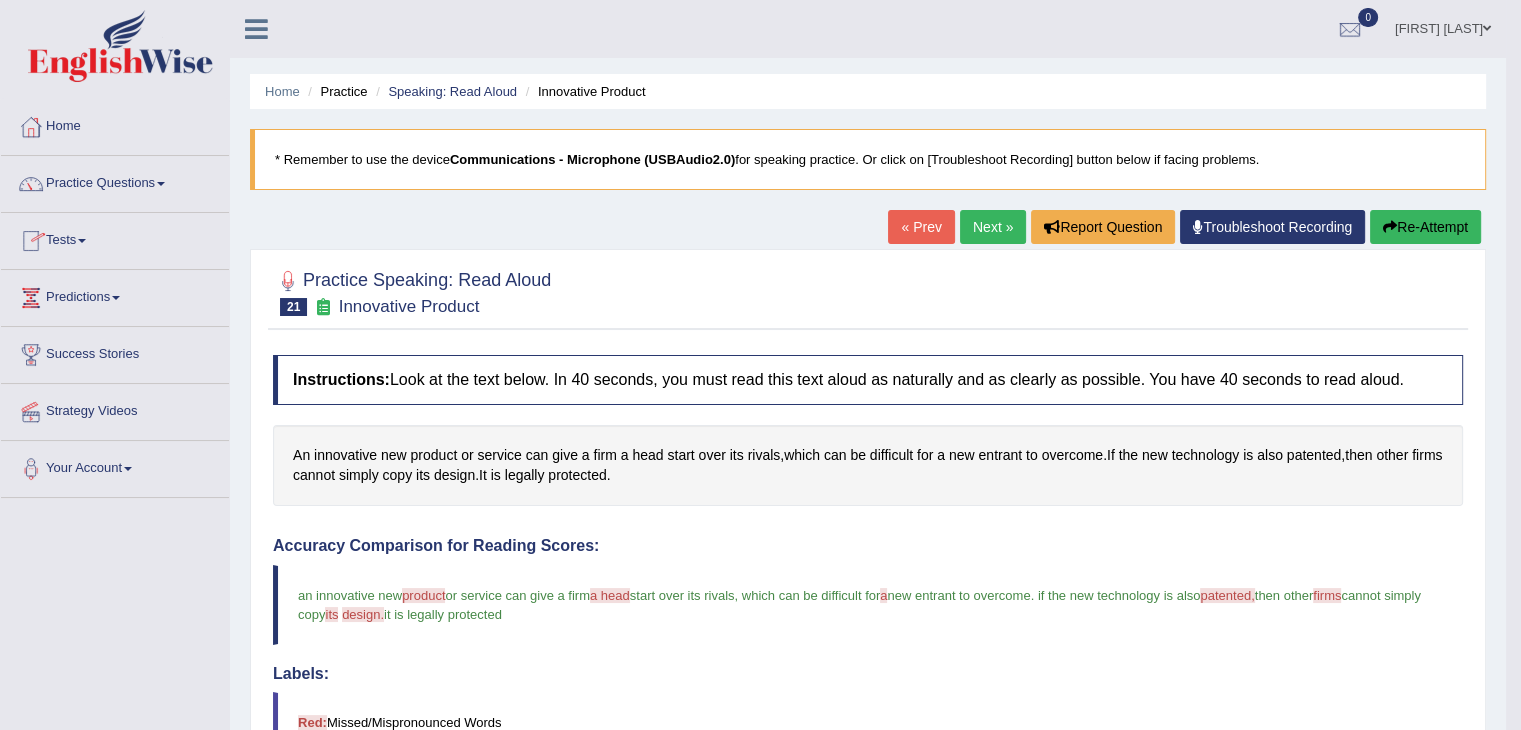 click on "Next »" at bounding box center [993, 227] 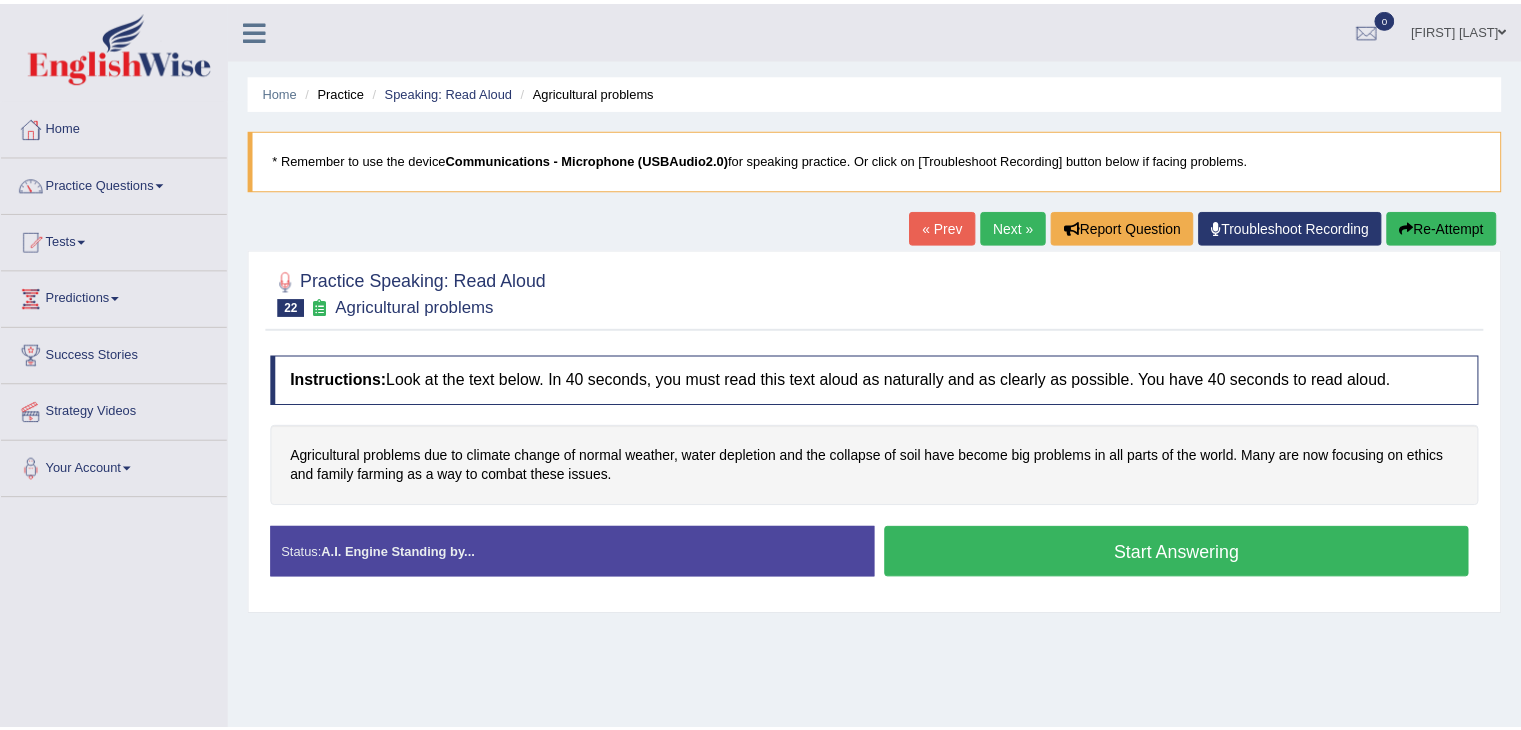 scroll, scrollTop: 0, scrollLeft: 0, axis: both 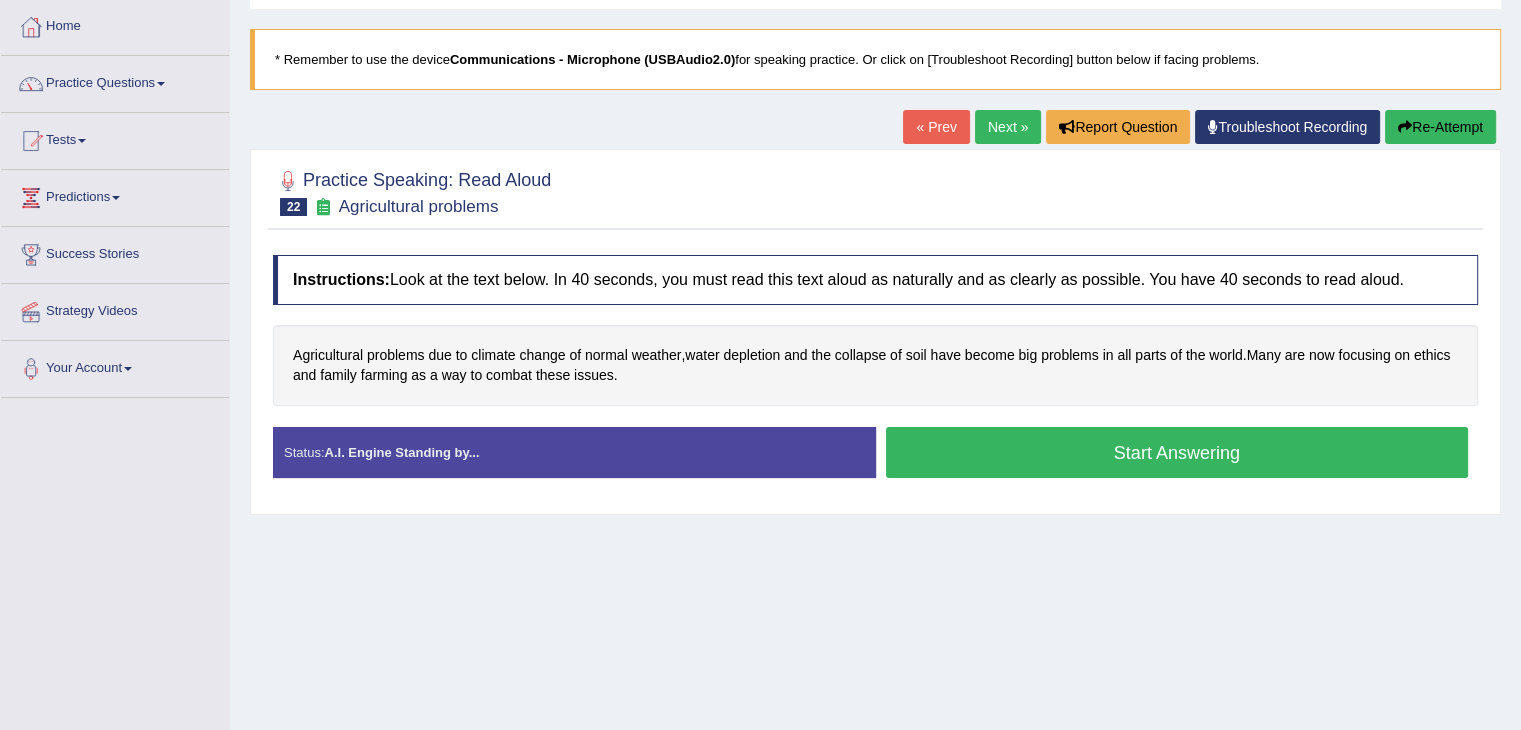 click on "Start Answering" at bounding box center (1177, 452) 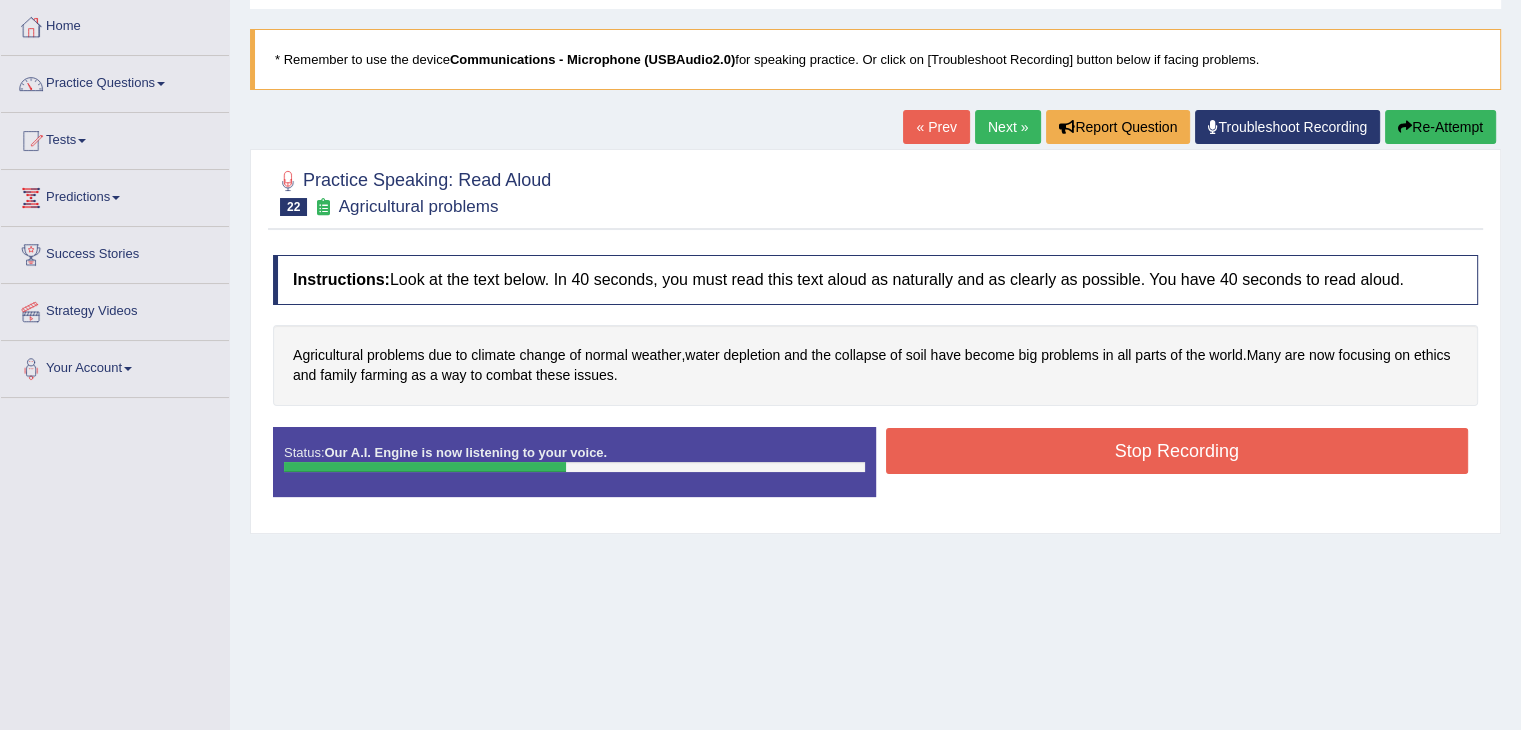 click on "Stop Recording" at bounding box center (1177, 451) 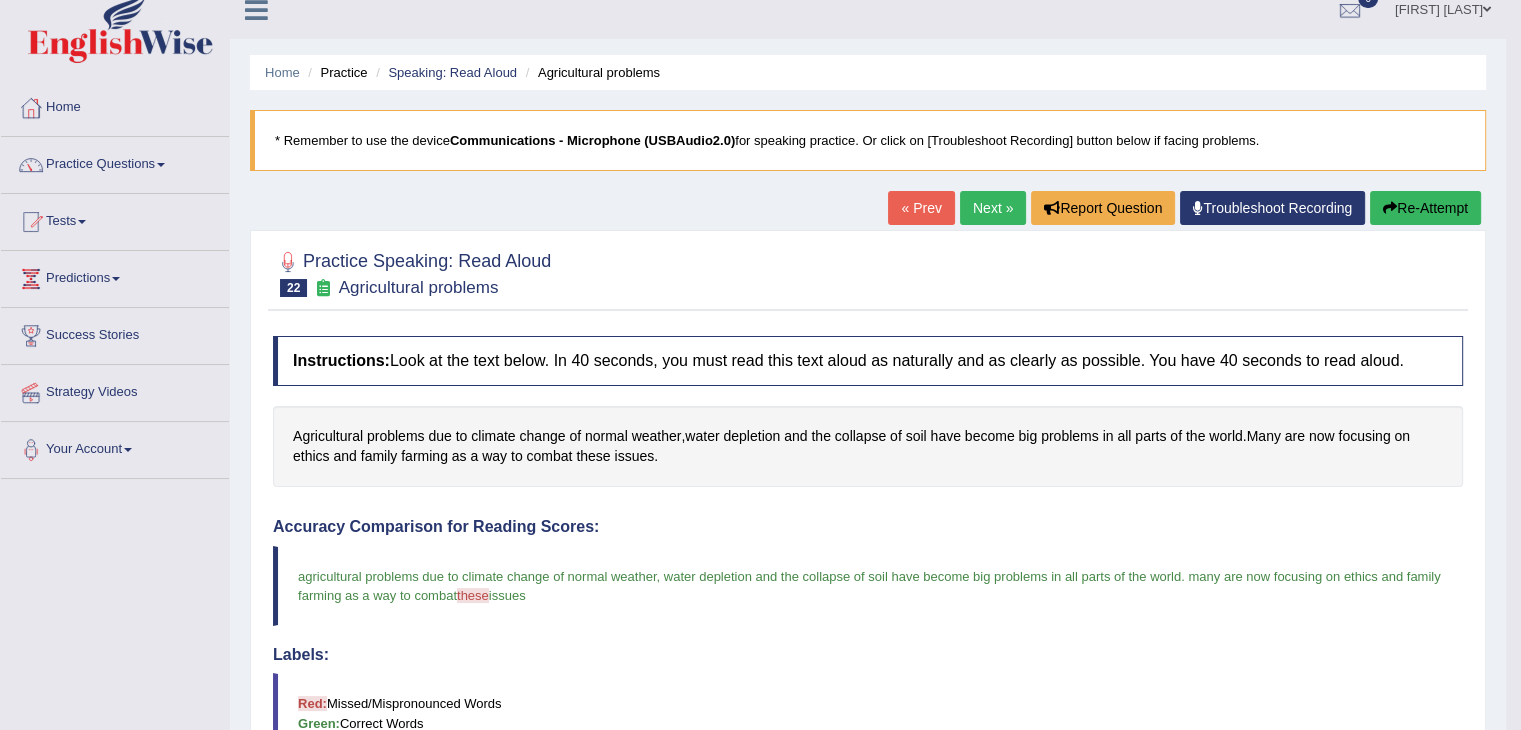 scroll, scrollTop: 0, scrollLeft: 0, axis: both 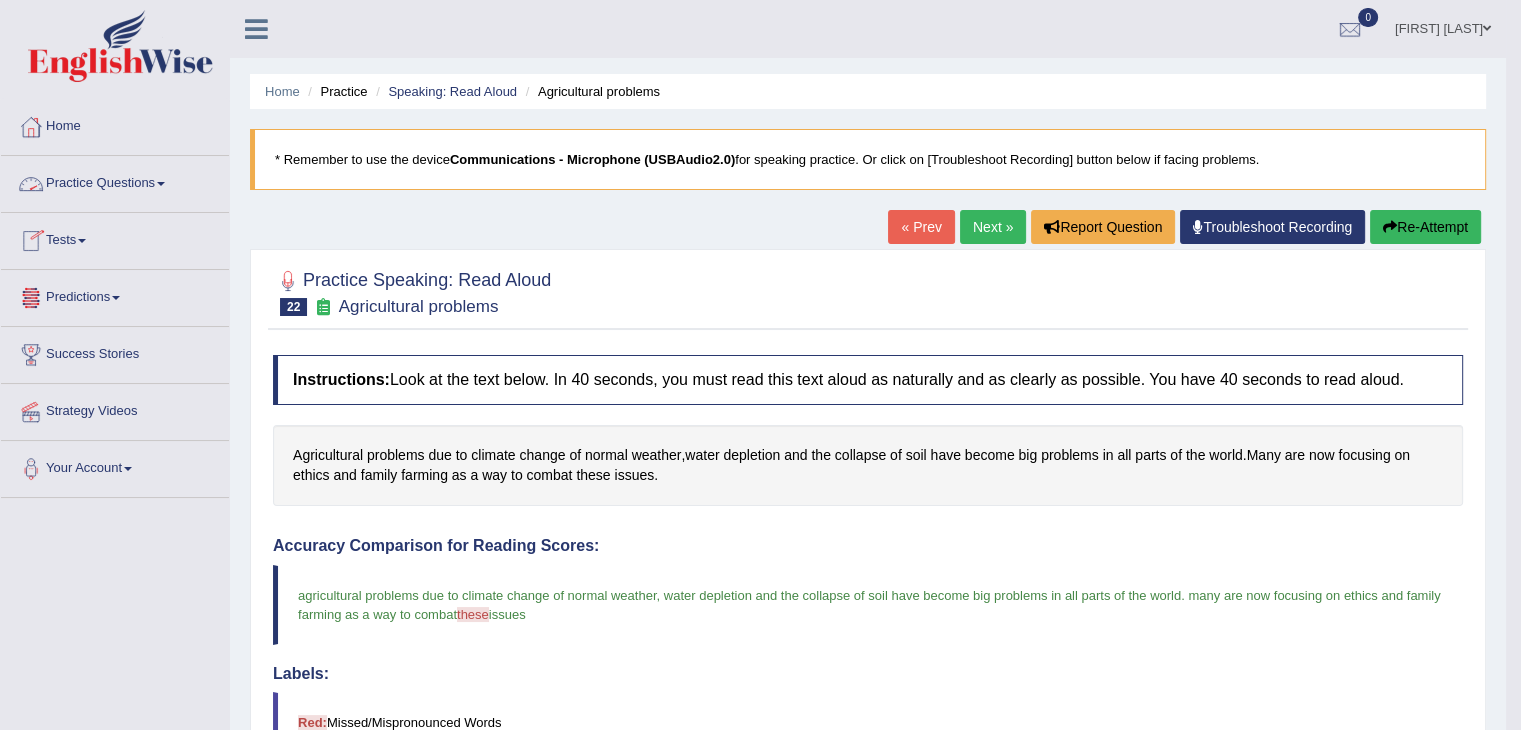 click on "Practice Questions" at bounding box center [115, 181] 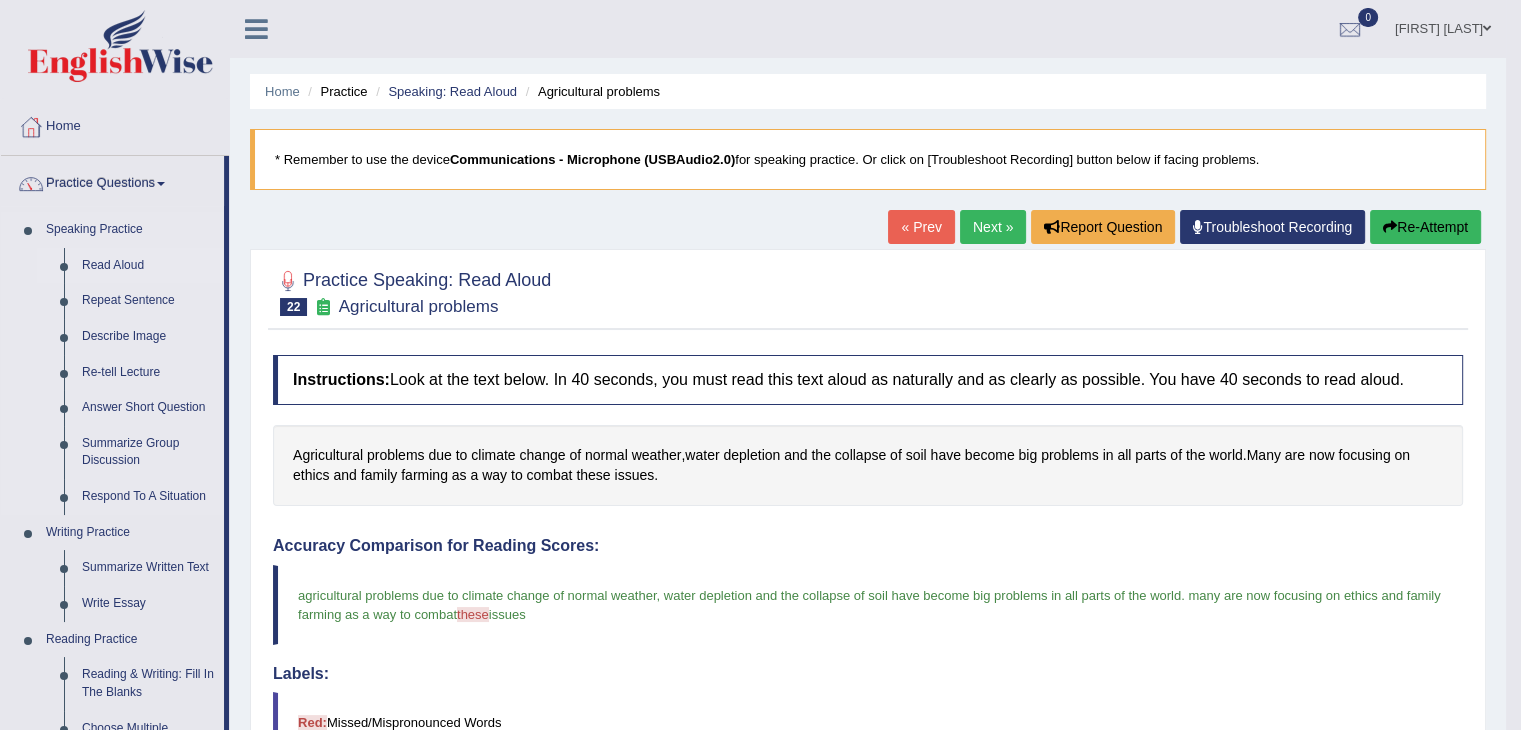 click on "Read Aloud" at bounding box center [148, 266] 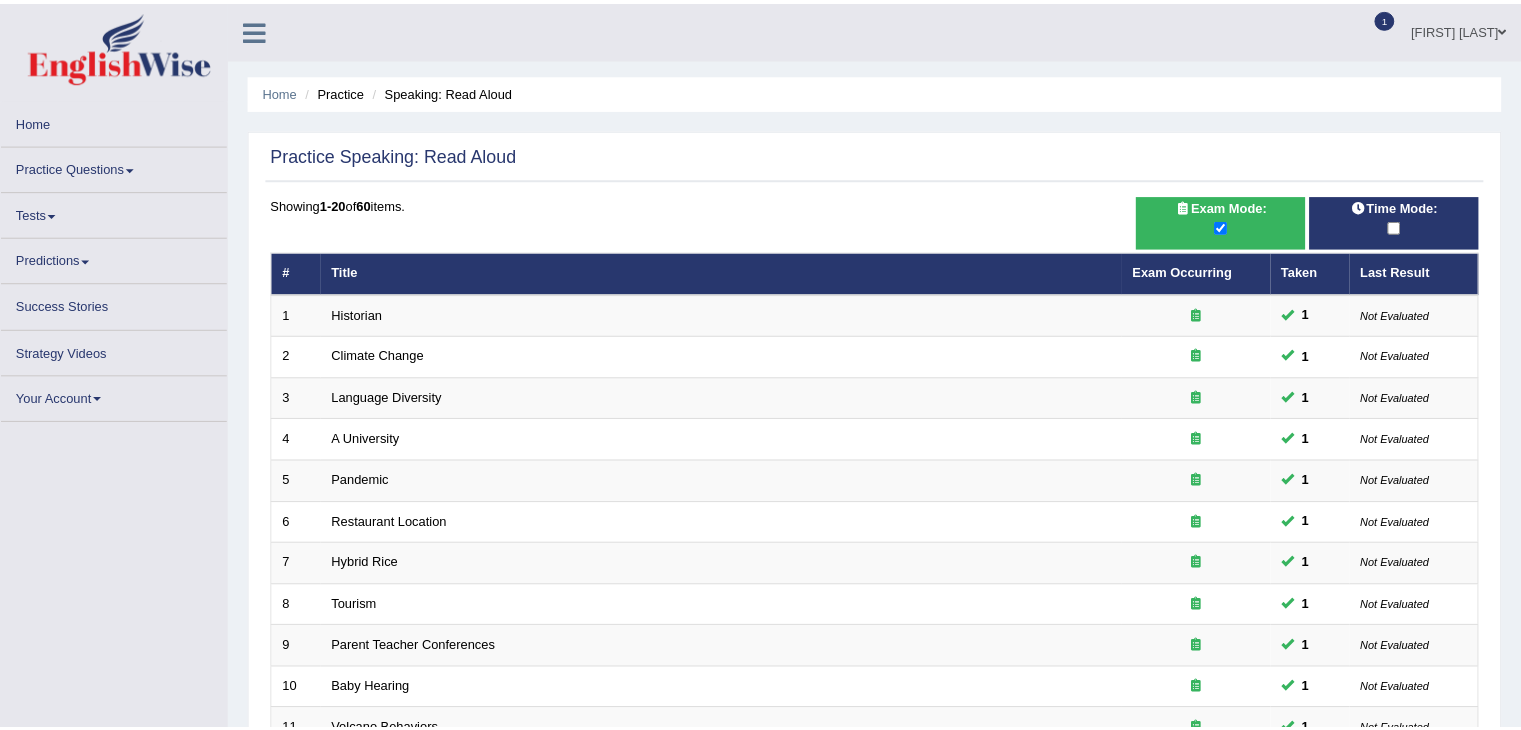 scroll, scrollTop: 0, scrollLeft: 0, axis: both 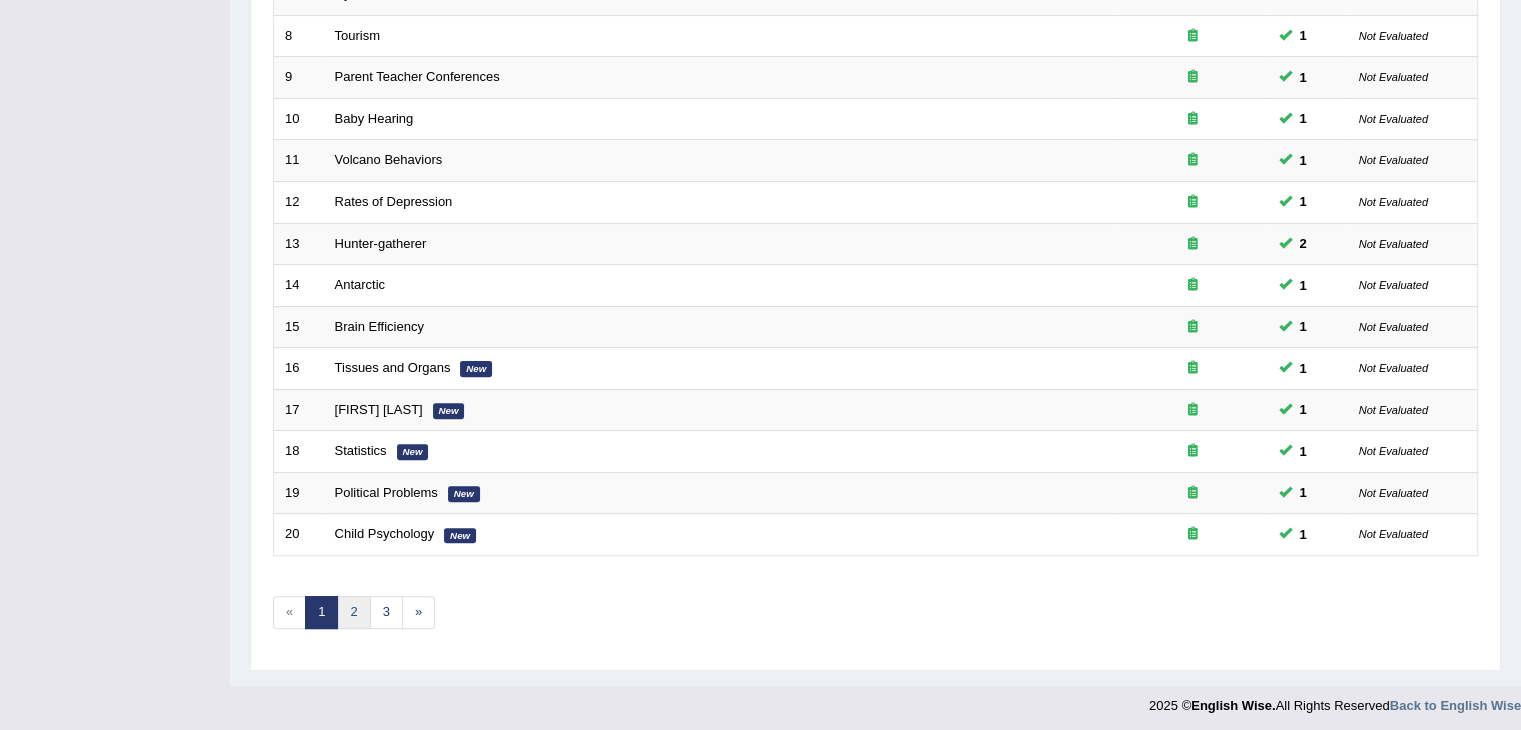 click on "2" at bounding box center (353, 612) 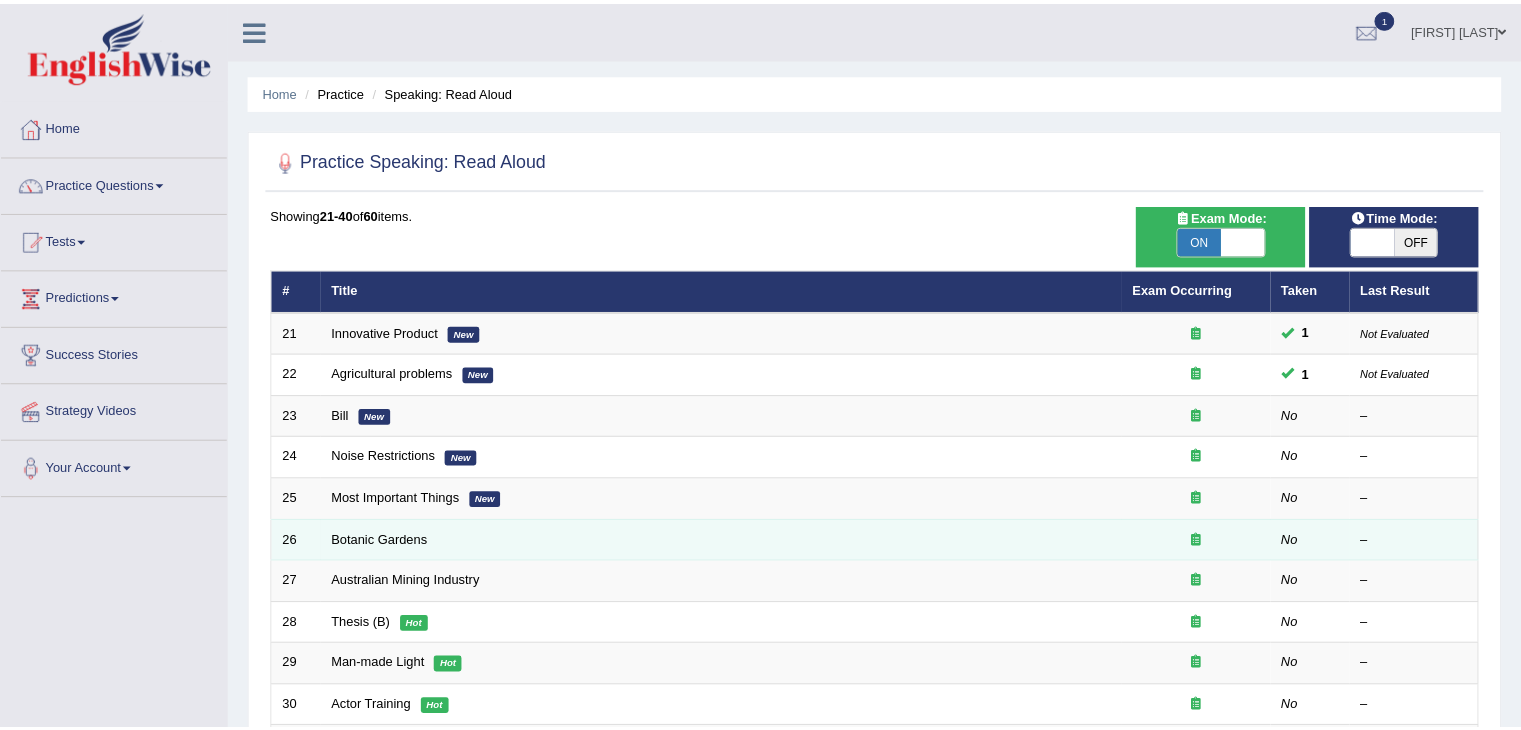 scroll, scrollTop: 0, scrollLeft: 0, axis: both 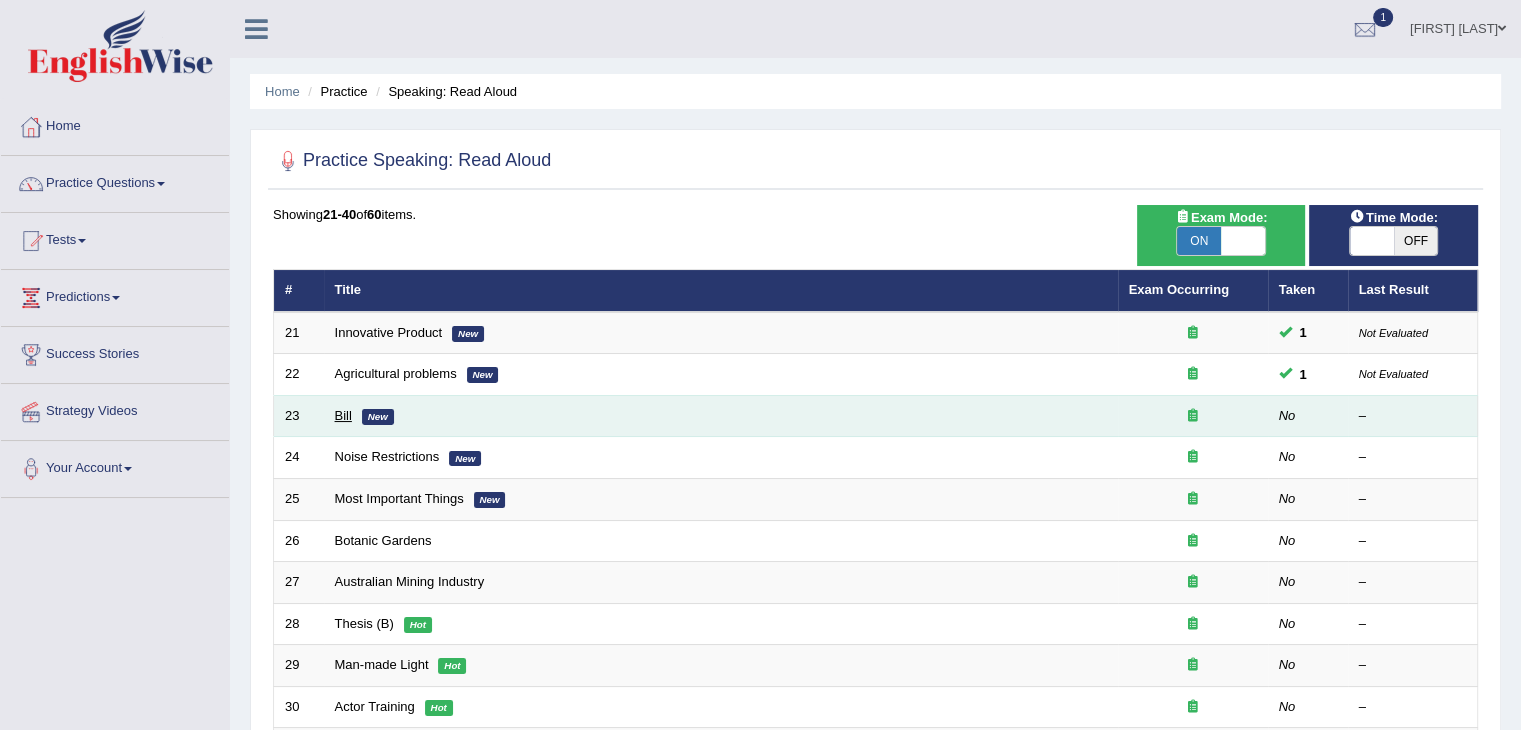 click on "Bill" at bounding box center (343, 415) 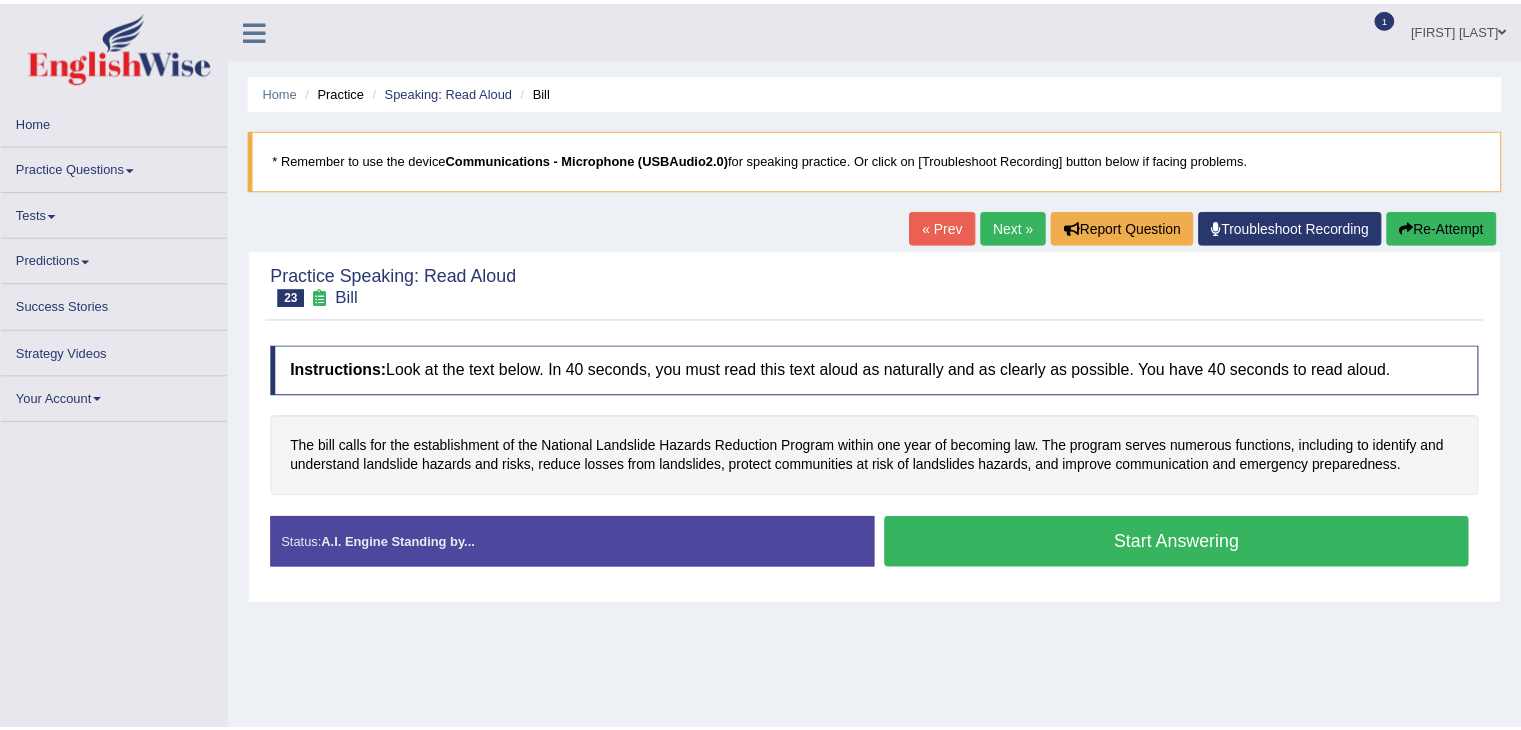 scroll, scrollTop: 0, scrollLeft: 0, axis: both 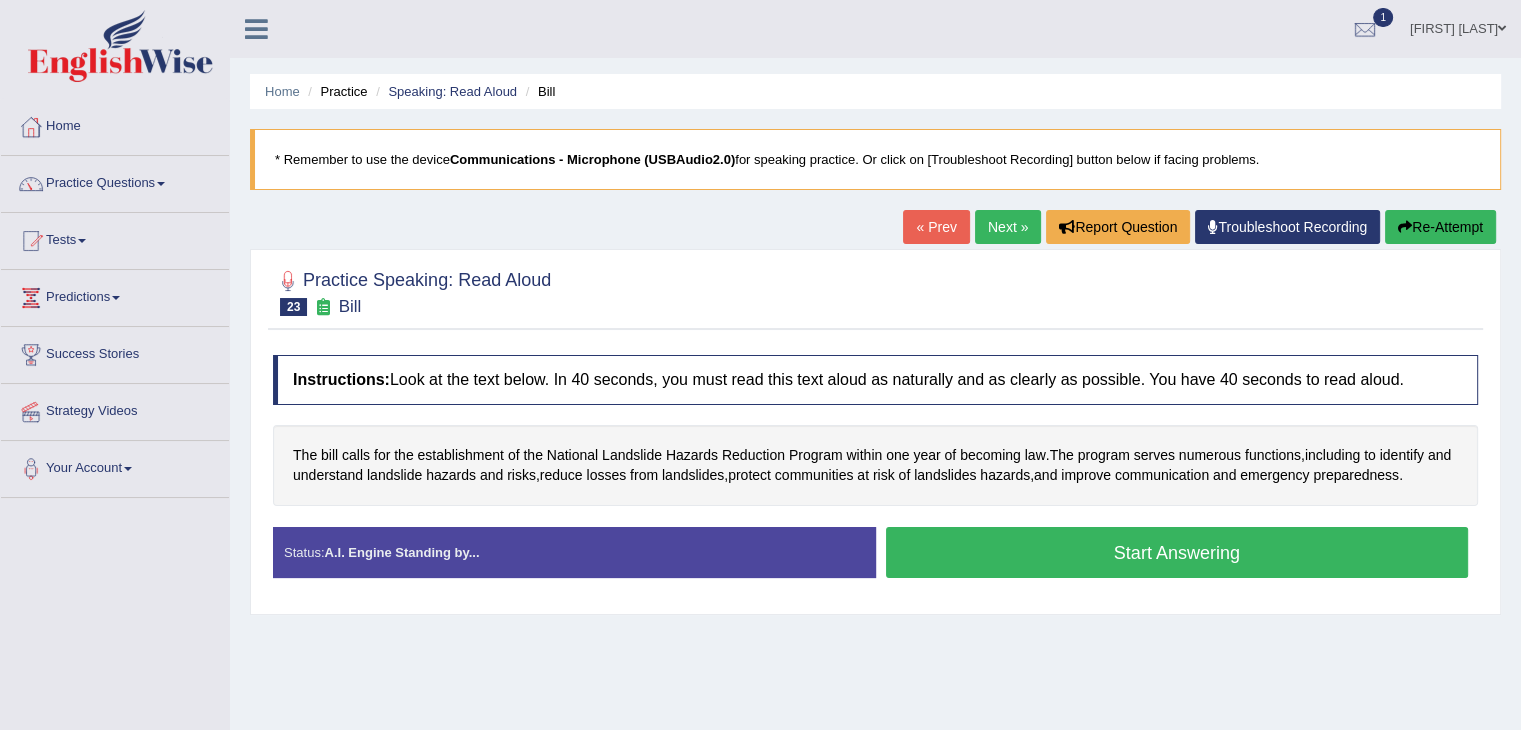 click on "Start Answering" at bounding box center (1177, 552) 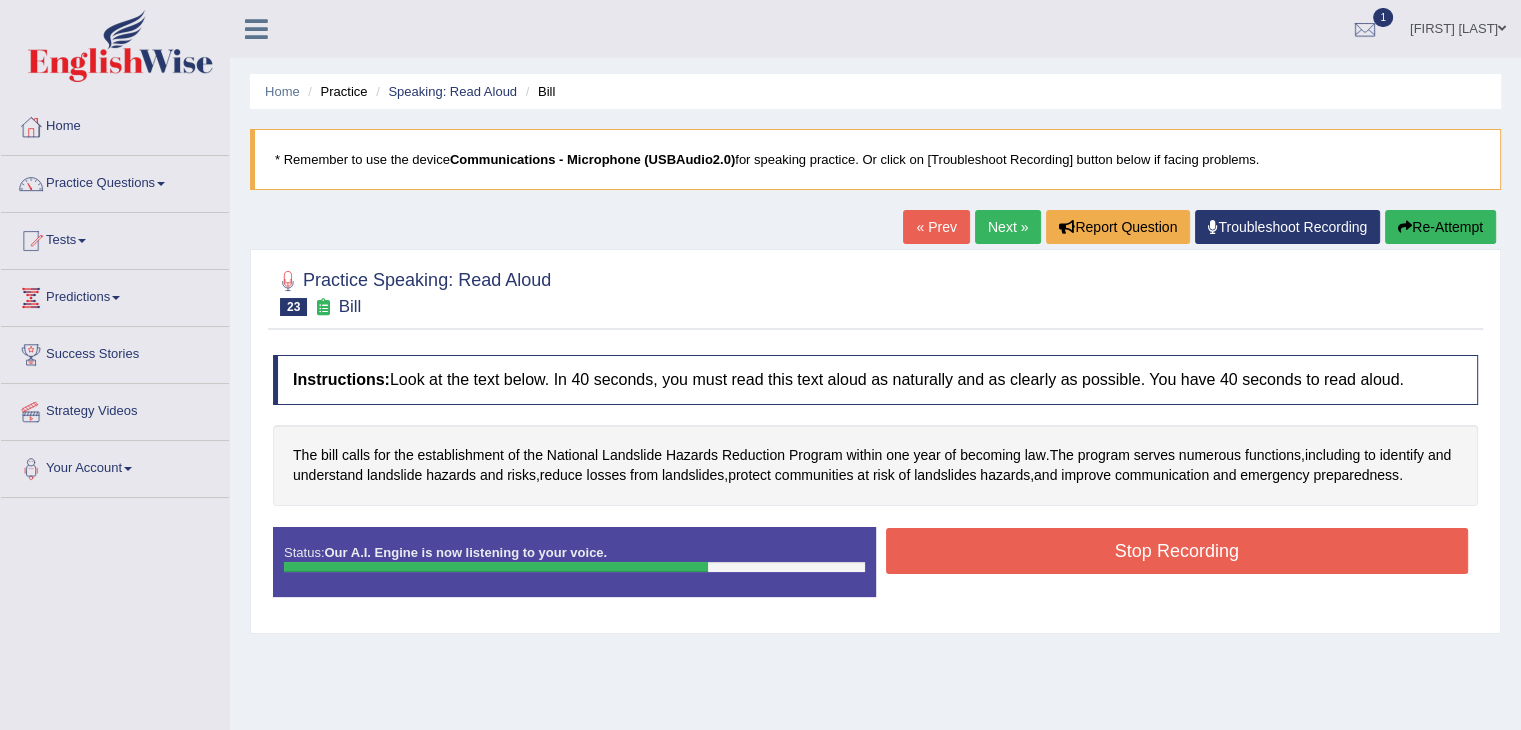 click on "Stop Recording" at bounding box center [1177, 551] 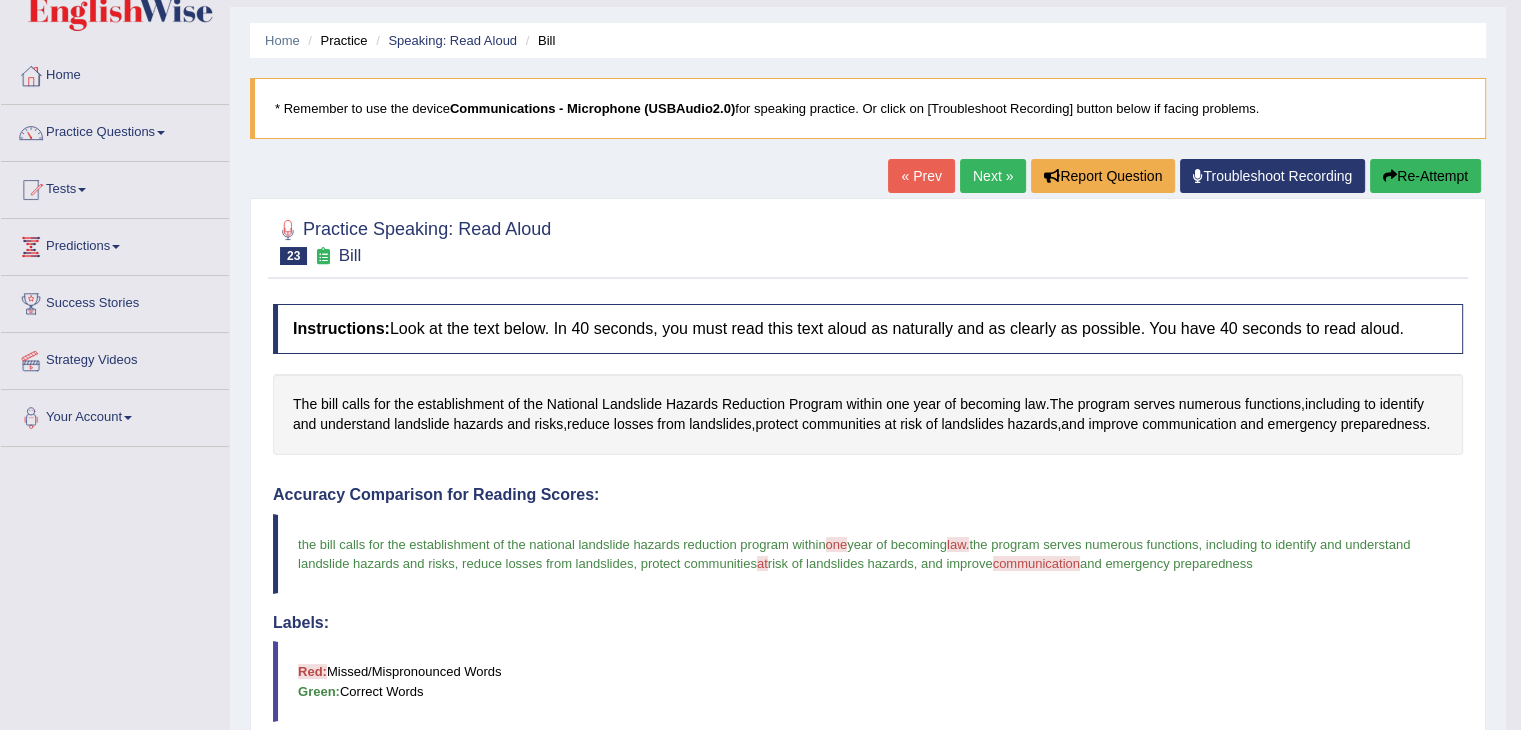 scroll, scrollTop: 0, scrollLeft: 0, axis: both 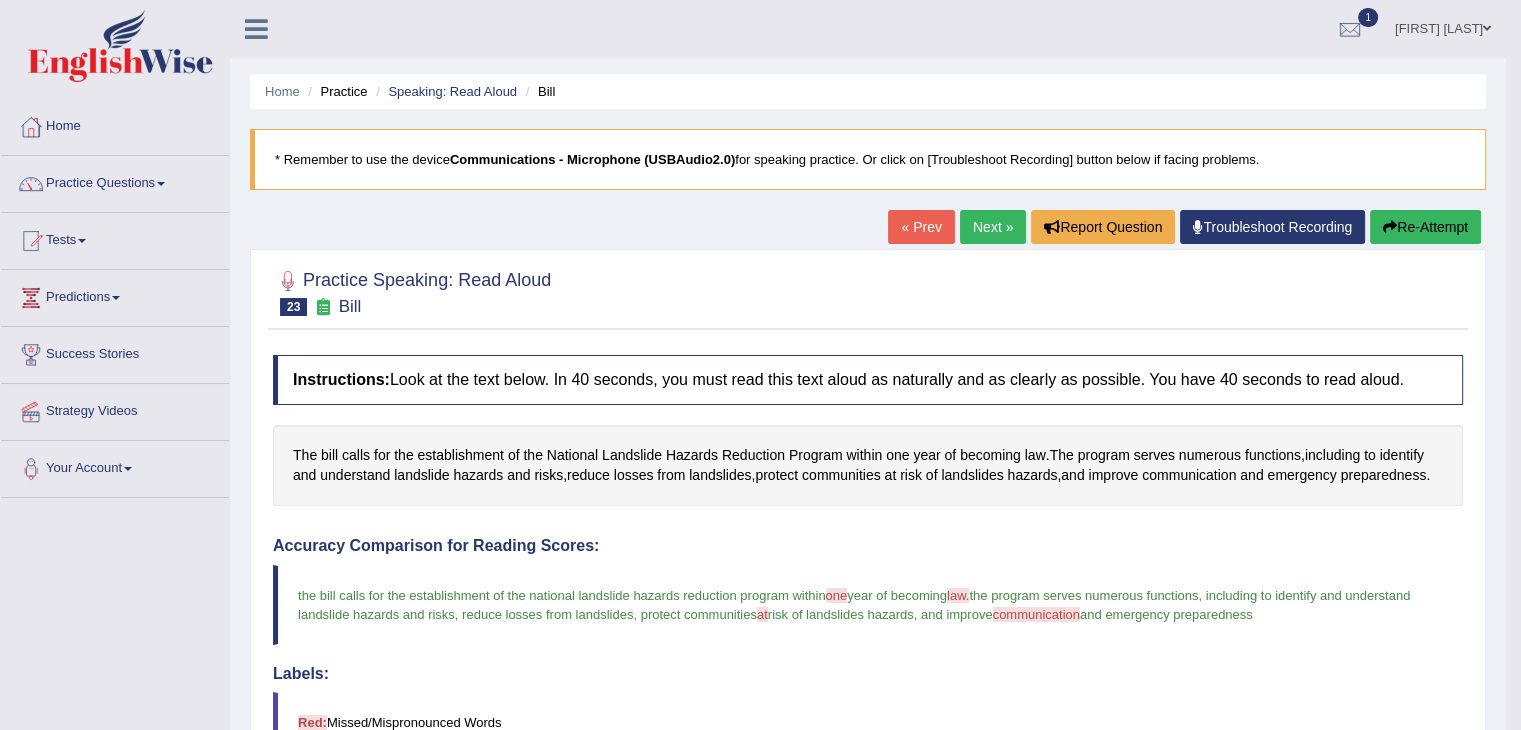 click on "Next »" at bounding box center (993, 227) 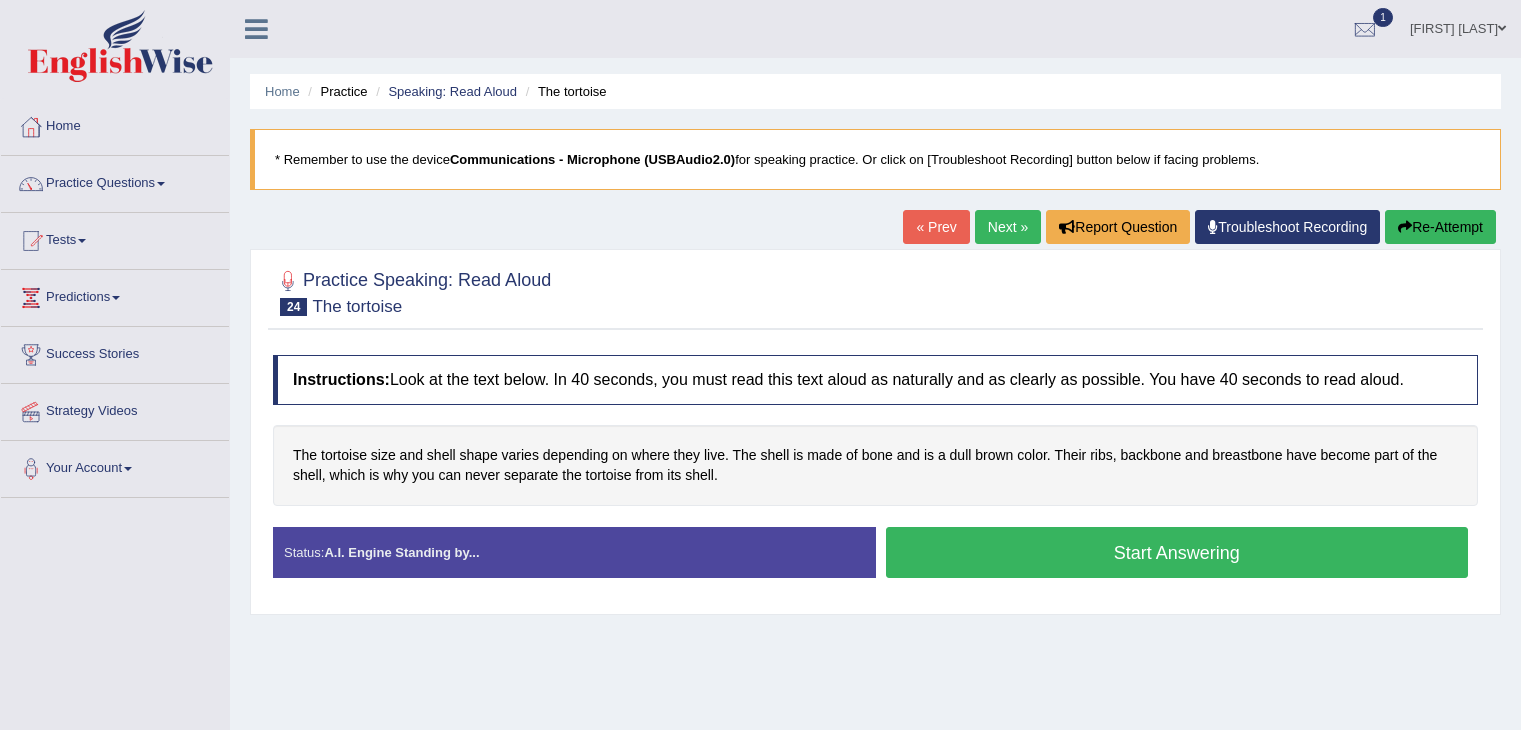 scroll, scrollTop: 0, scrollLeft: 0, axis: both 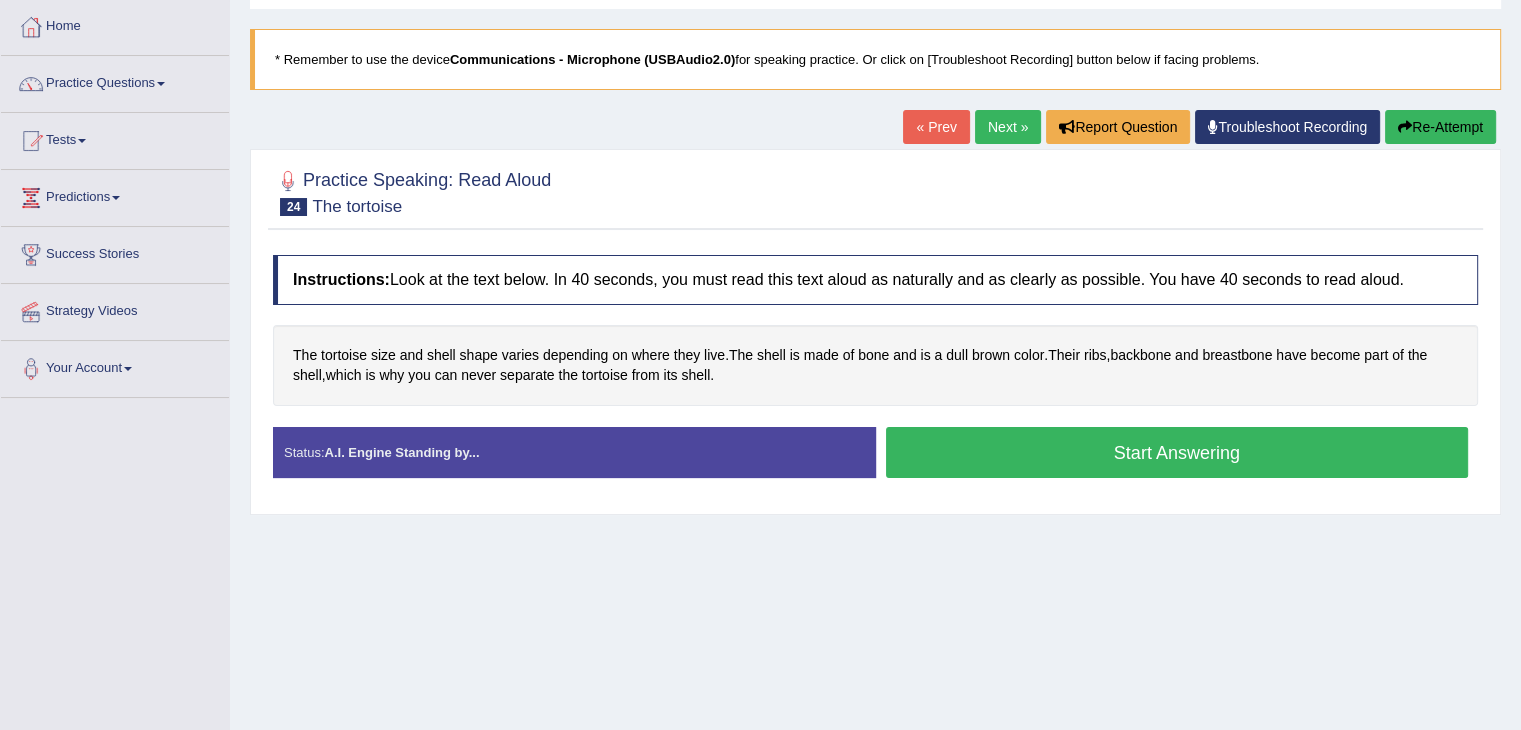 click on "Start Answering" at bounding box center (1177, 452) 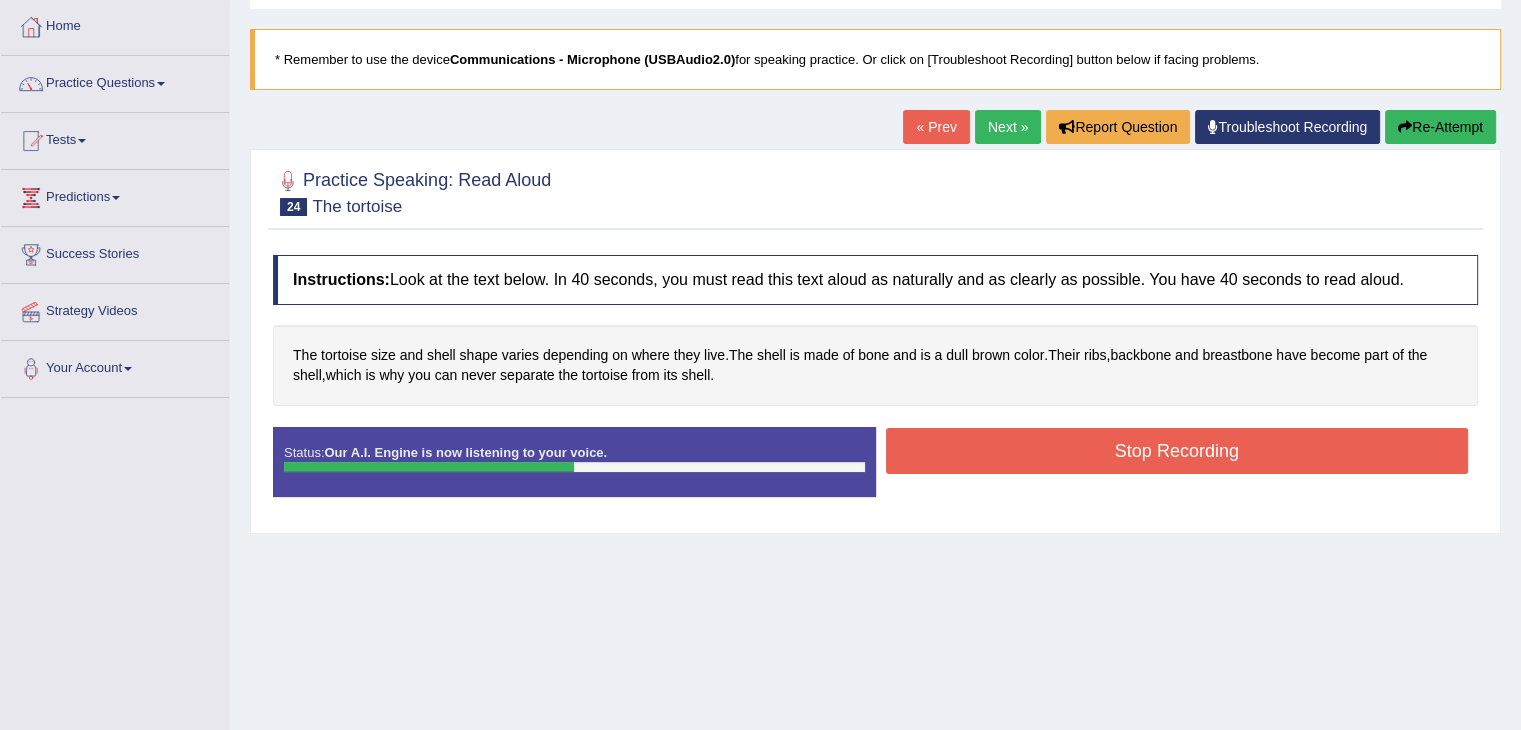 click on "Stop Recording" at bounding box center [1177, 451] 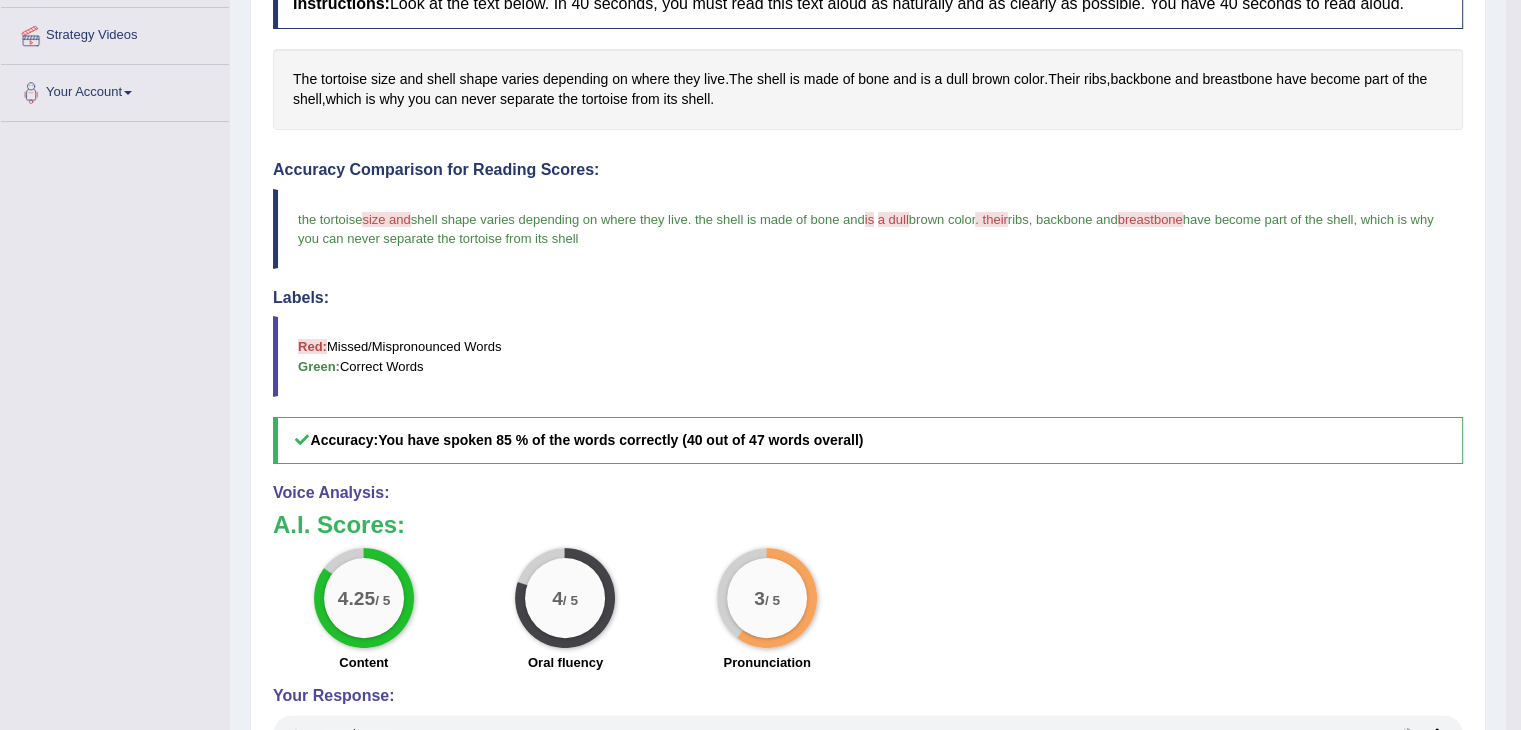 scroll, scrollTop: 200, scrollLeft: 0, axis: vertical 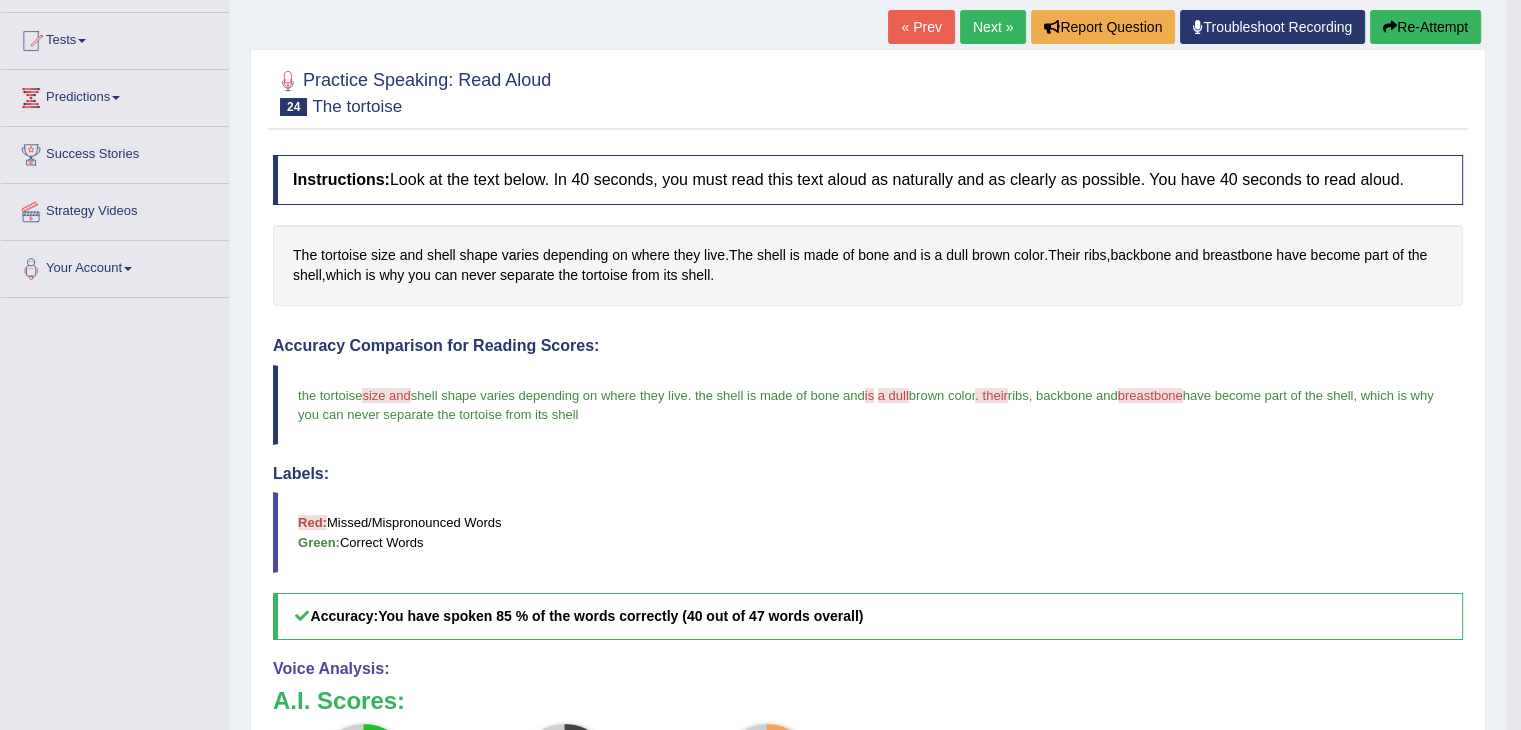click on "Next »" at bounding box center [993, 27] 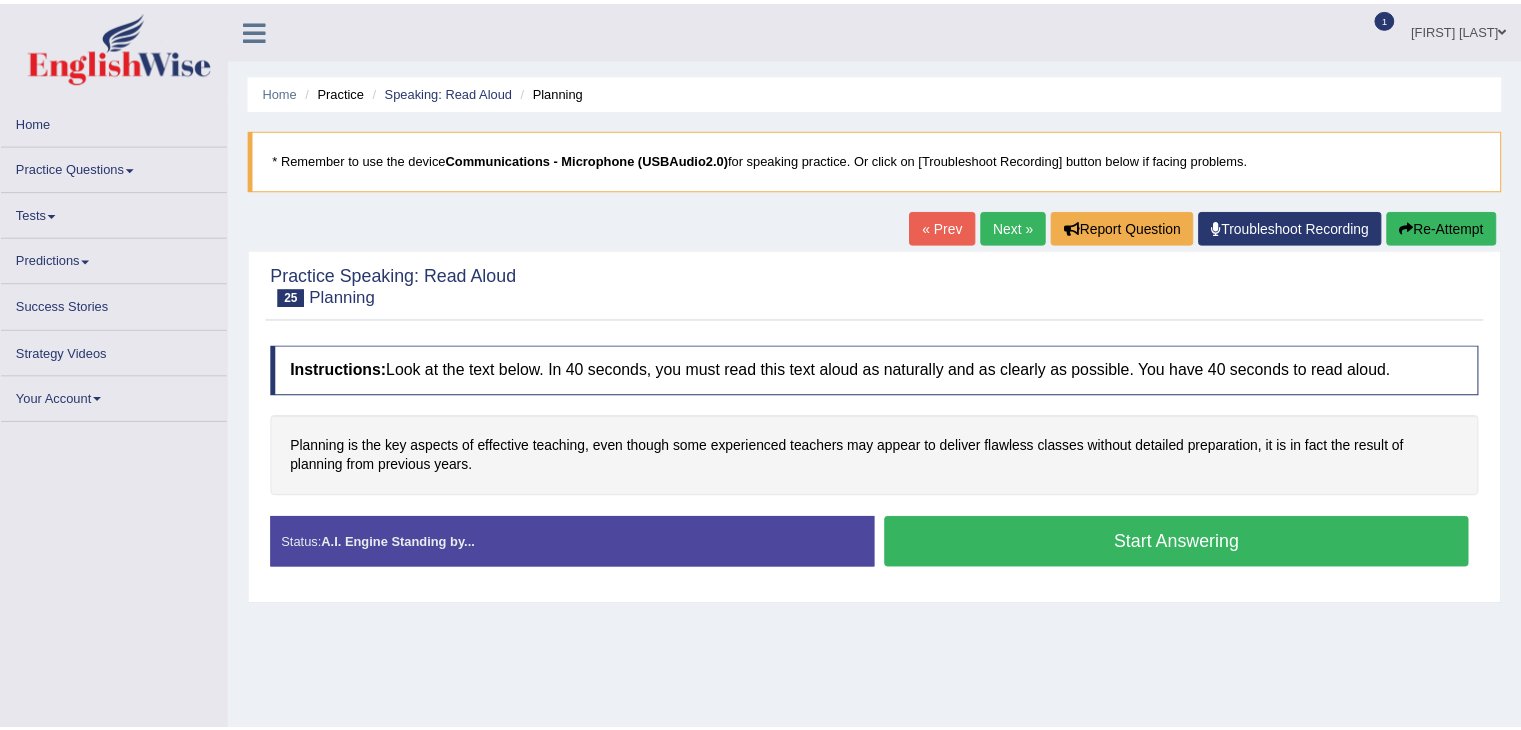 scroll, scrollTop: 0, scrollLeft: 0, axis: both 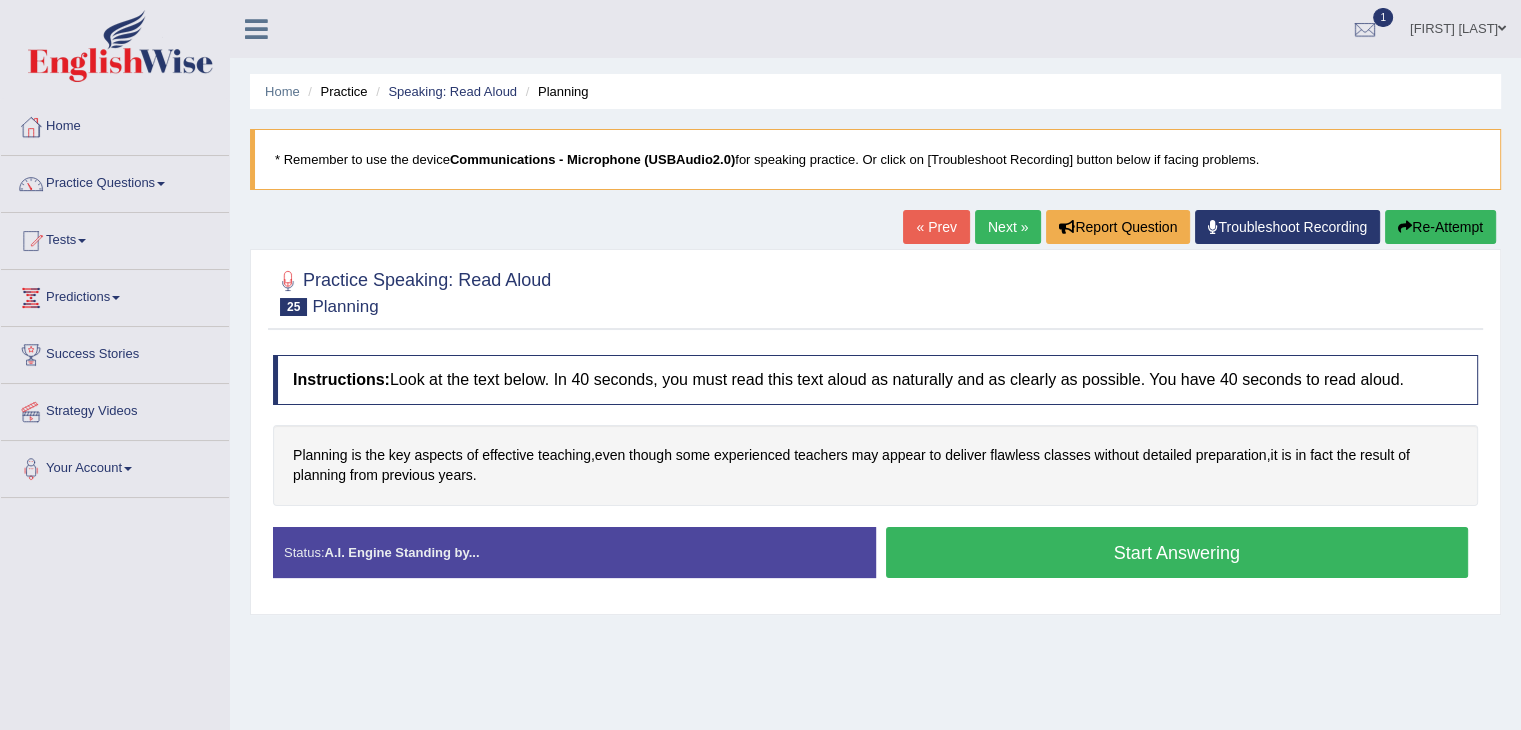 click on "Start Answering" at bounding box center [1177, 552] 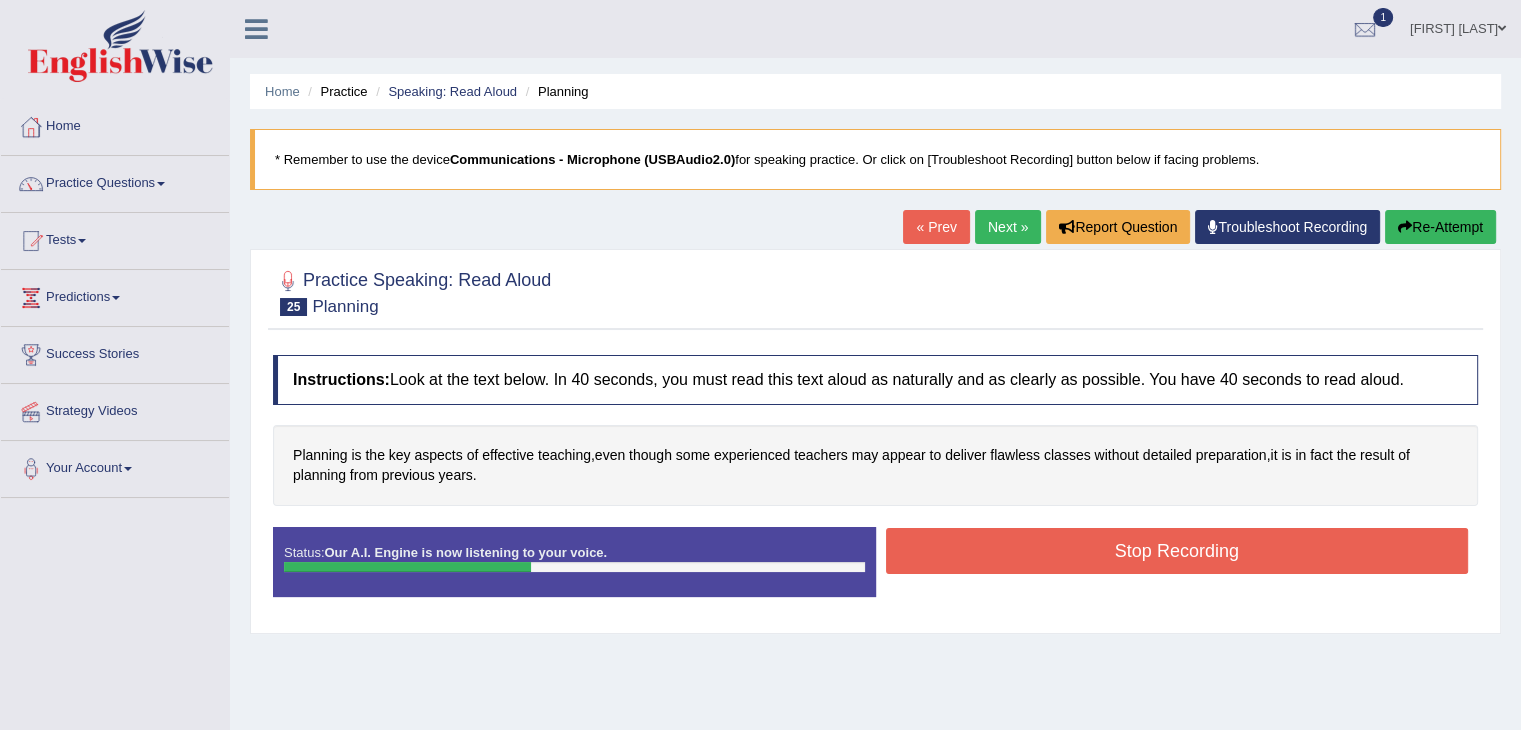 click on "Stop Recording" at bounding box center (1177, 551) 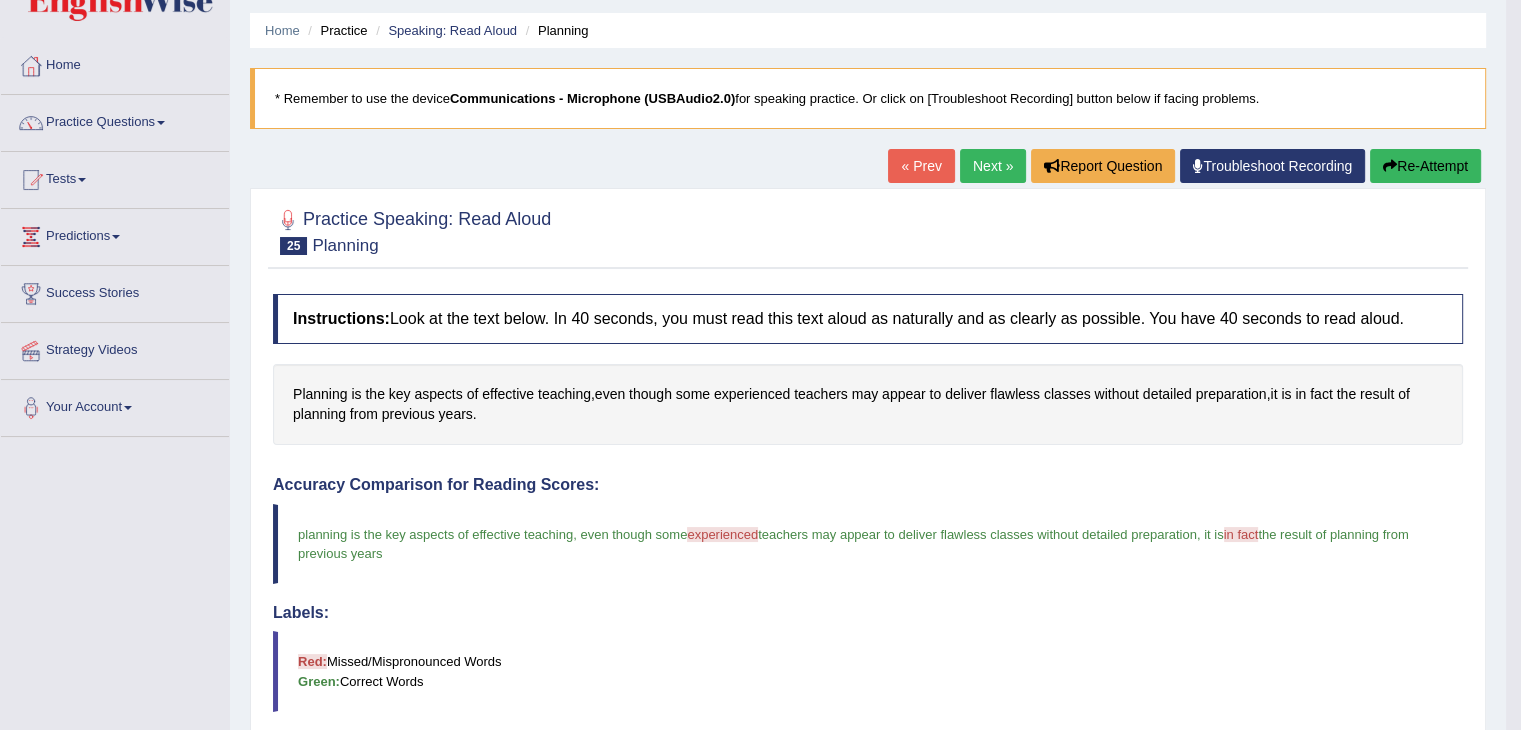 scroll, scrollTop: 0, scrollLeft: 0, axis: both 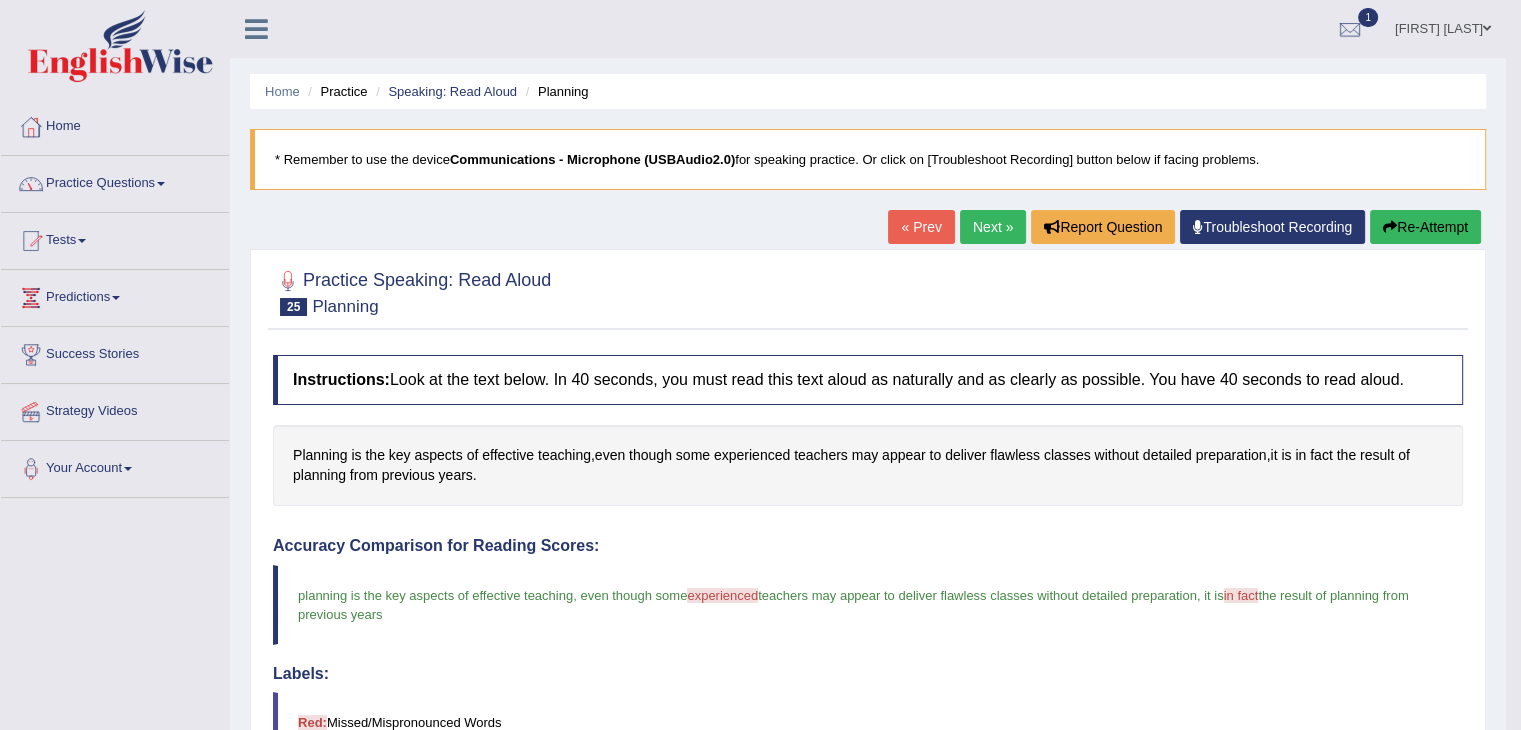 click on "Practice Questions" at bounding box center (115, 181) 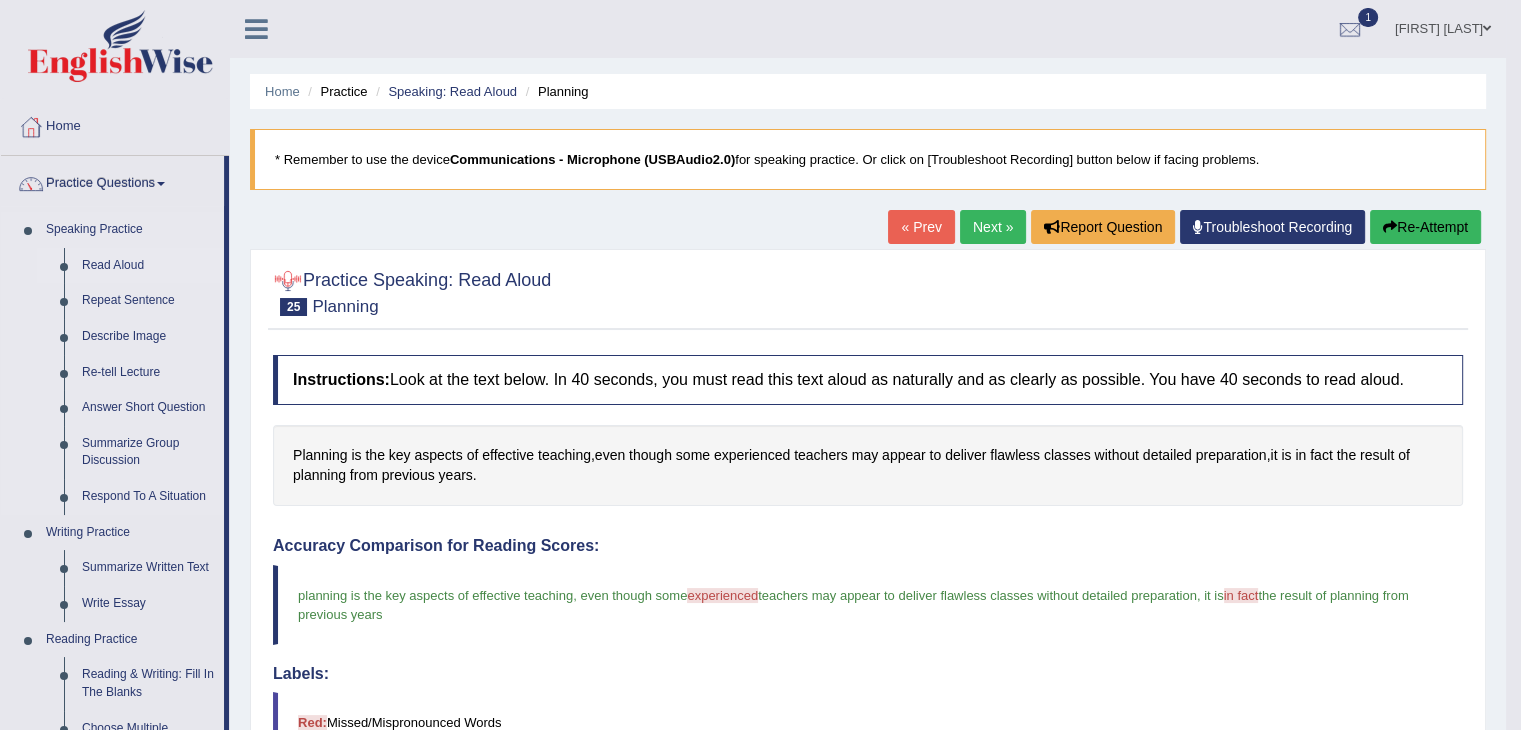 click on "Read Aloud" at bounding box center (148, 266) 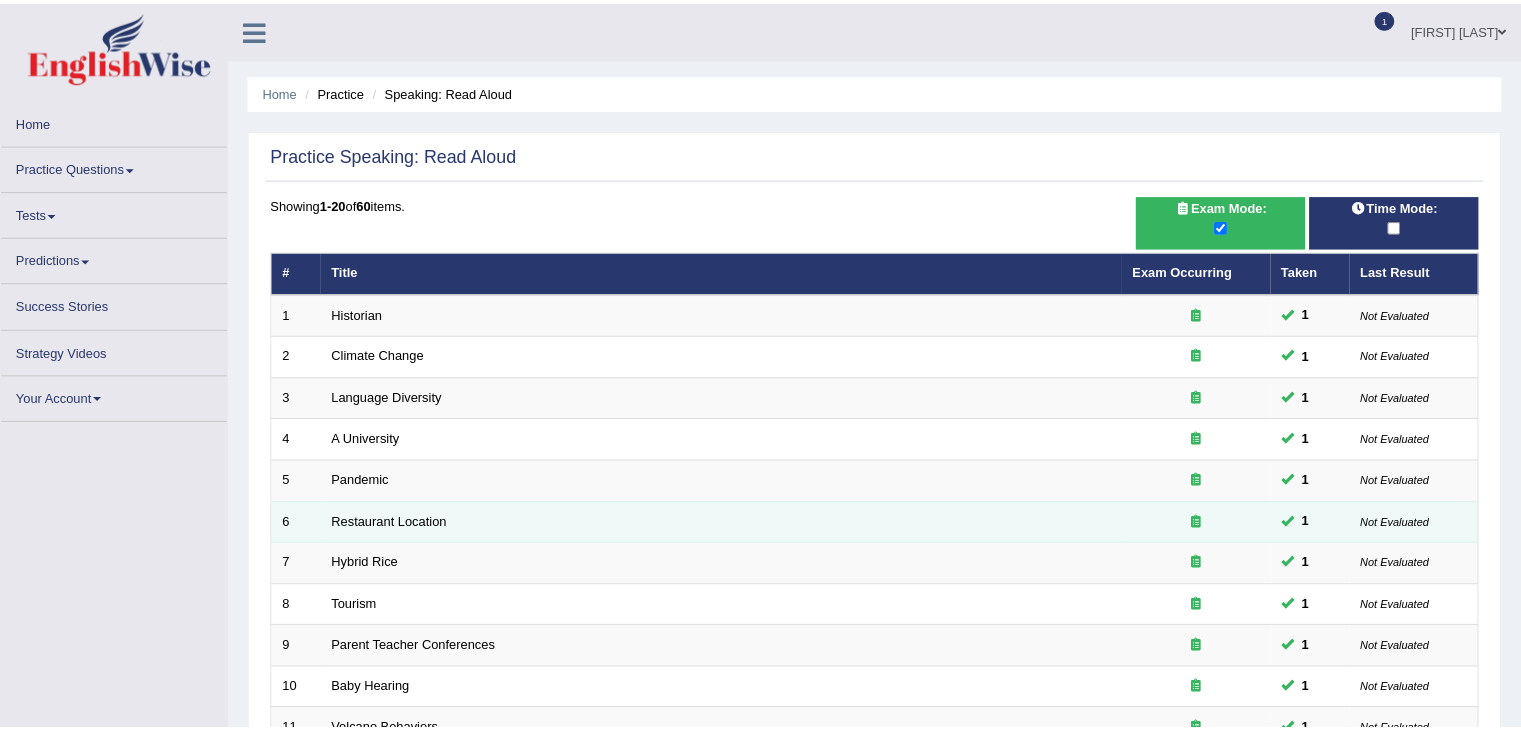scroll, scrollTop: 0, scrollLeft: 0, axis: both 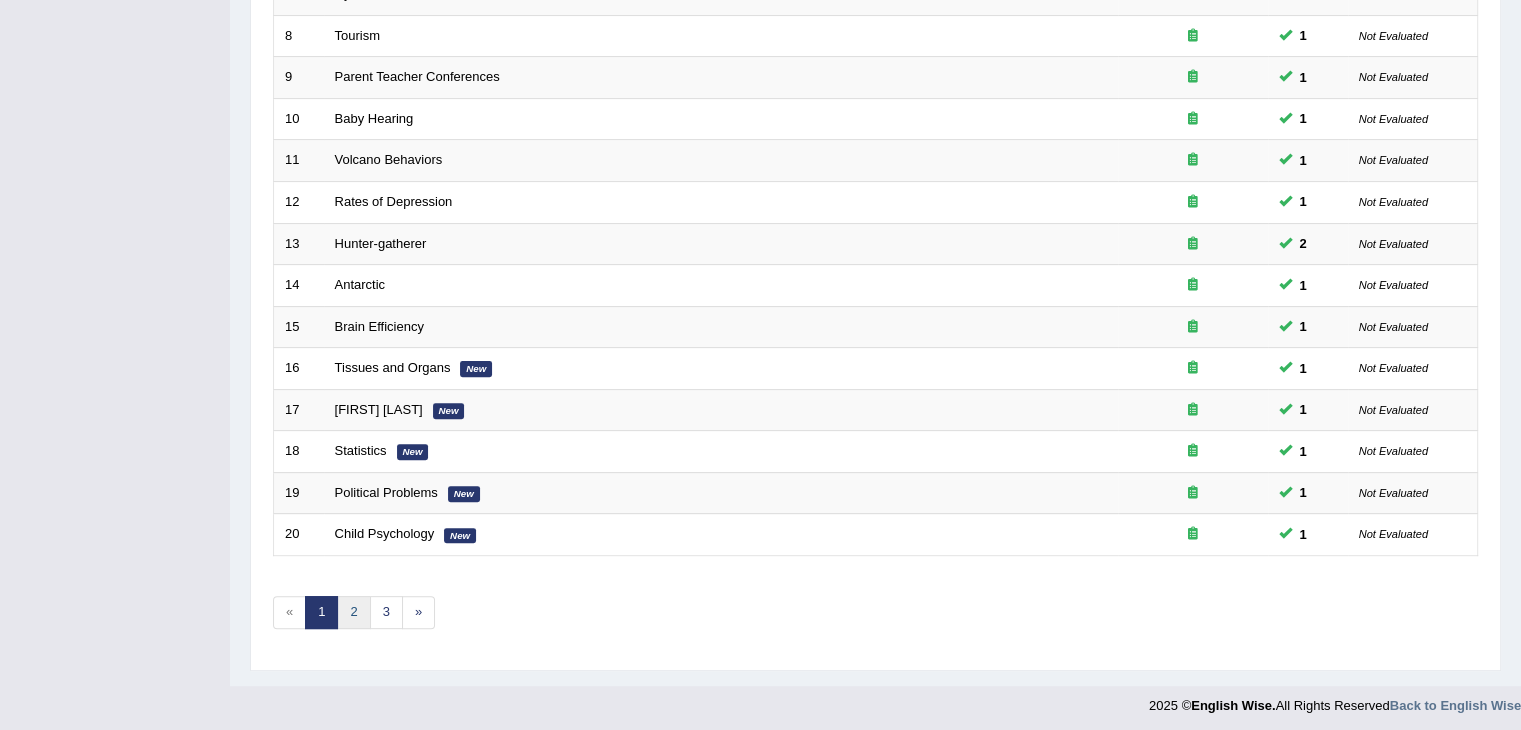click on "2" at bounding box center (353, 612) 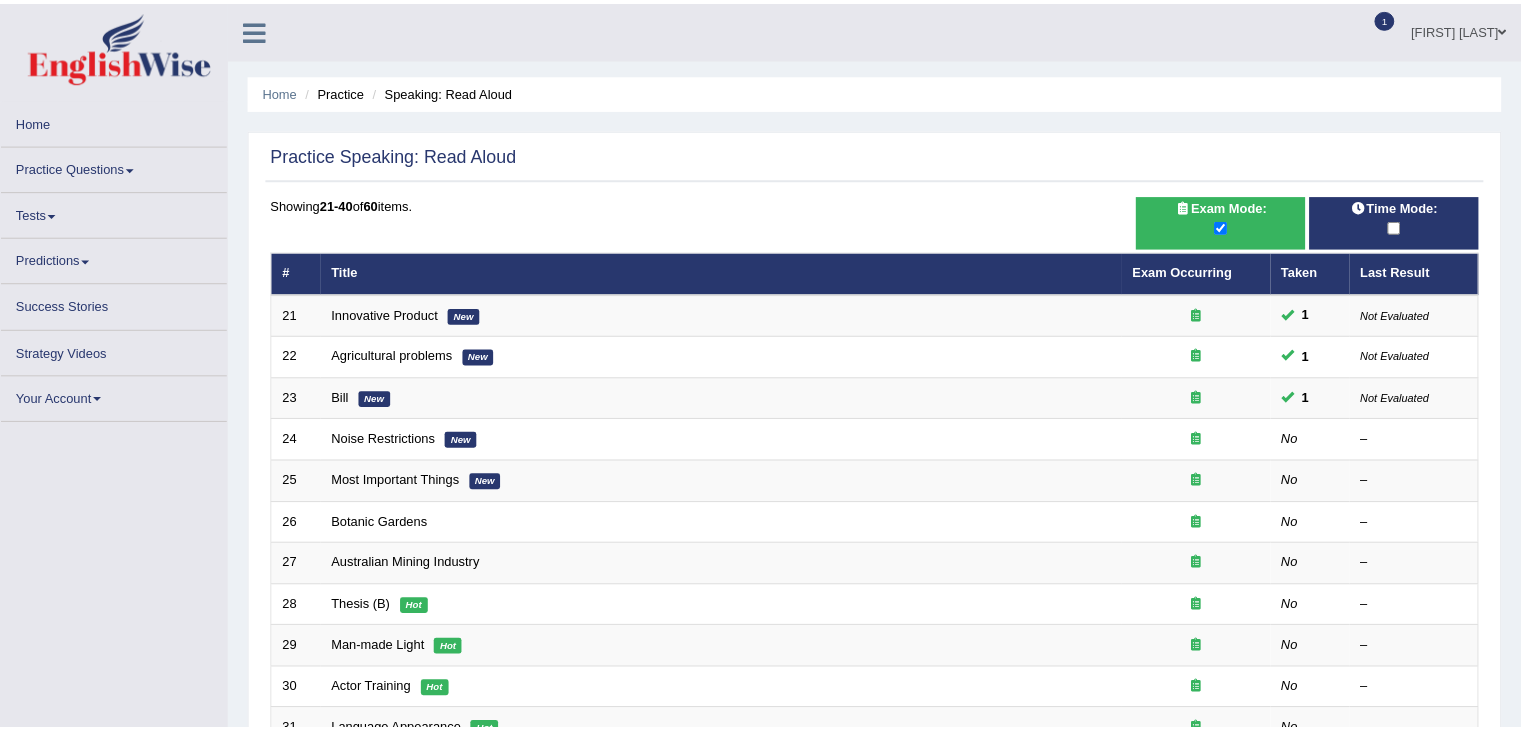 scroll, scrollTop: 0, scrollLeft: 0, axis: both 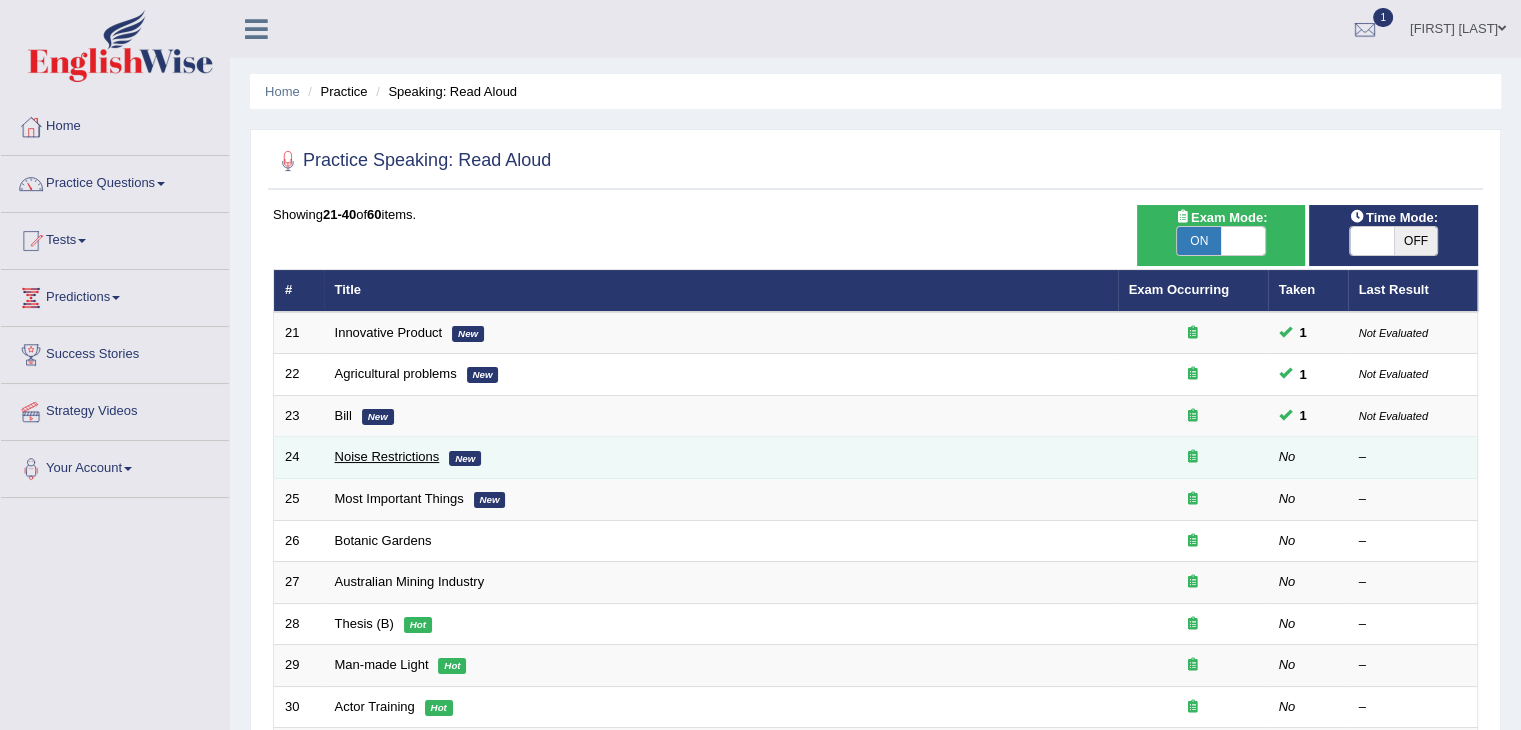 click on "Noise Restrictions" at bounding box center [387, 456] 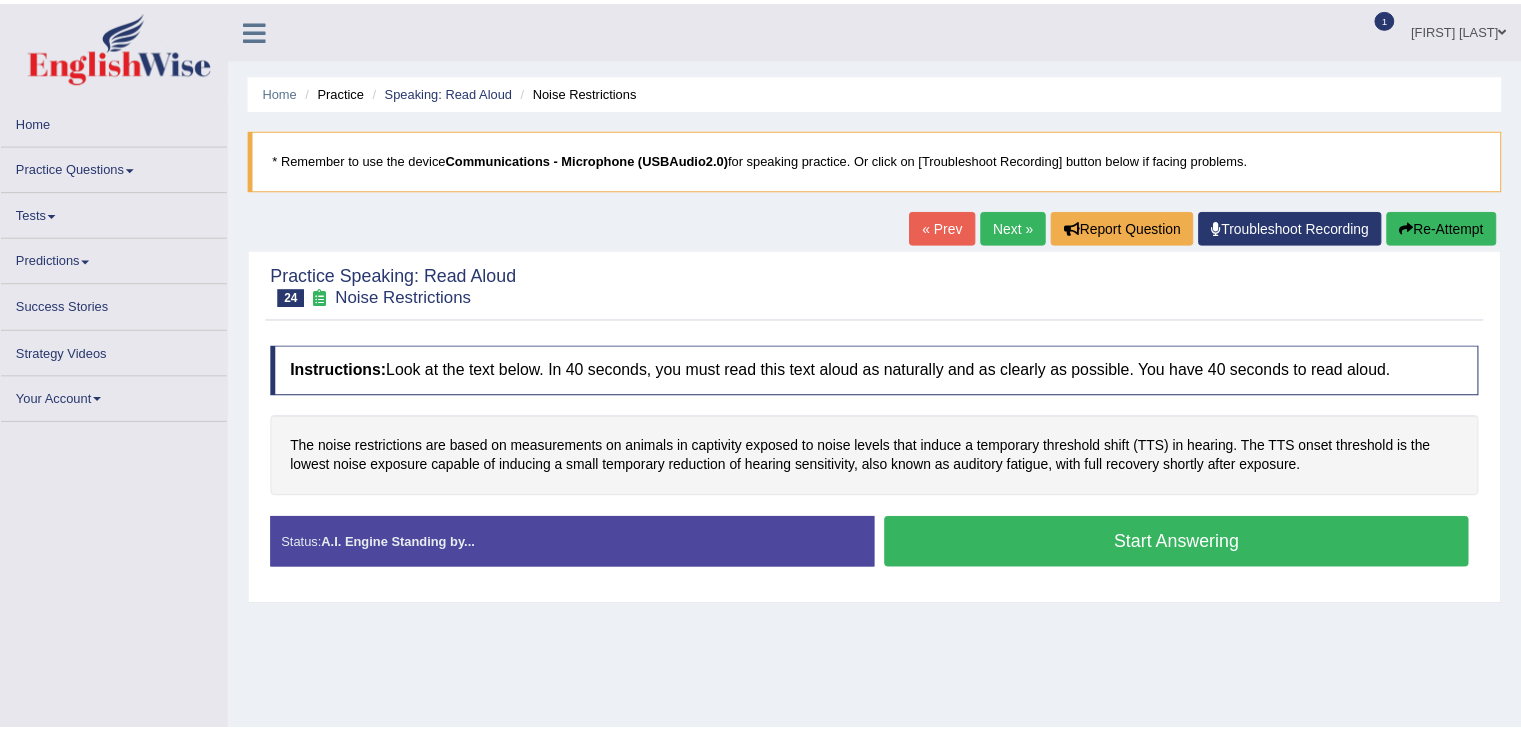 scroll, scrollTop: 0, scrollLeft: 0, axis: both 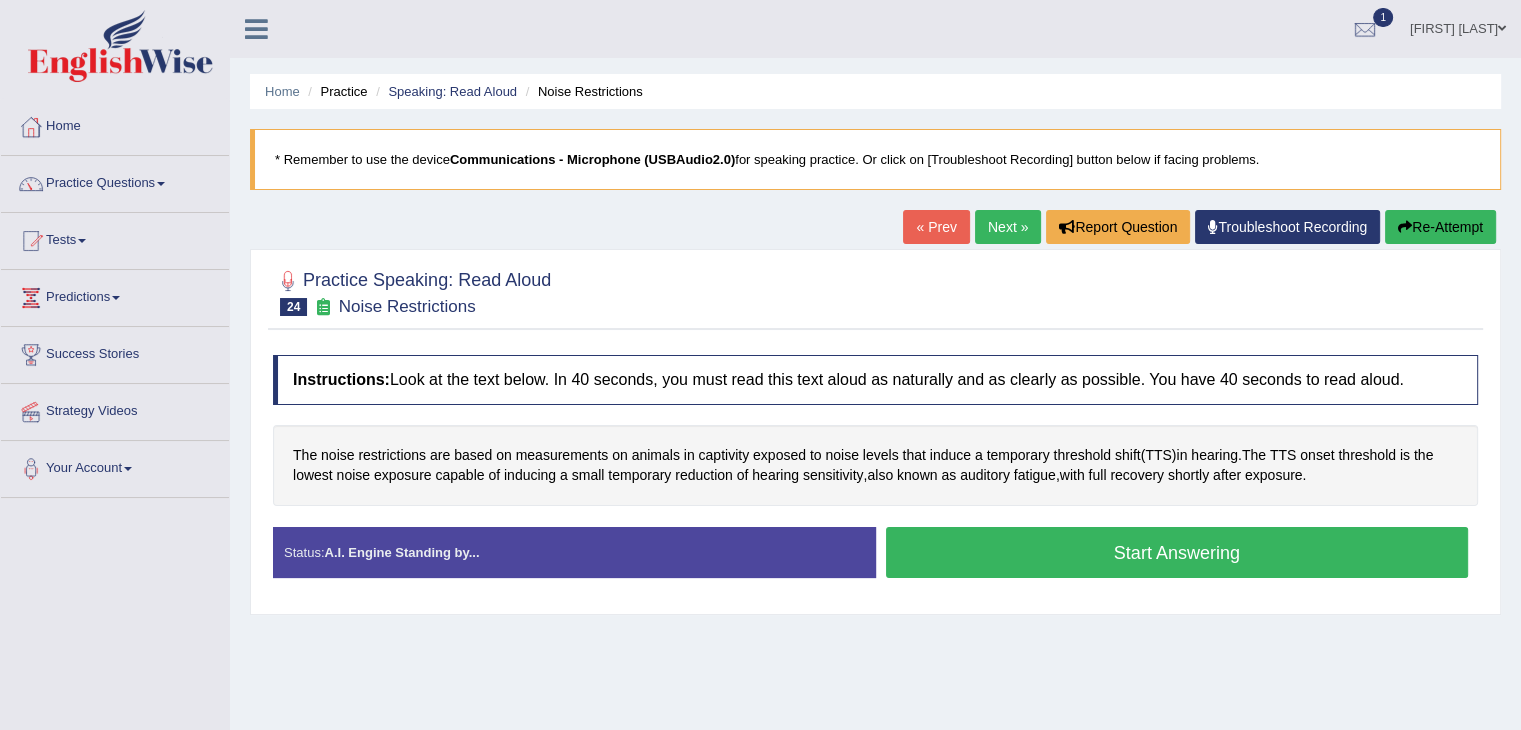 click on "Start Answering" at bounding box center [1177, 552] 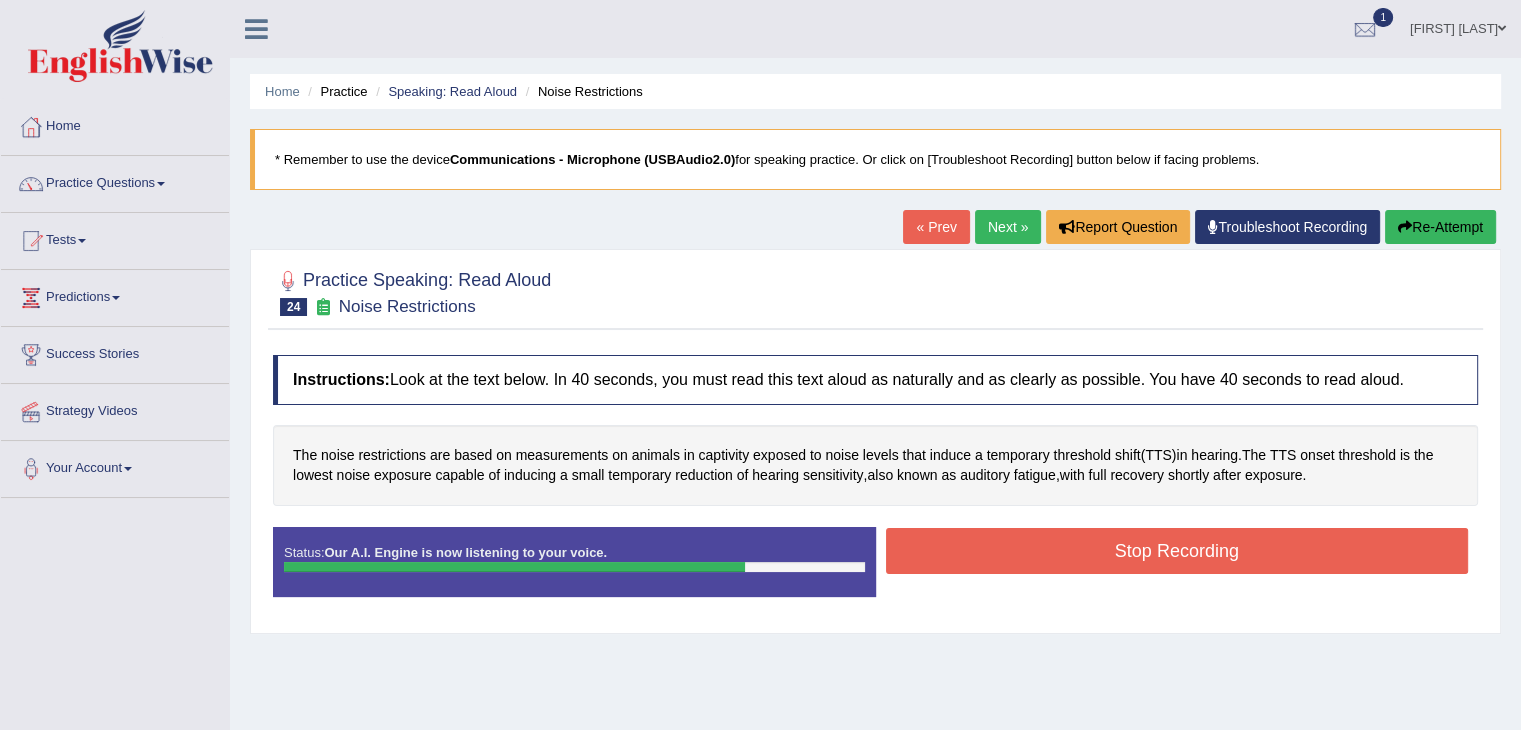 click on "Stop Recording" at bounding box center [1177, 551] 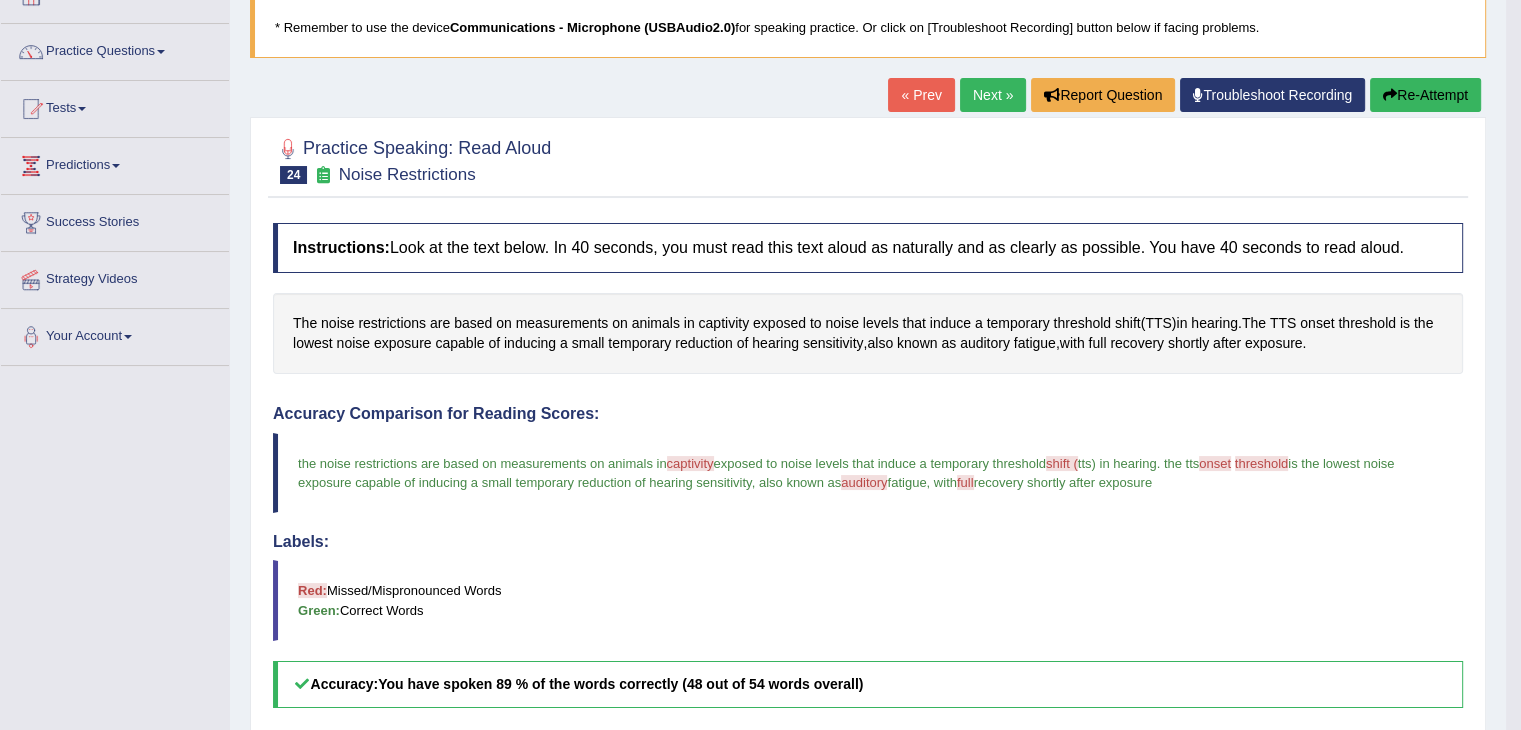 scroll, scrollTop: 100, scrollLeft: 0, axis: vertical 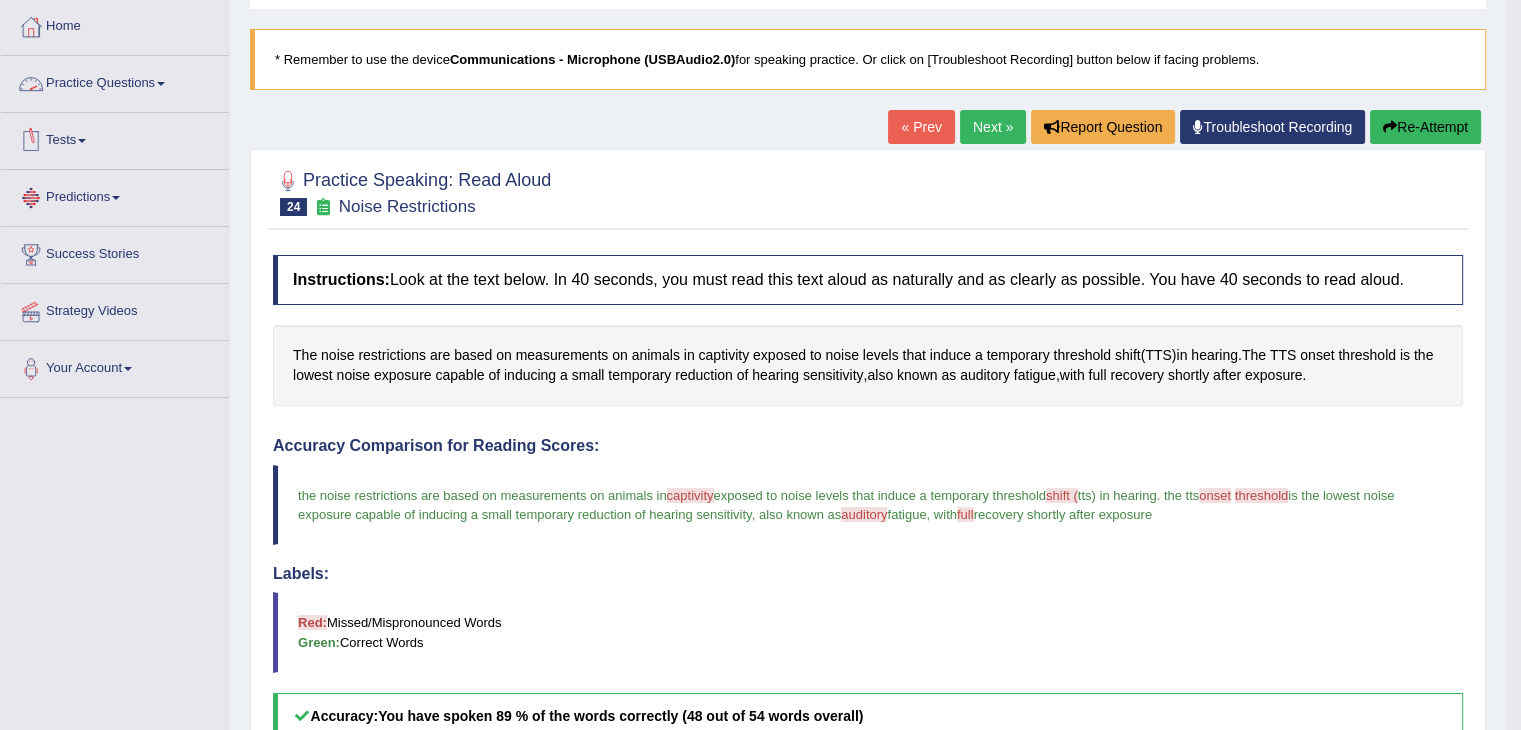 click on "Practice Questions" at bounding box center (115, 81) 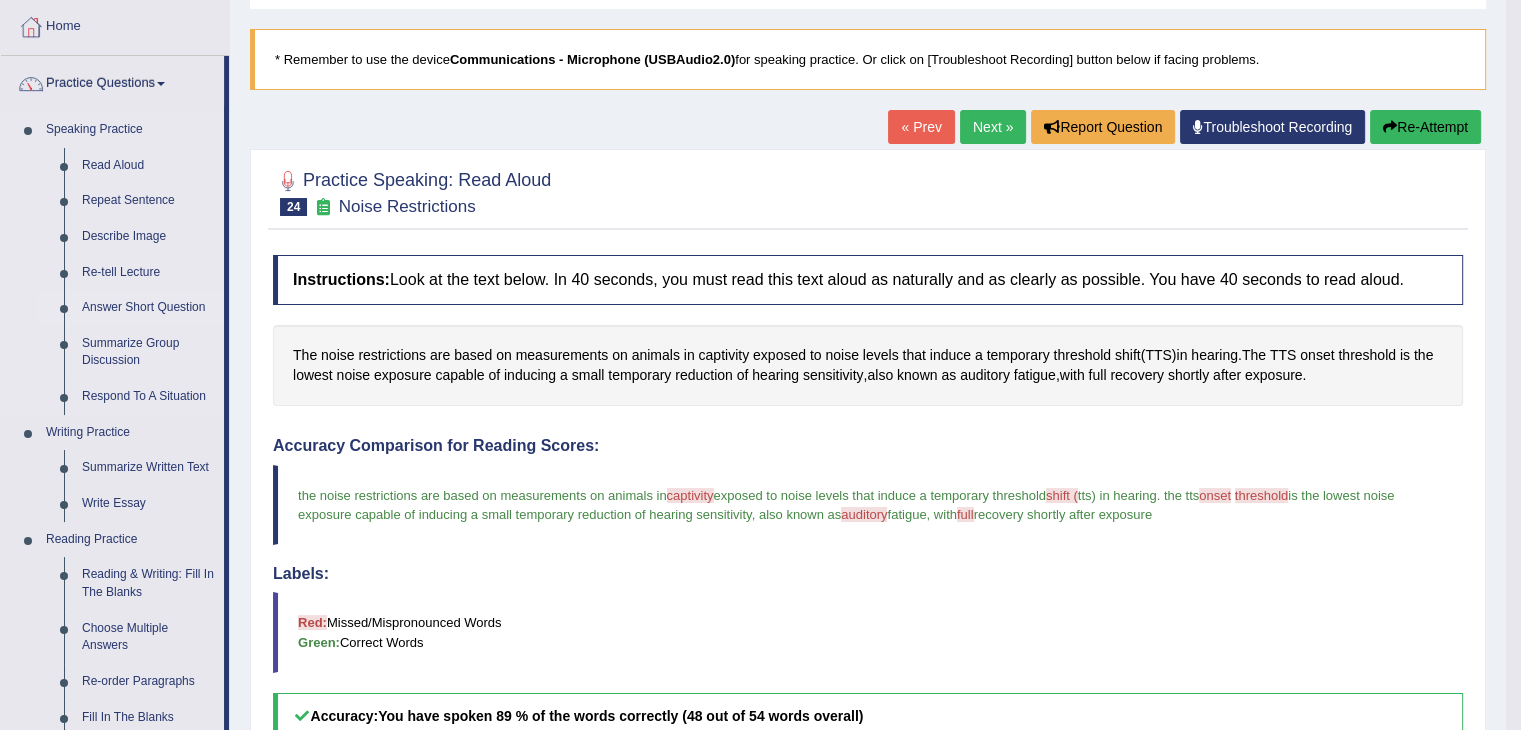 click on "Answer Short Question" at bounding box center (148, 308) 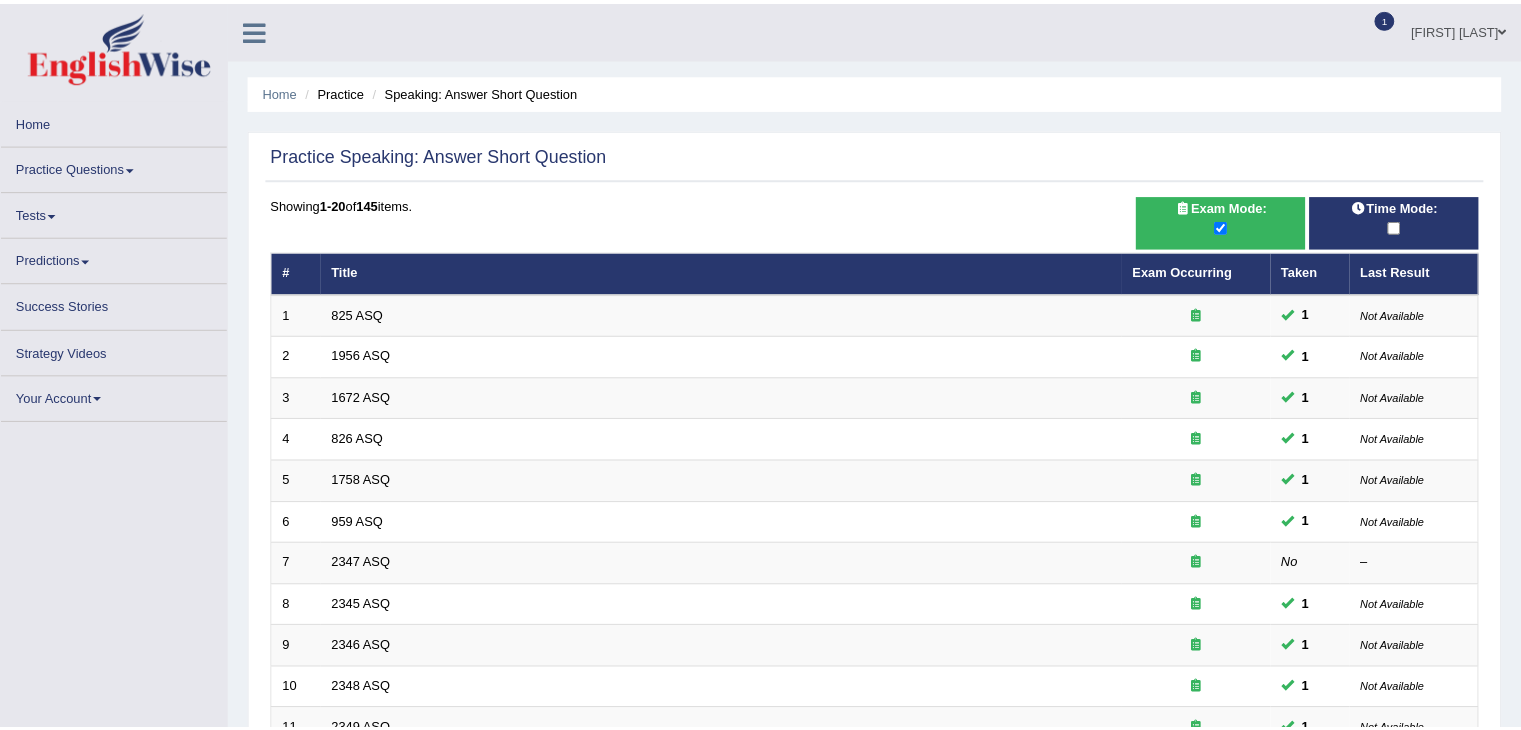 scroll, scrollTop: 0, scrollLeft: 0, axis: both 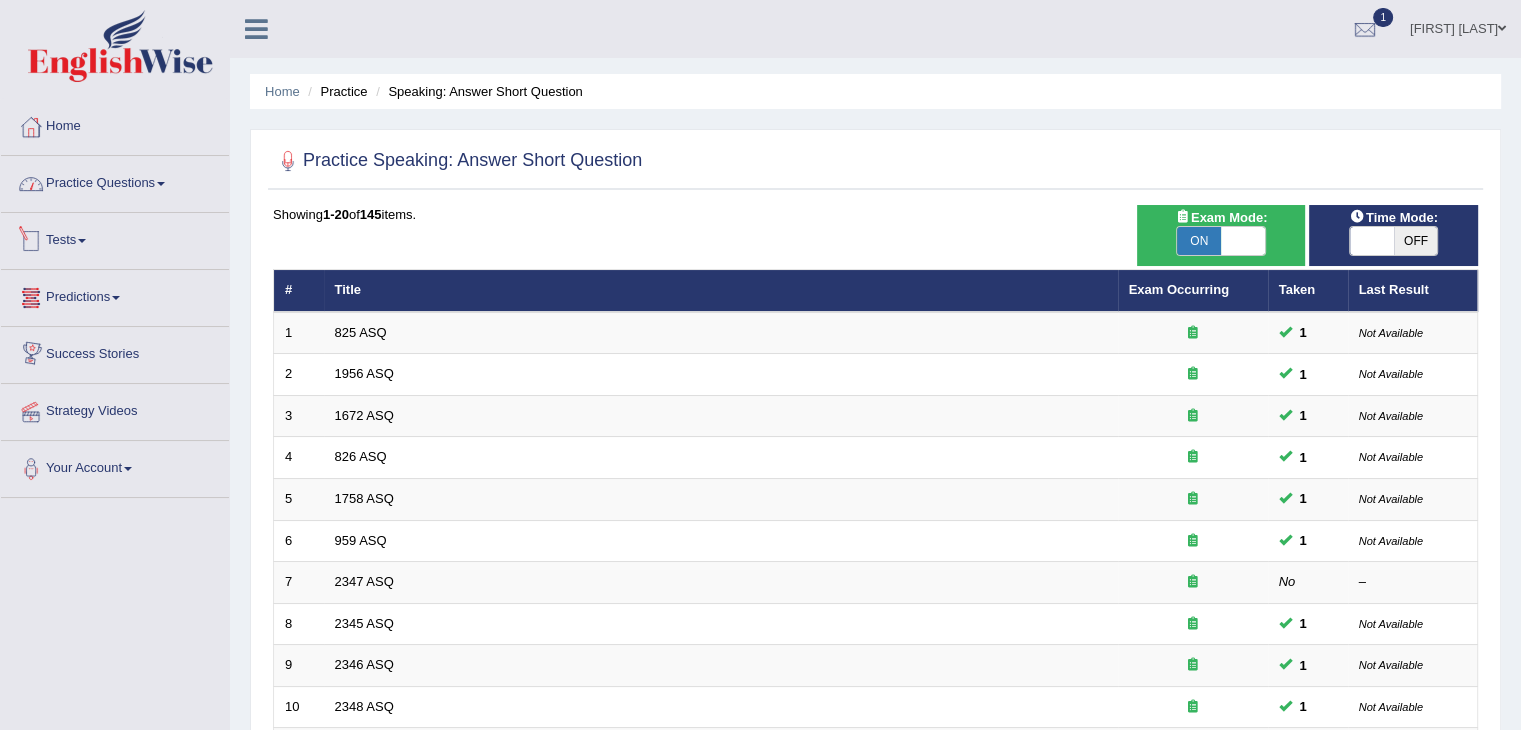 click on "Practice Questions" at bounding box center [115, 181] 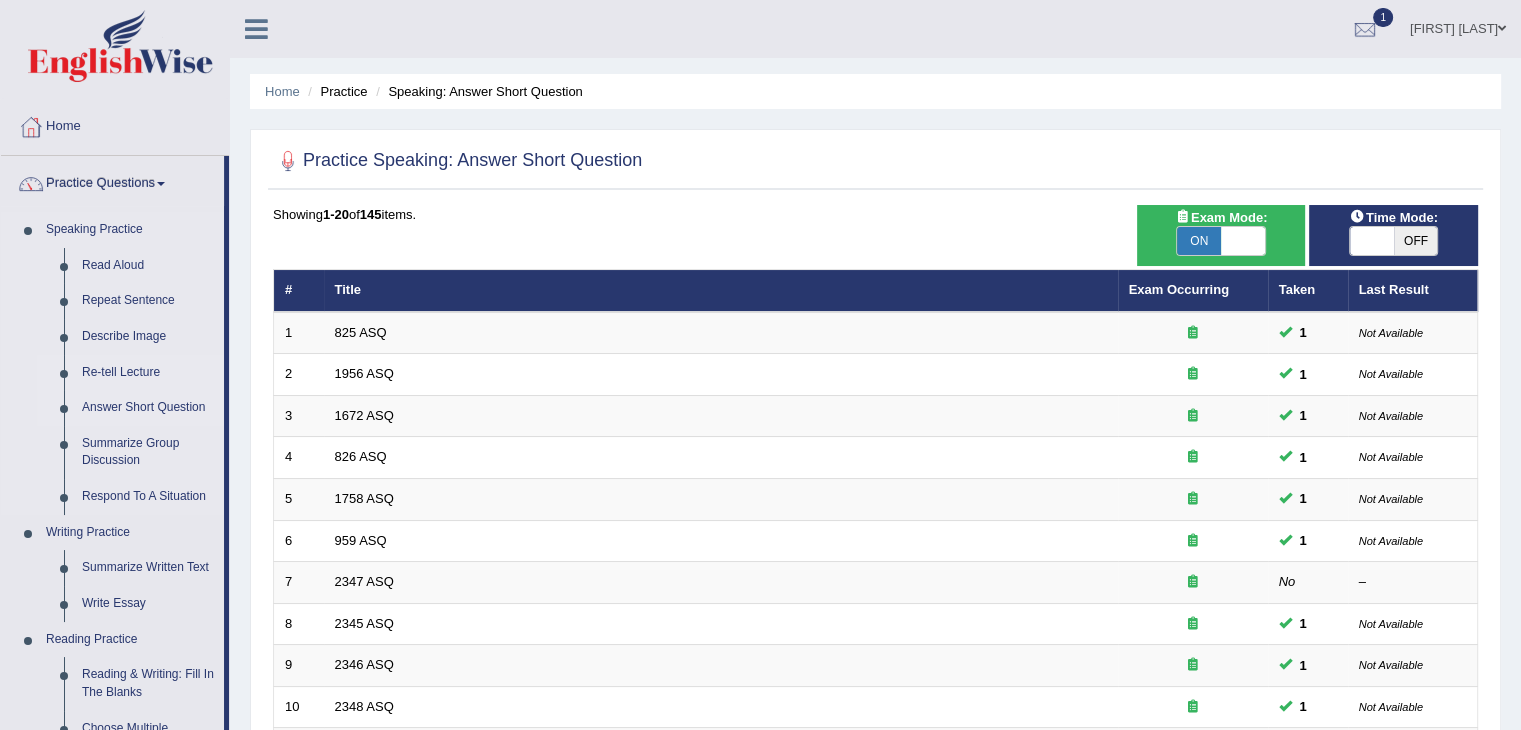 click on "Re-tell Lecture" at bounding box center (148, 373) 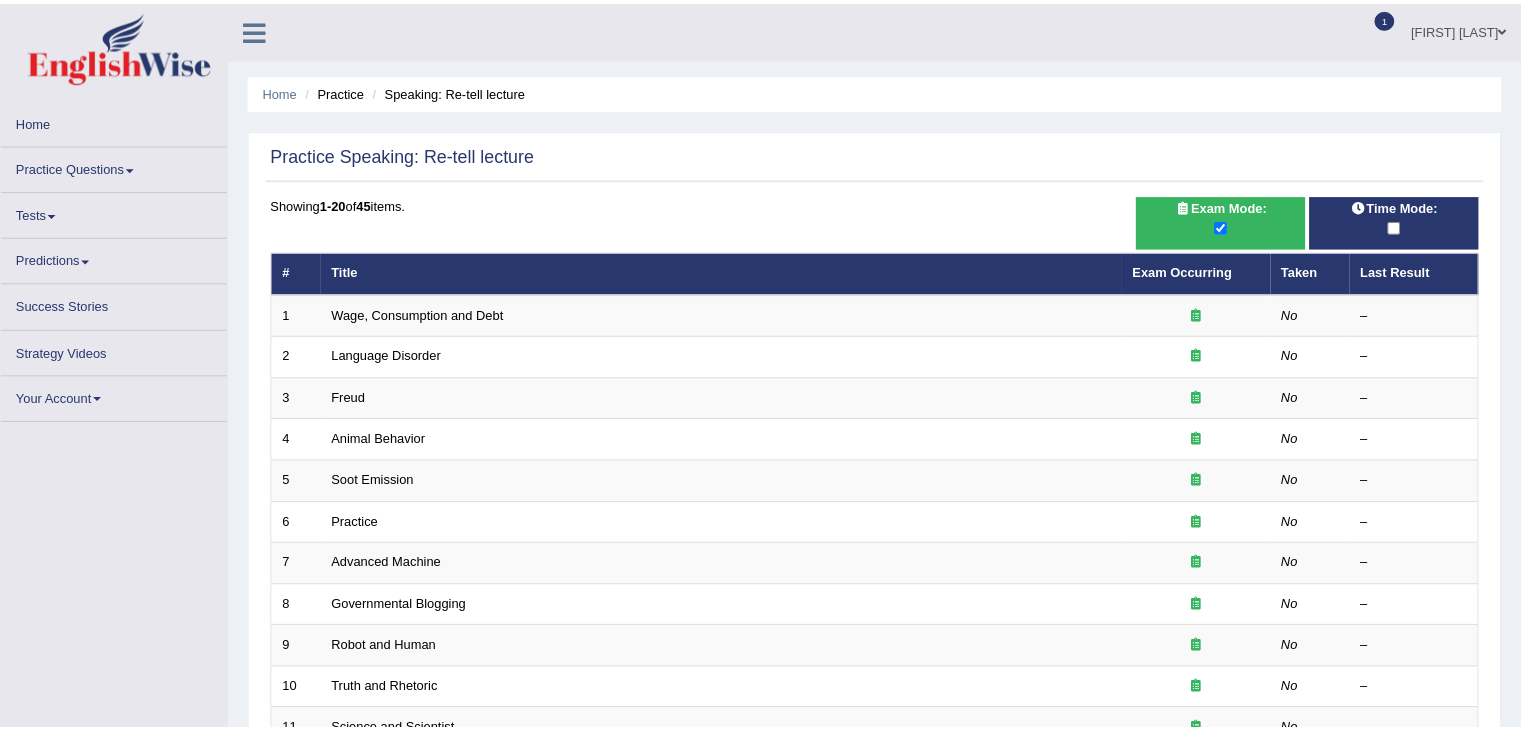 scroll, scrollTop: 0, scrollLeft: 0, axis: both 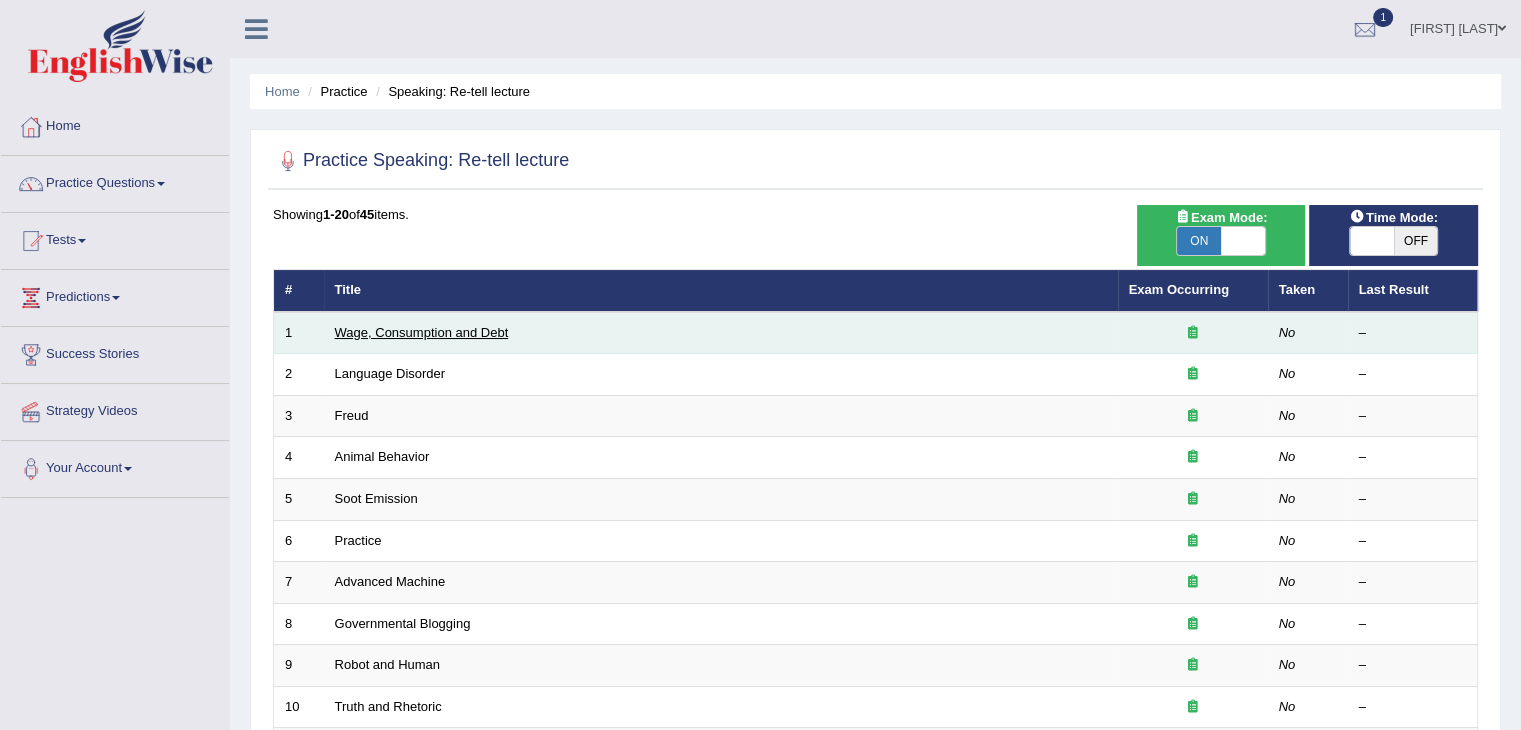 click on "Wage, Consumption and Debt" at bounding box center [422, 332] 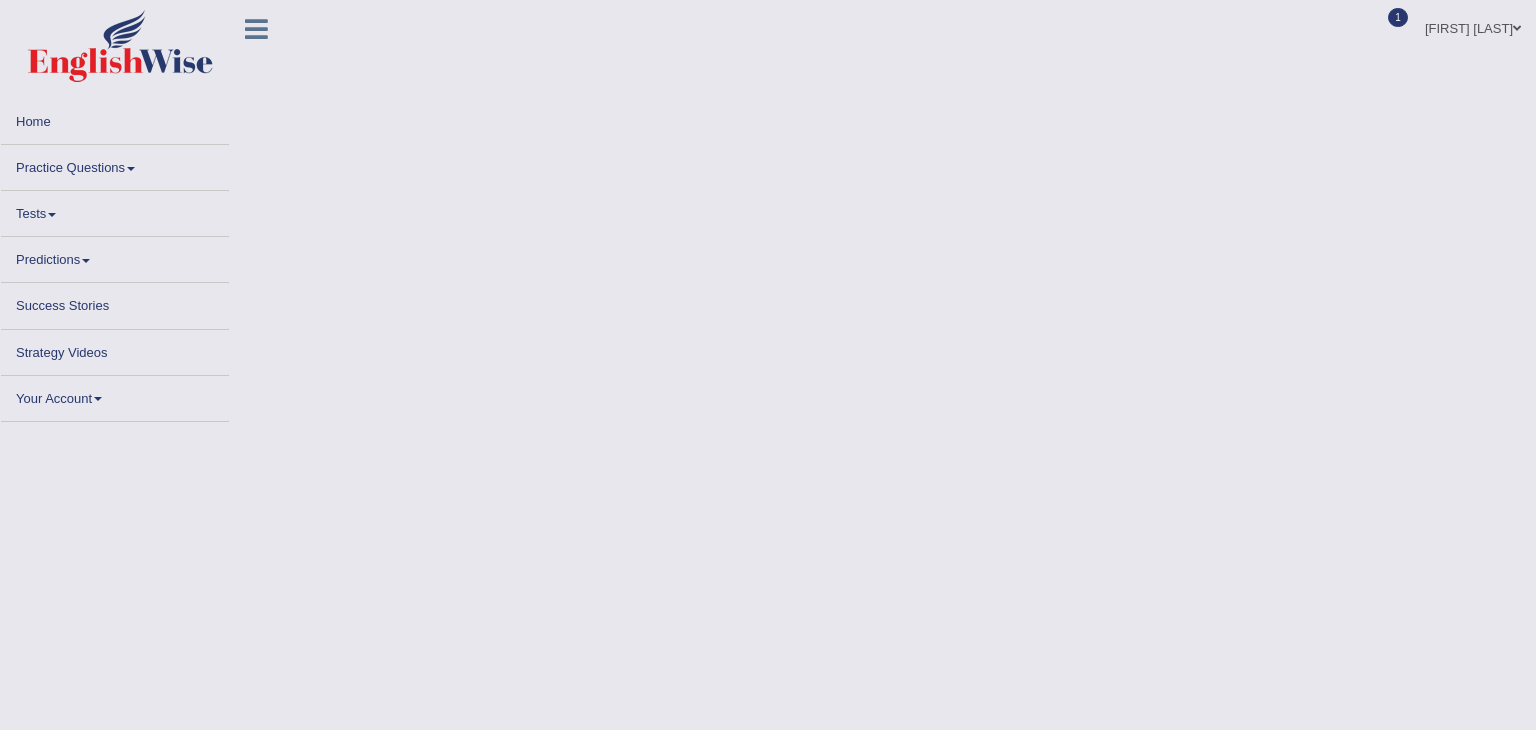 scroll, scrollTop: 0, scrollLeft: 0, axis: both 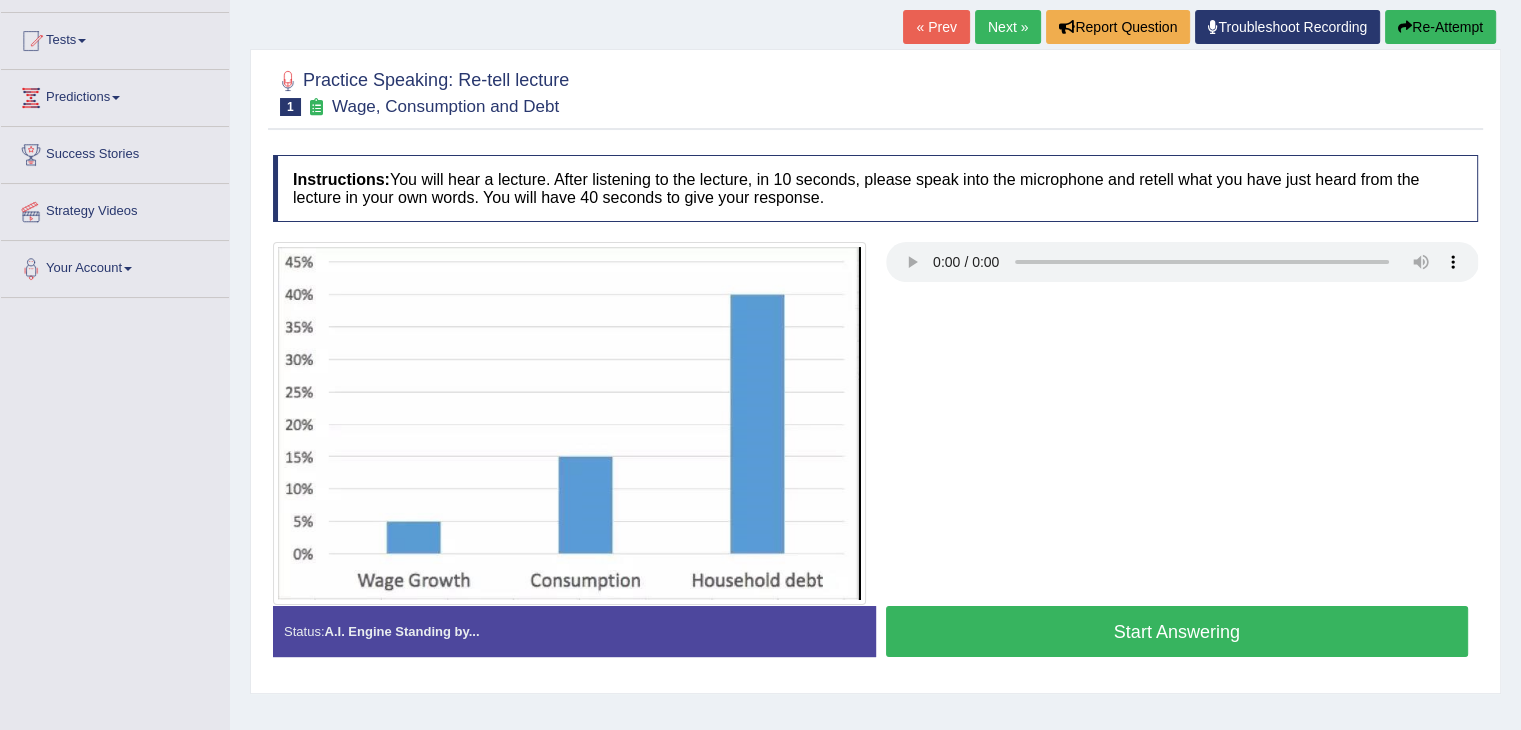 click on "Start Answering" at bounding box center [1177, 631] 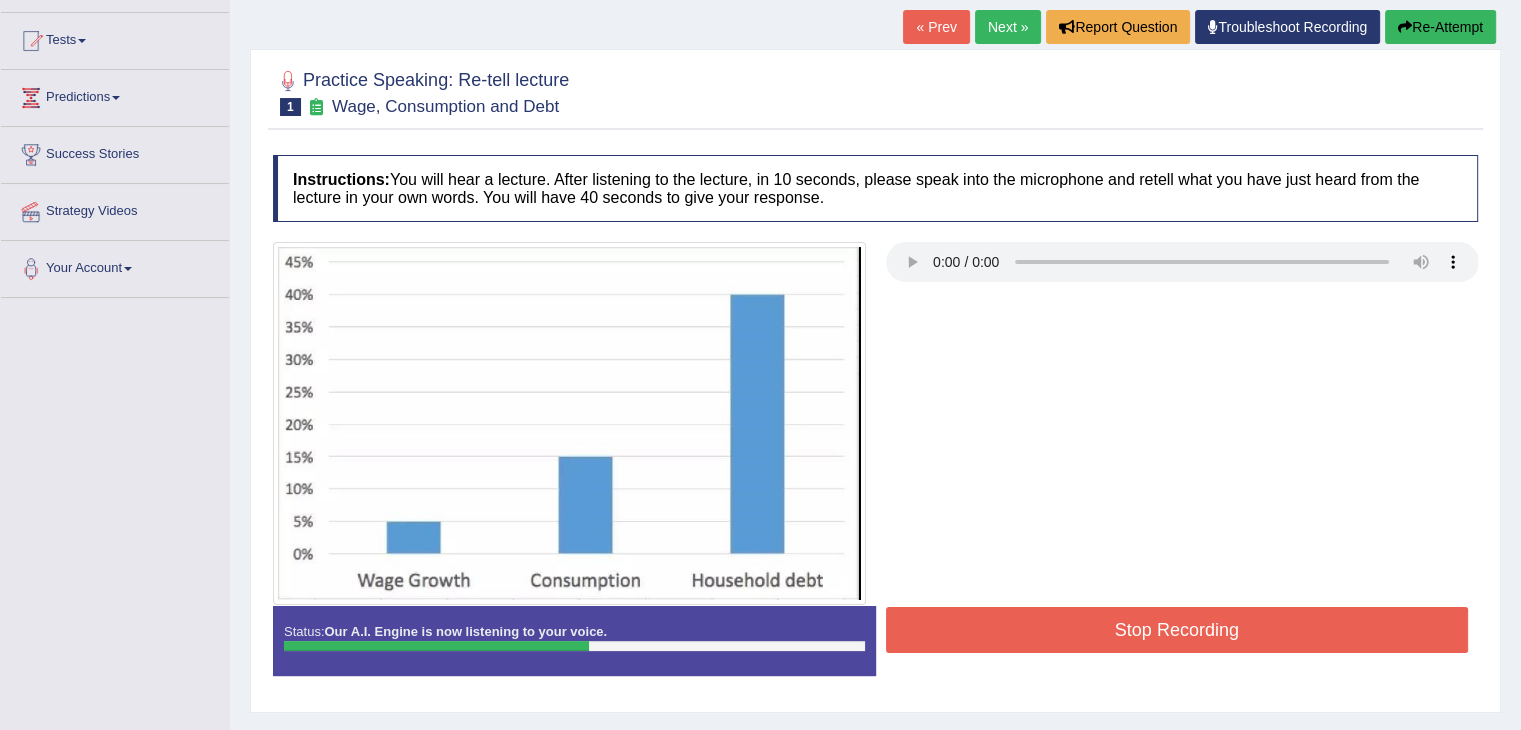click on "Stop Recording" at bounding box center (1177, 630) 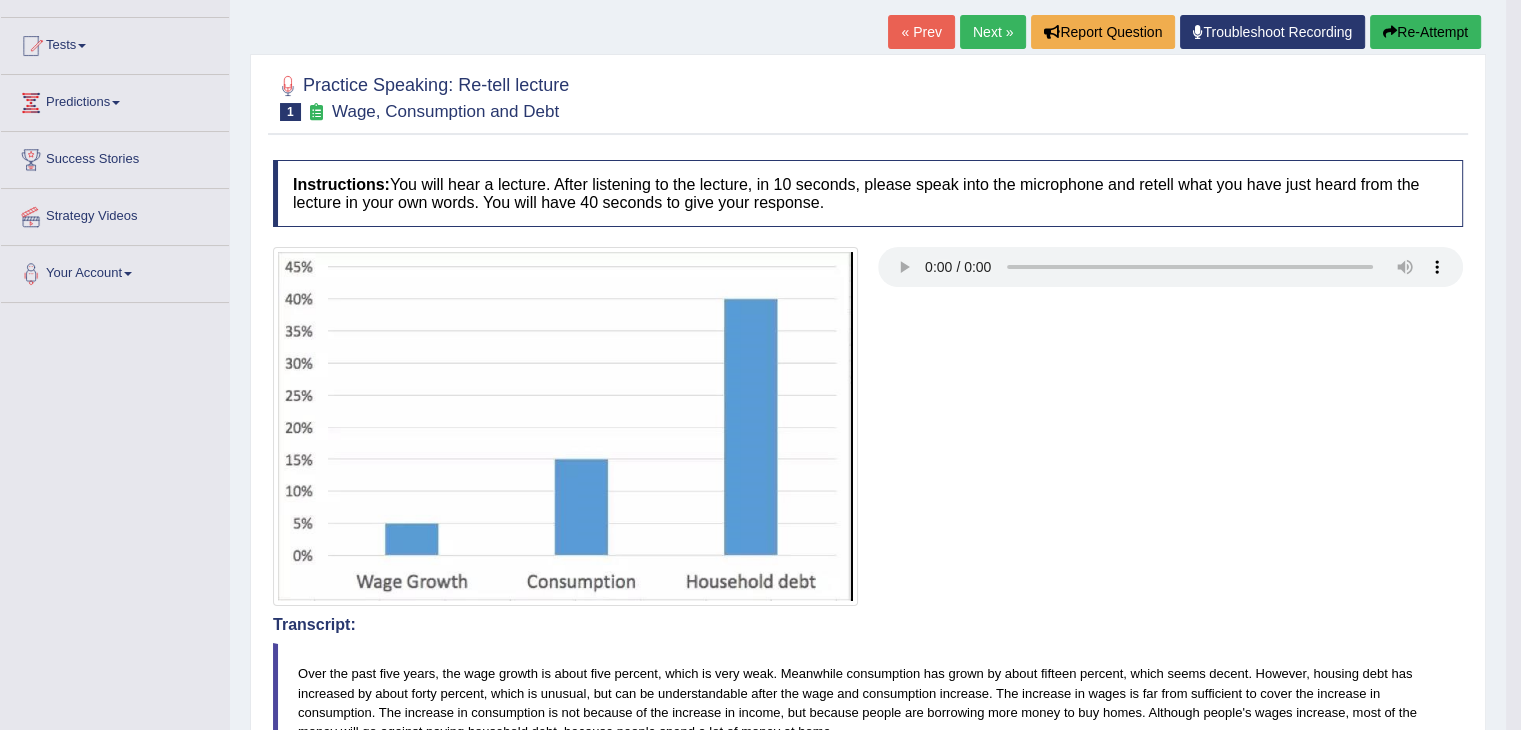 scroll, scrollTop: 100, scrollLeft: 0, axis: vertical 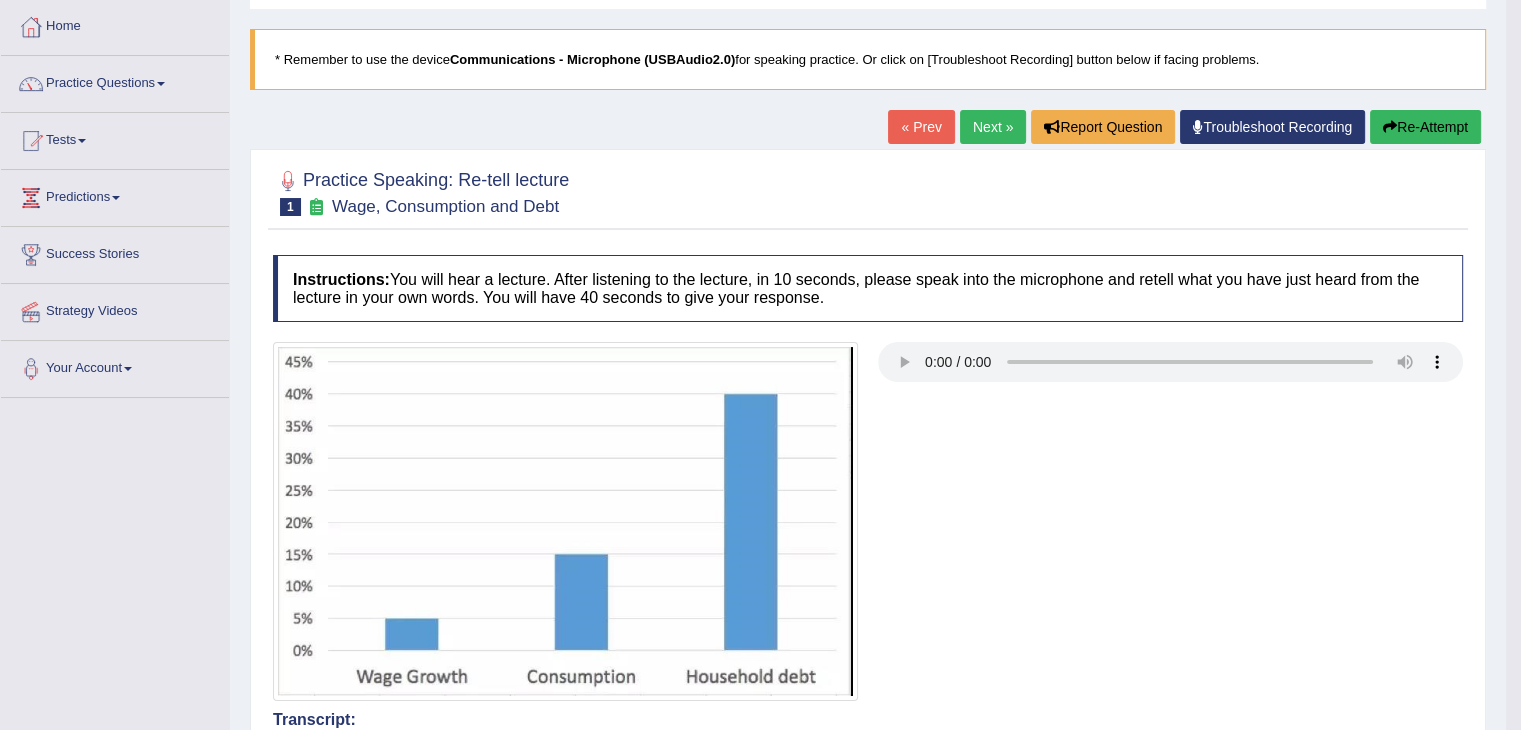 click on "Re-Attempt" at bounding box center (1425, 127) 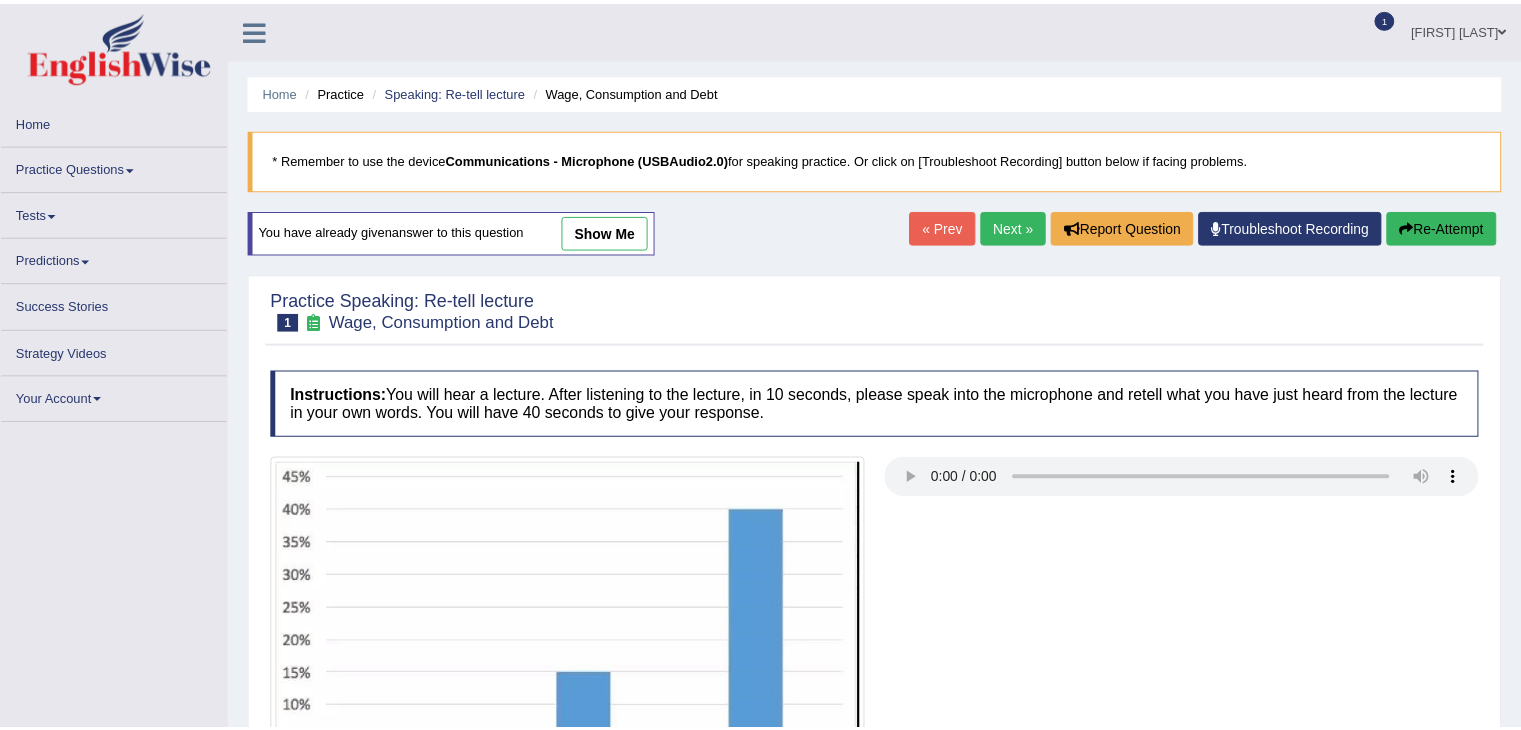scroll, scrollTop: 100, scrollLeft: 0, axis: vertical 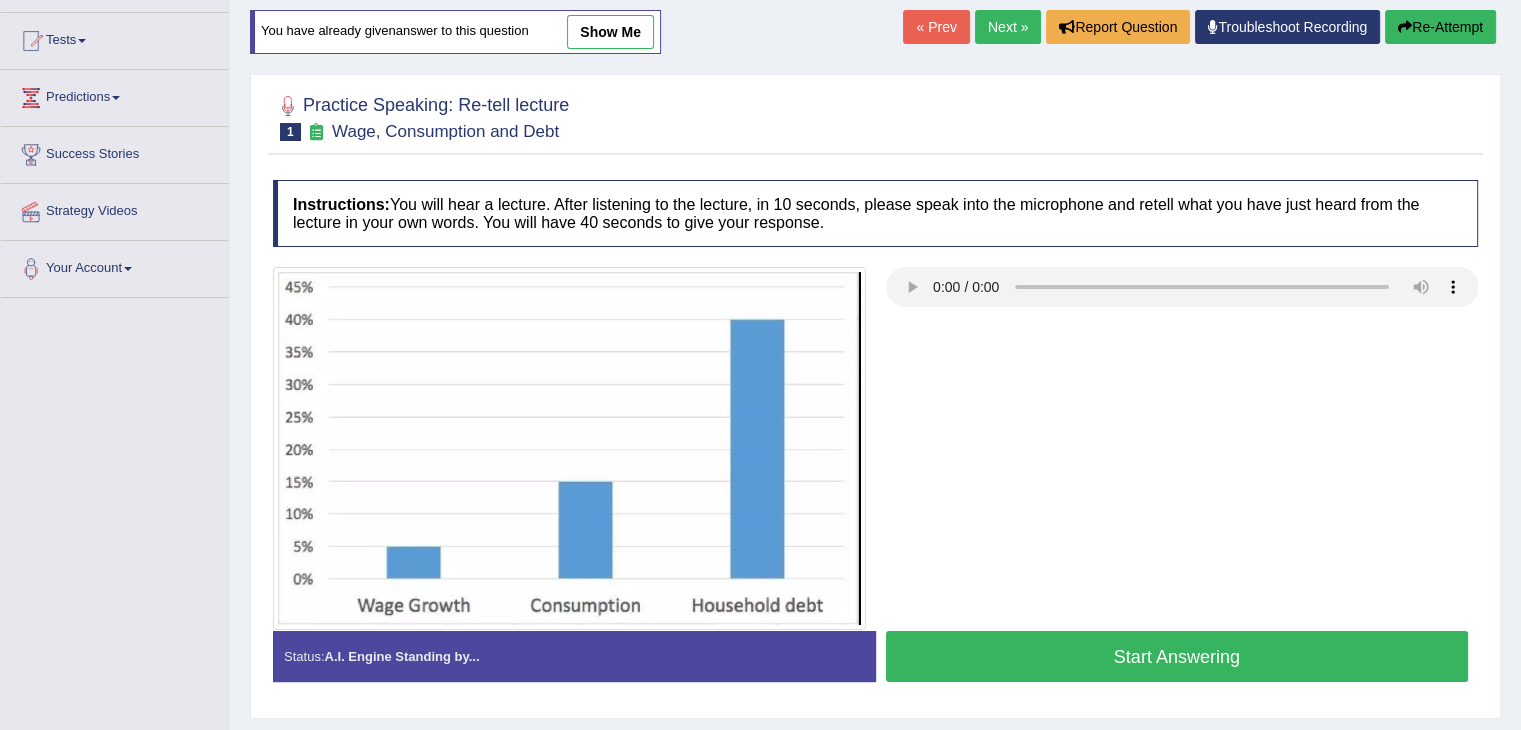 click on "Start Answering" at bounding box center (1177, 656) 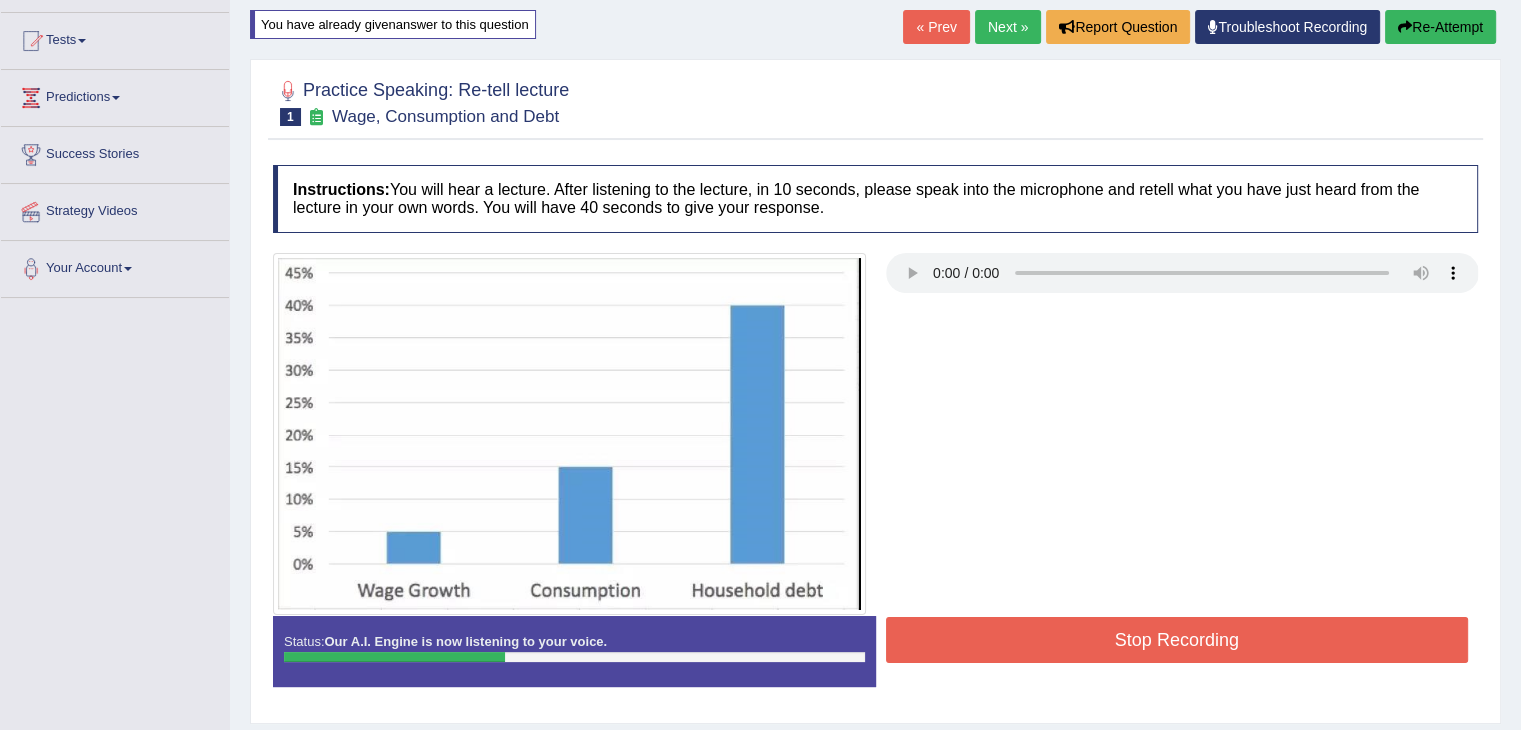 click on "Stop Recording" at bounding box center (1177, 640) 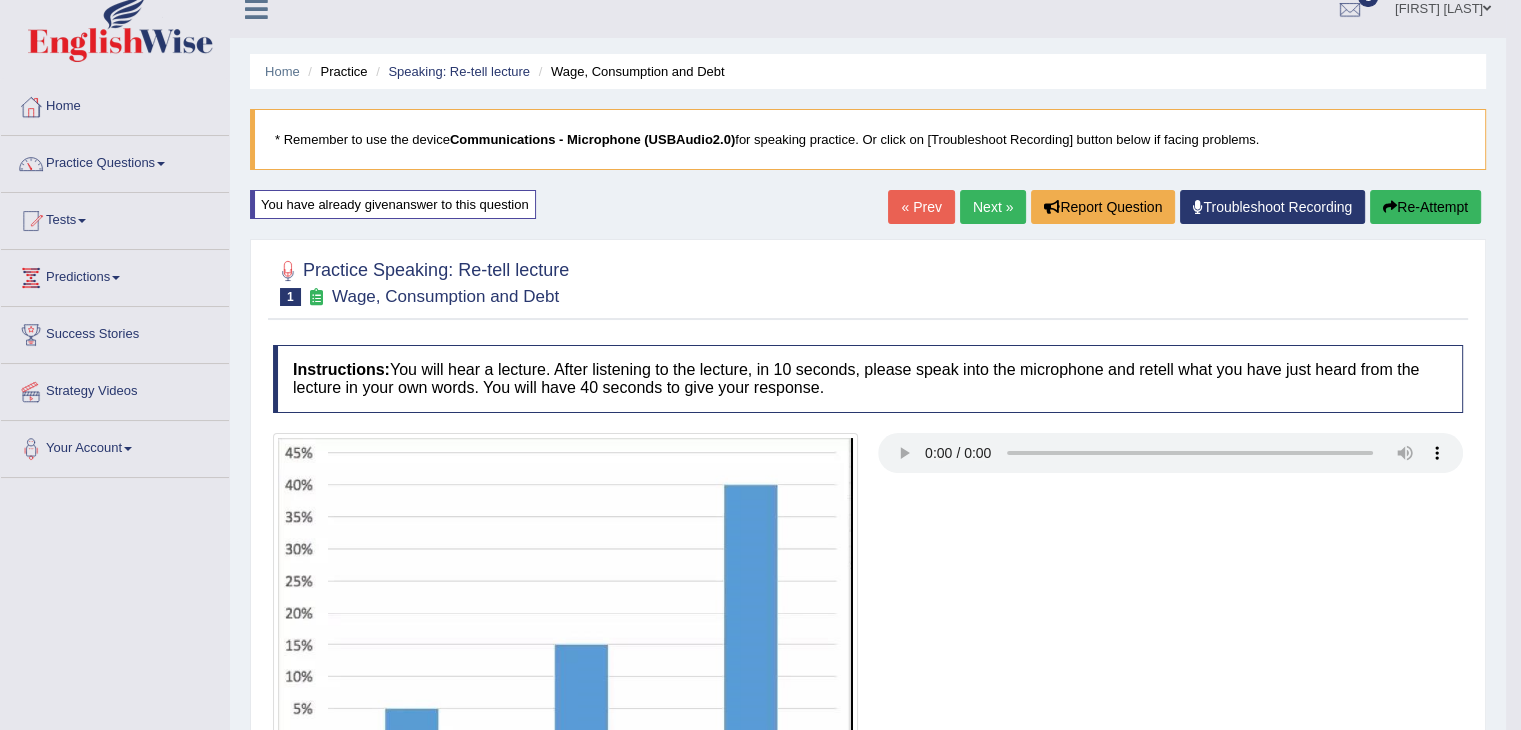 scroll, scrollTop: 0, scrollLeft: 0, axis: both 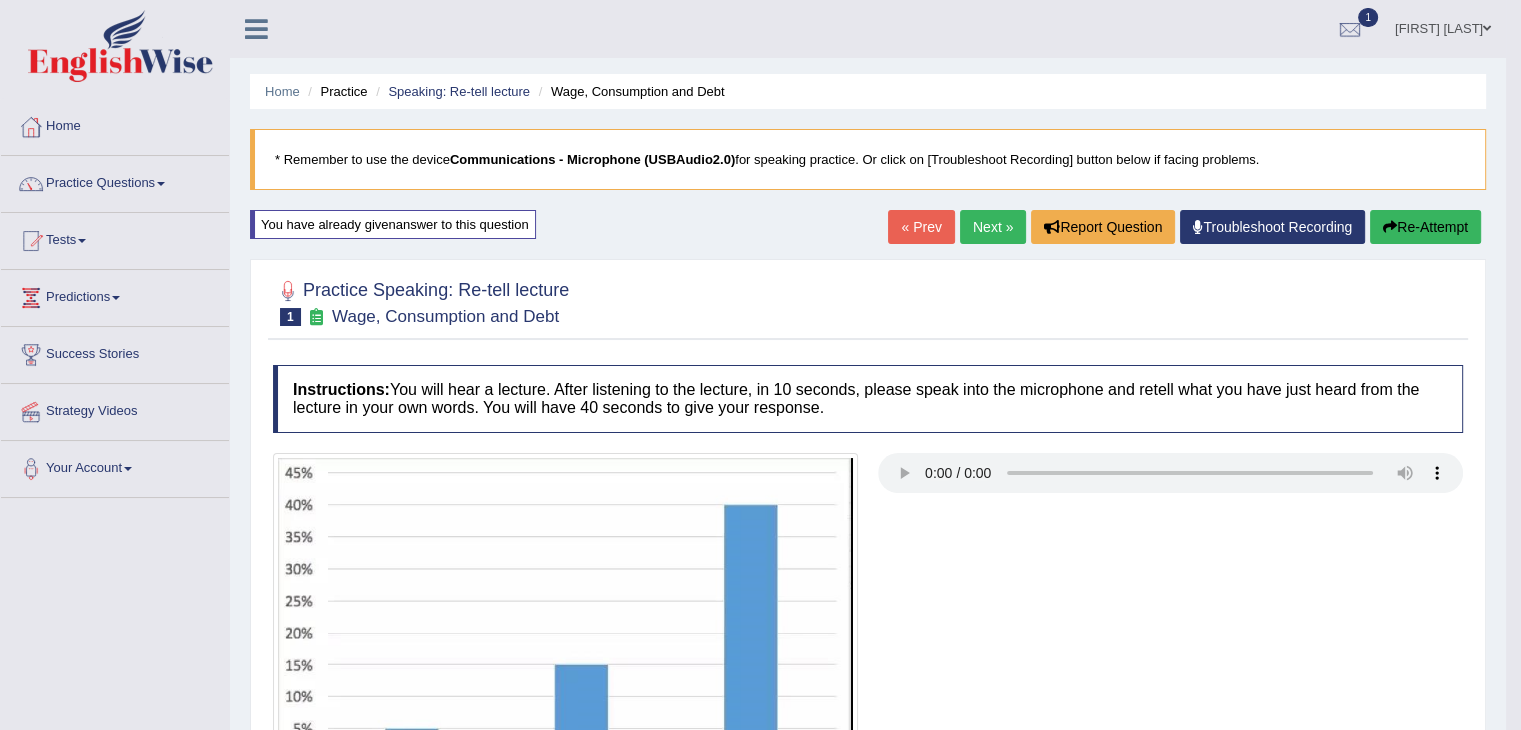 click on "Next »" at bounding box center (993, 227) 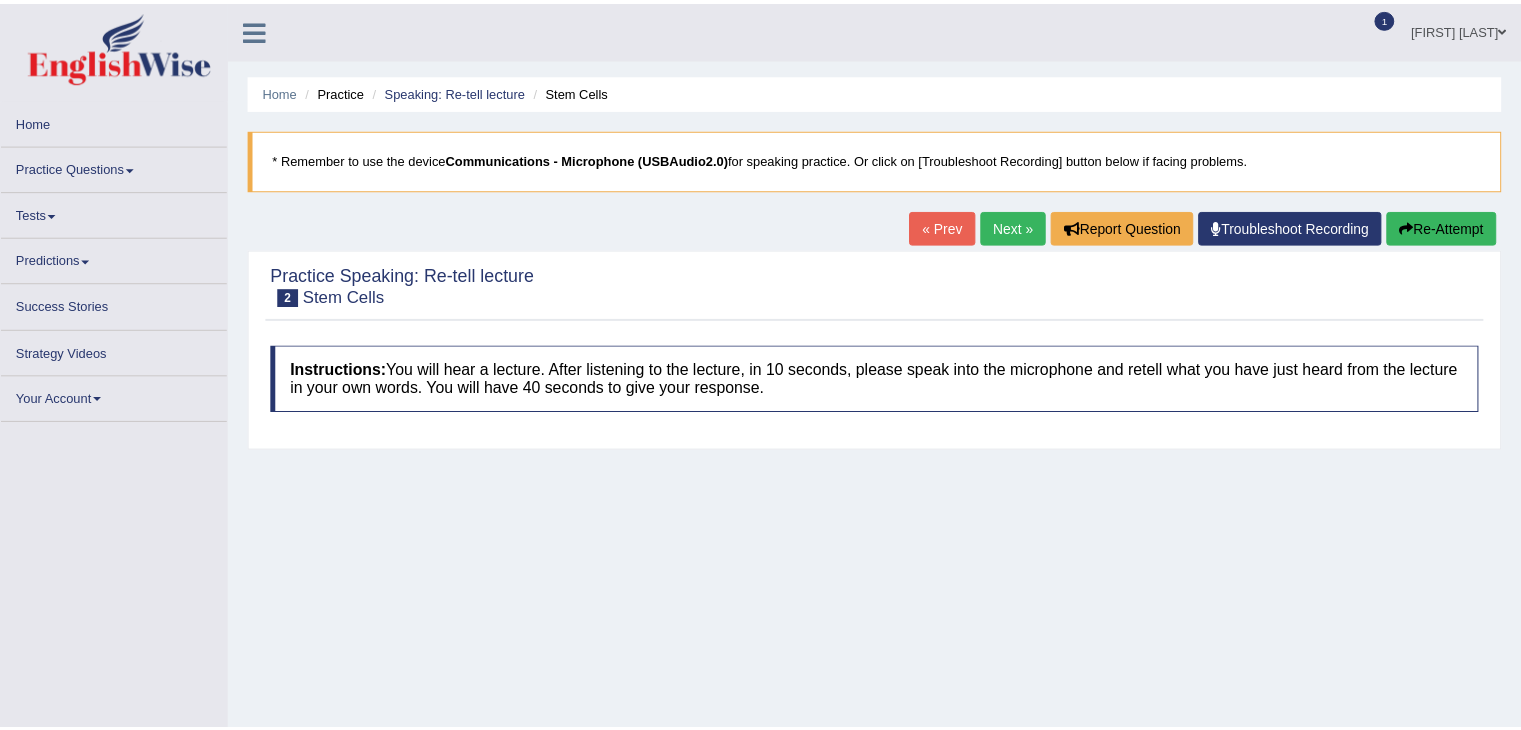 scroll, scrollTop: 0, scrollLeft: 0, axis: both 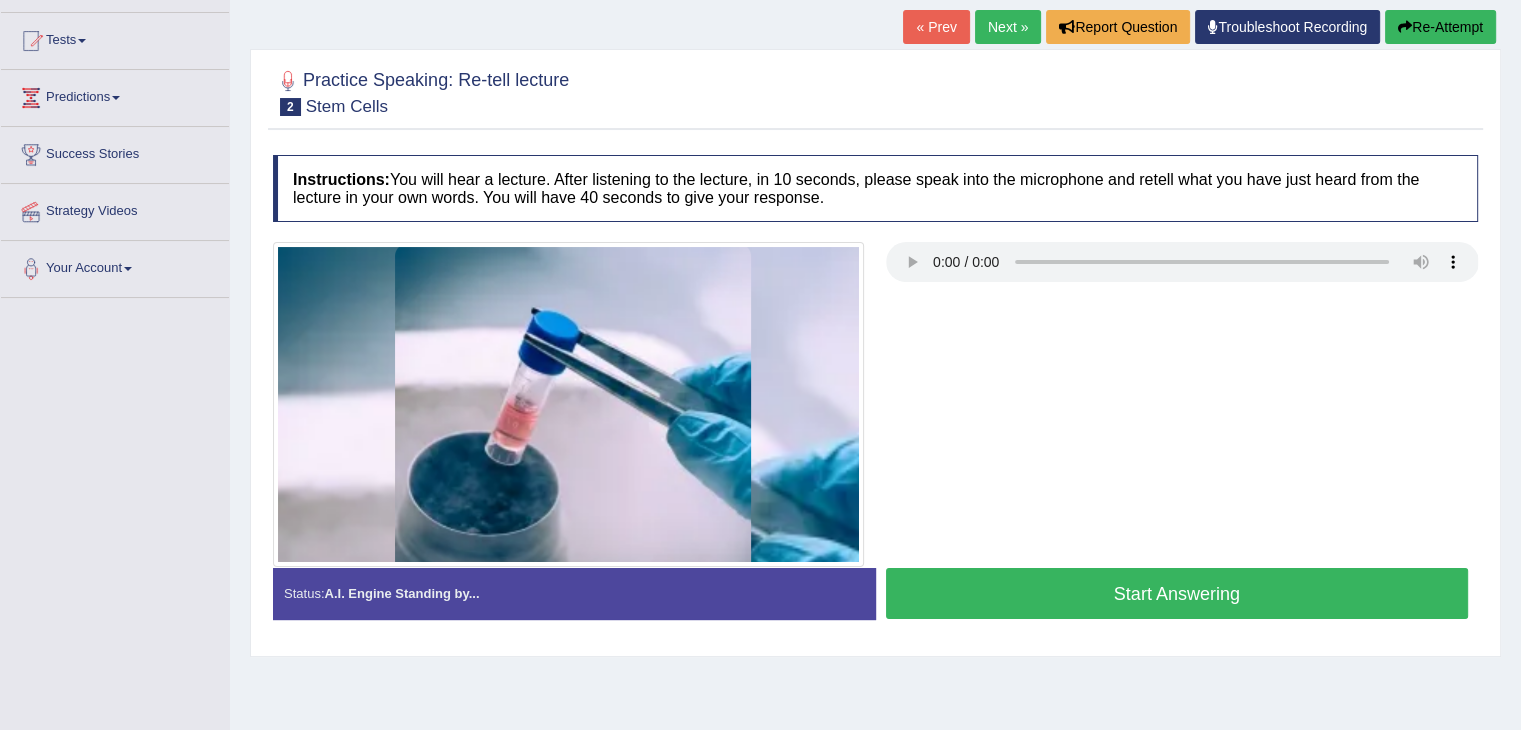 click on "Start Answering" at bounding box center (1177, 593) 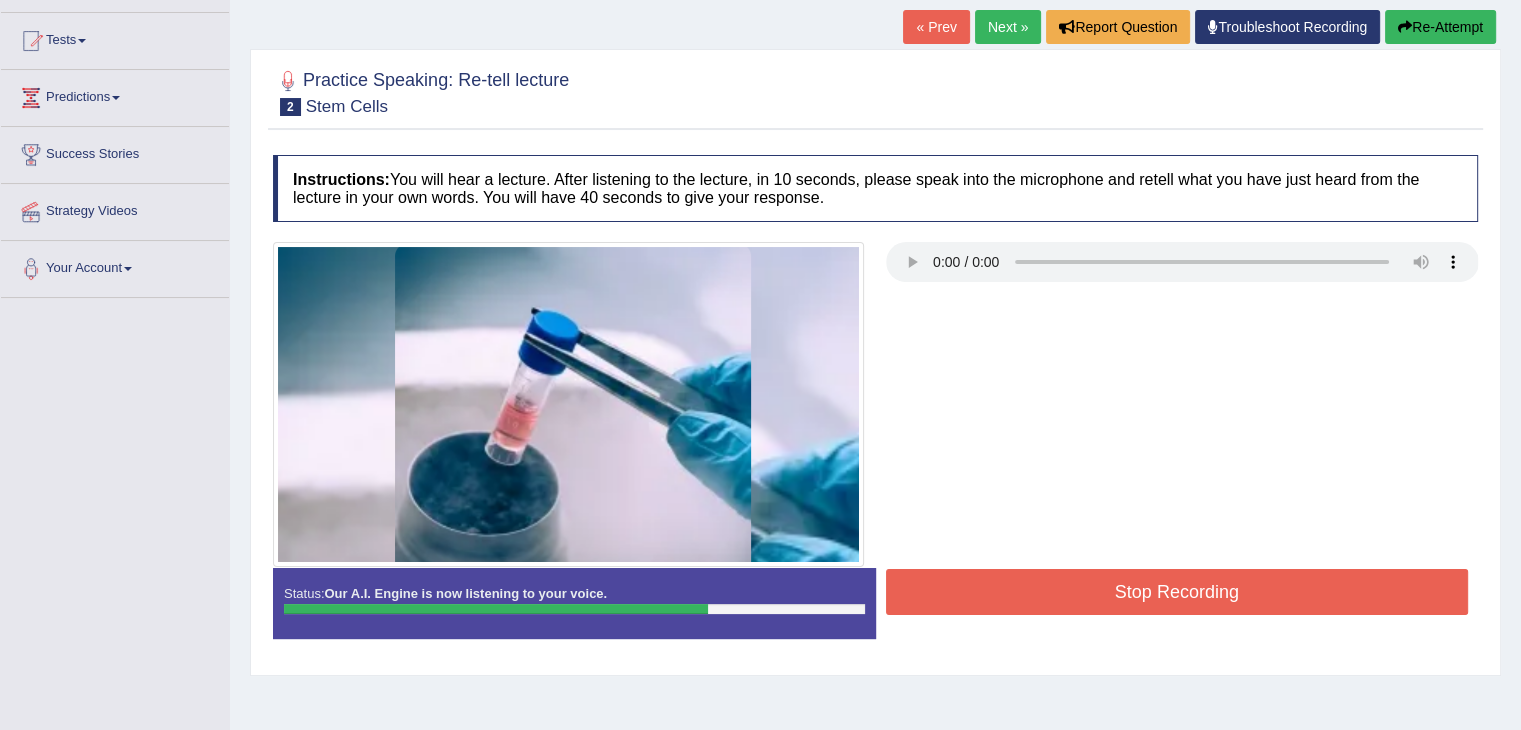 click on "Stop Recording" at bounding box center (1177, 592) 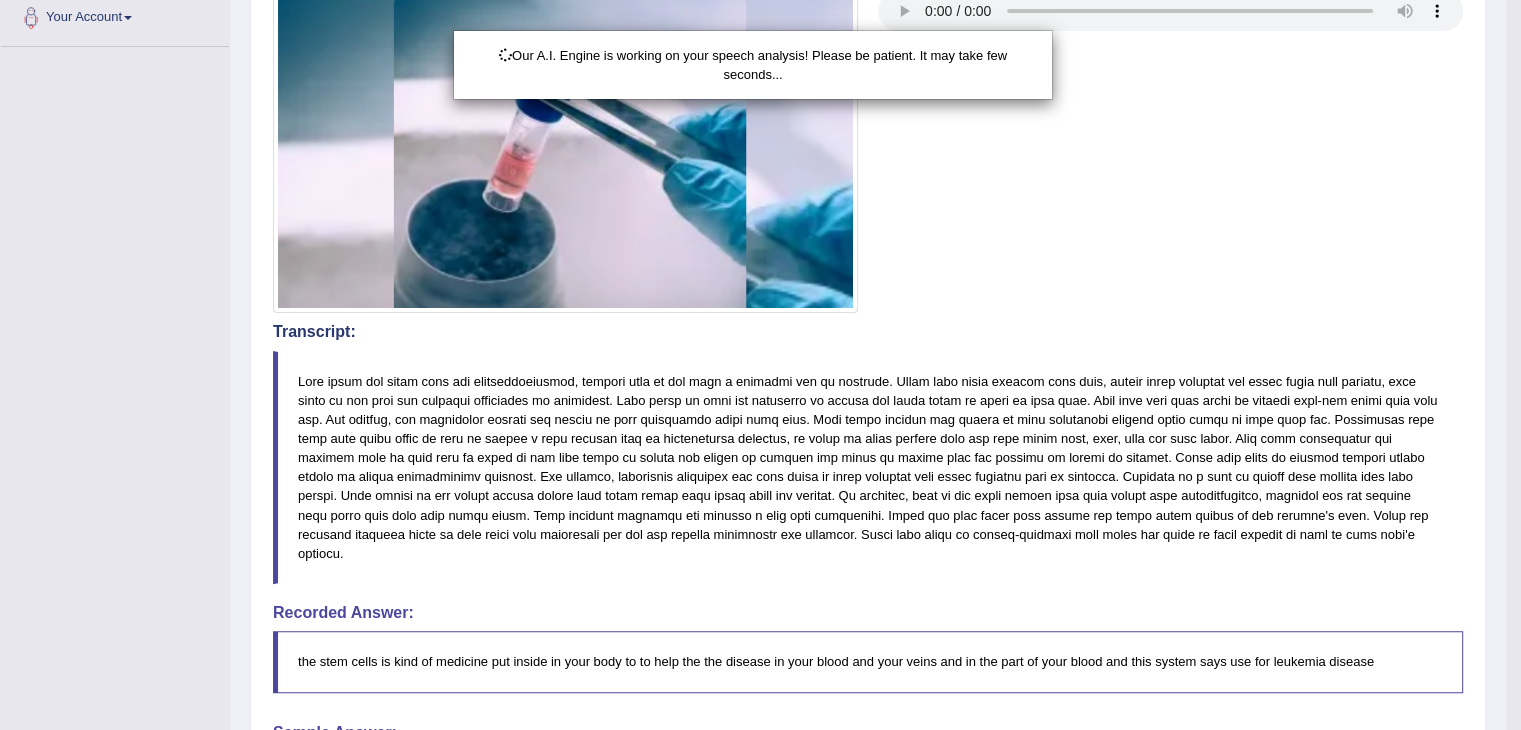 scroll, scrollTop: 600, scrollLeft: 0, axis: vertical 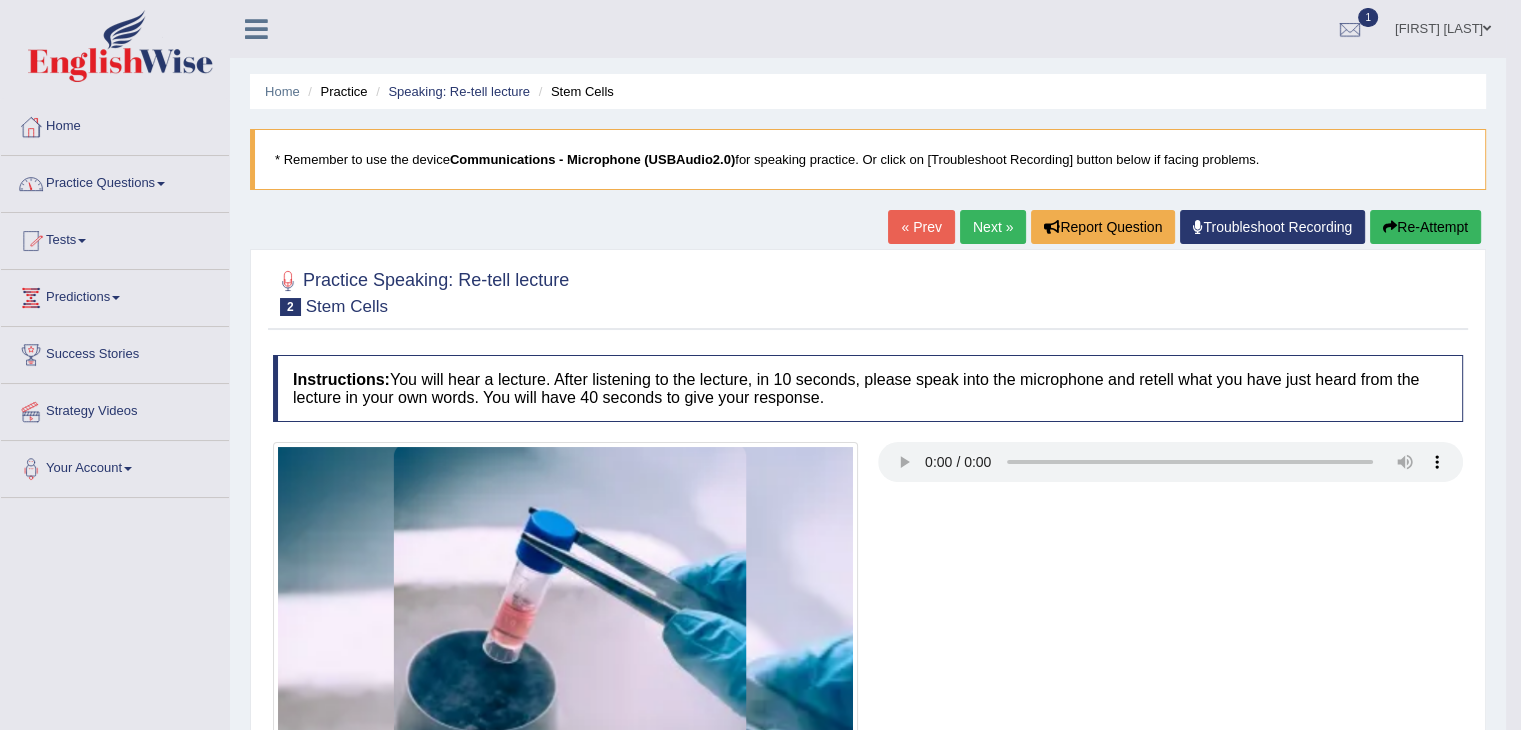 click on "Practice Questions" at bounding box center (115, 181) 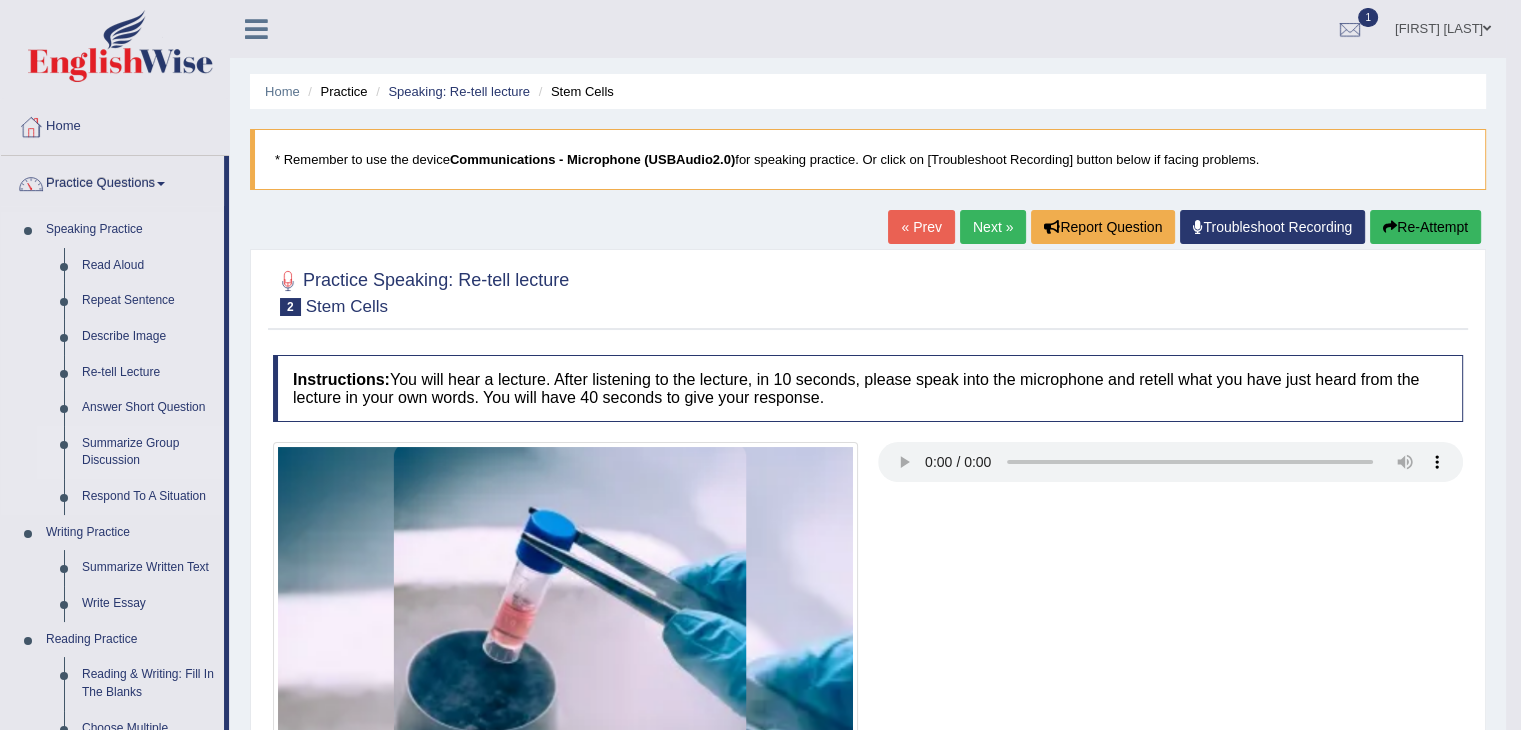 click on "Summarize Group Discussion" at bounding box center [148, 452] 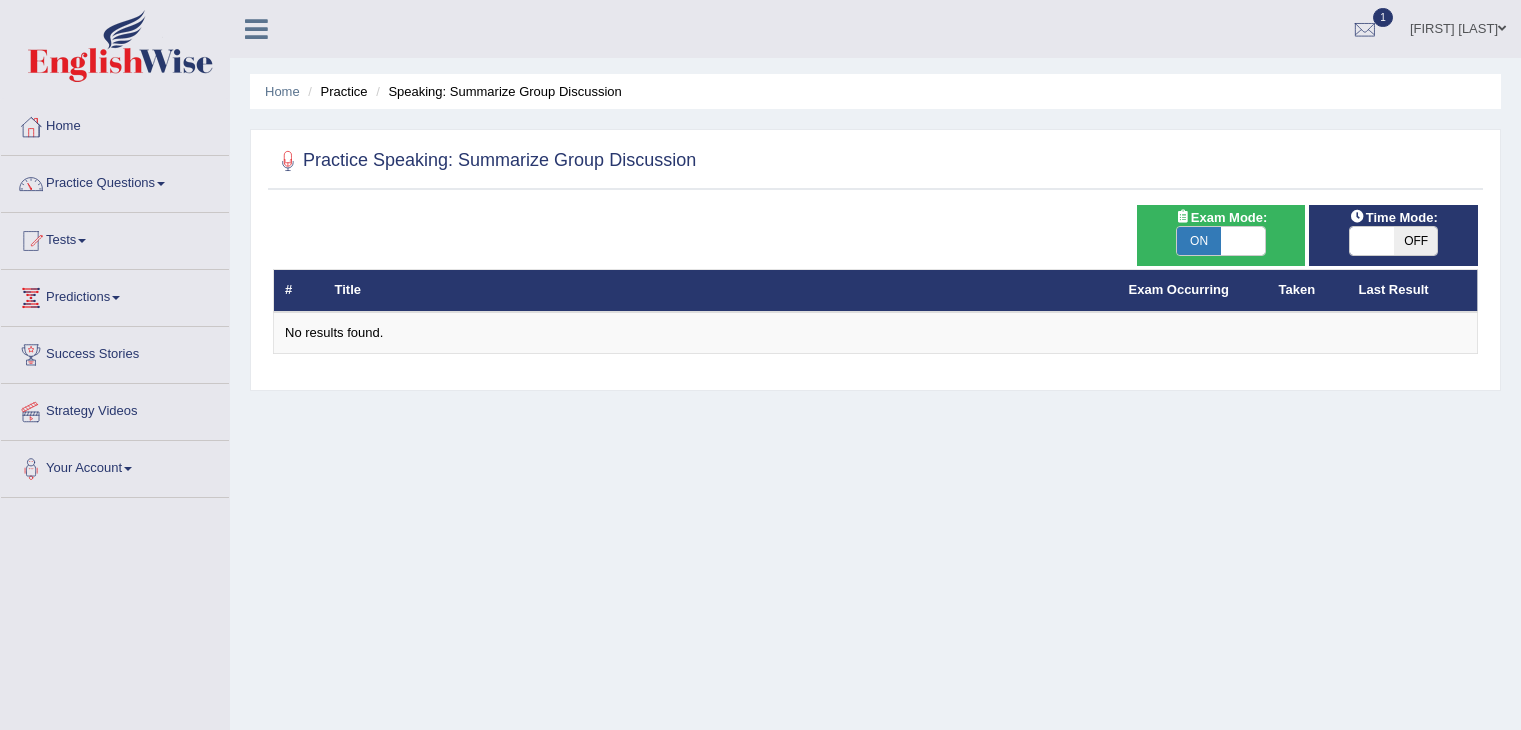 scroll, scrollTop: 100, scrollLeft: 0, axis: vertical 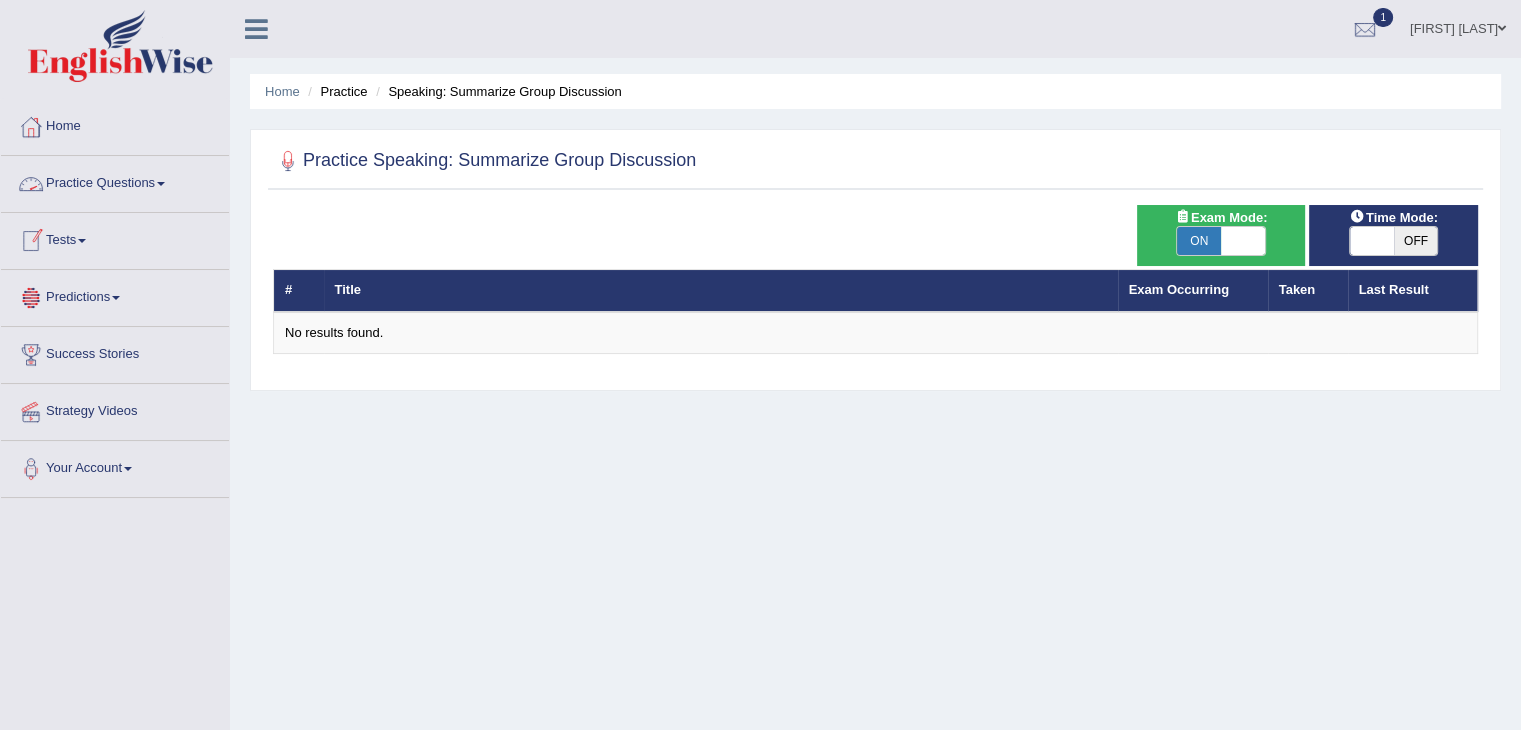 click at bounding box center (161, 184) 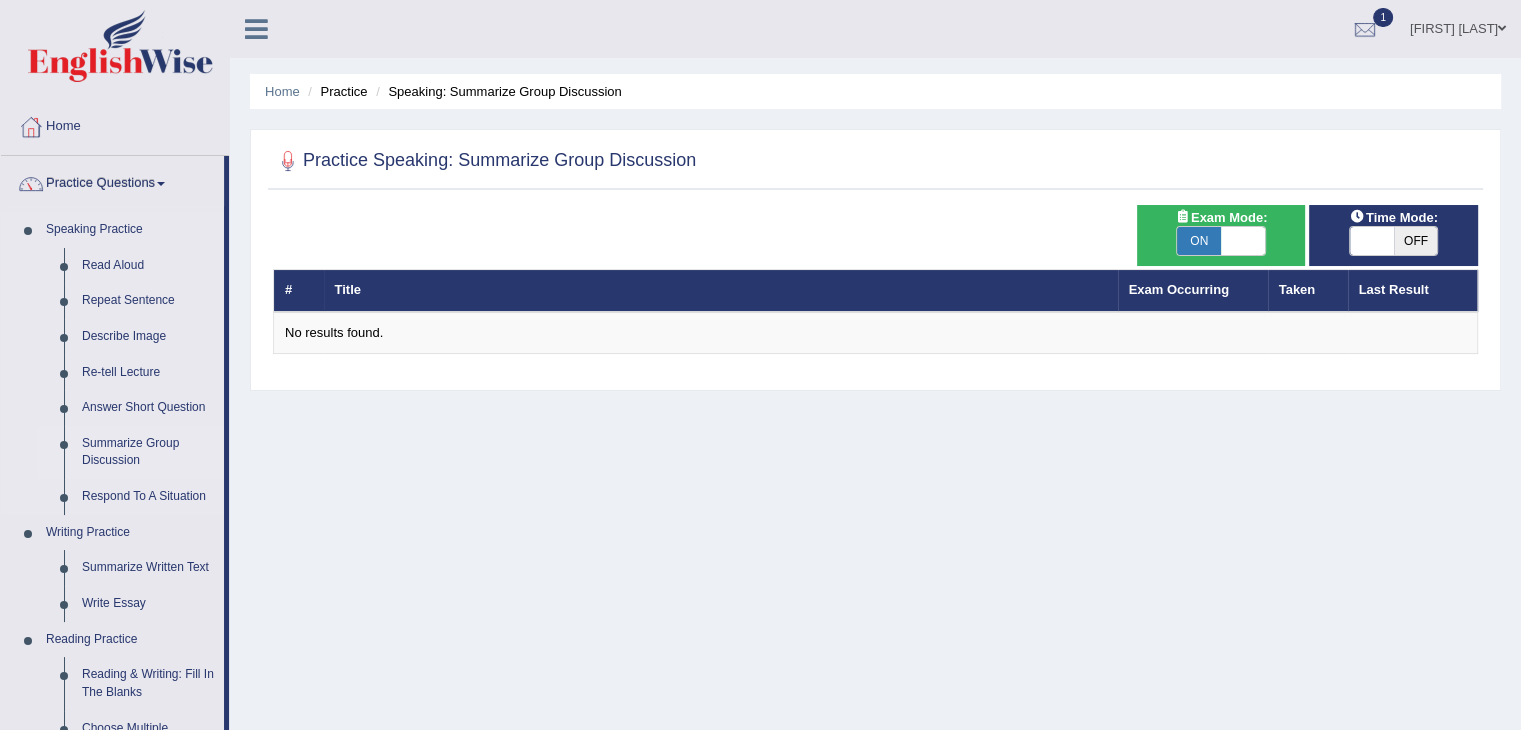 click on "Summarize Group Discussion" at bounding box center (148, 452) 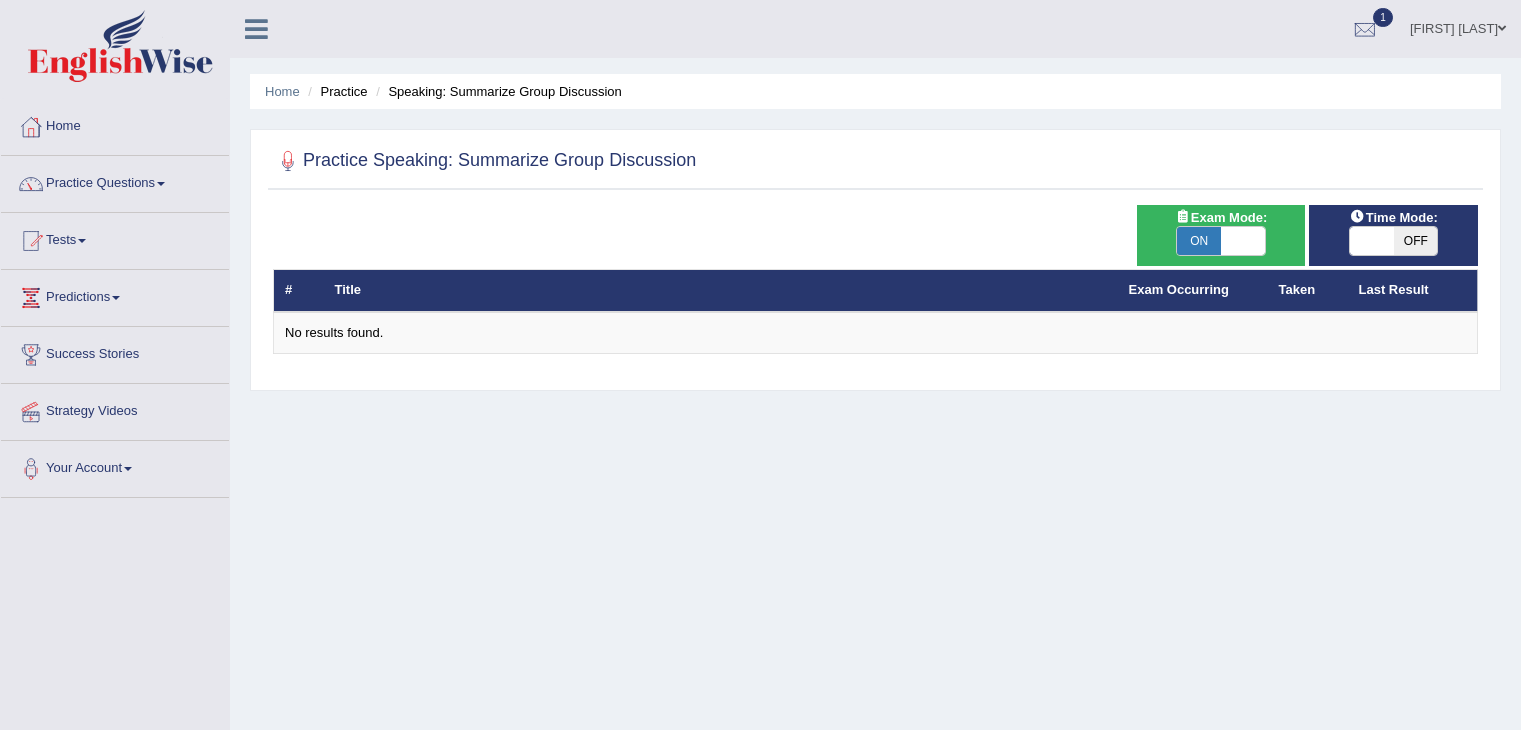 scroll, scrollTop: 0, scrollLeft: 0, axis: both 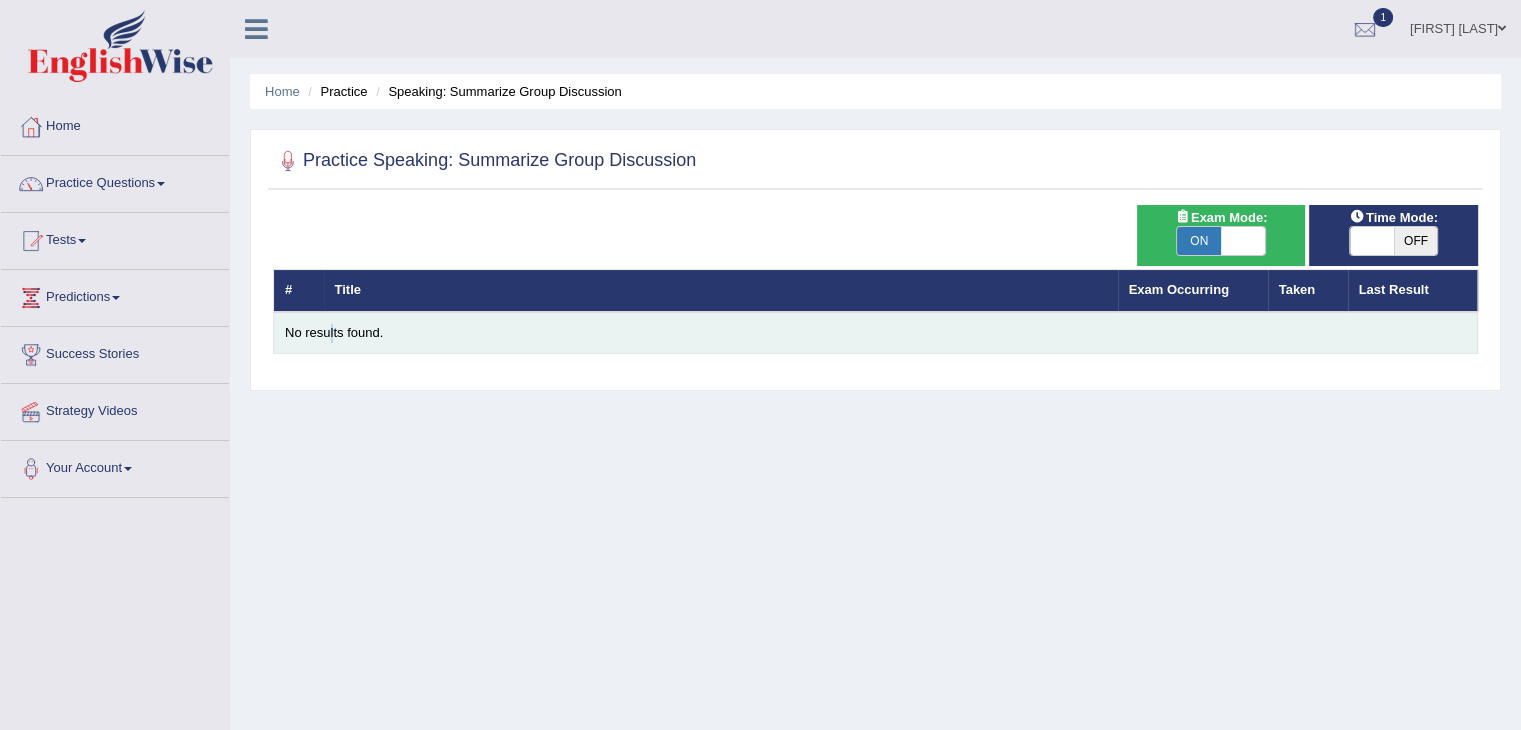 click on "No results found." at bounding box center (875, 333) 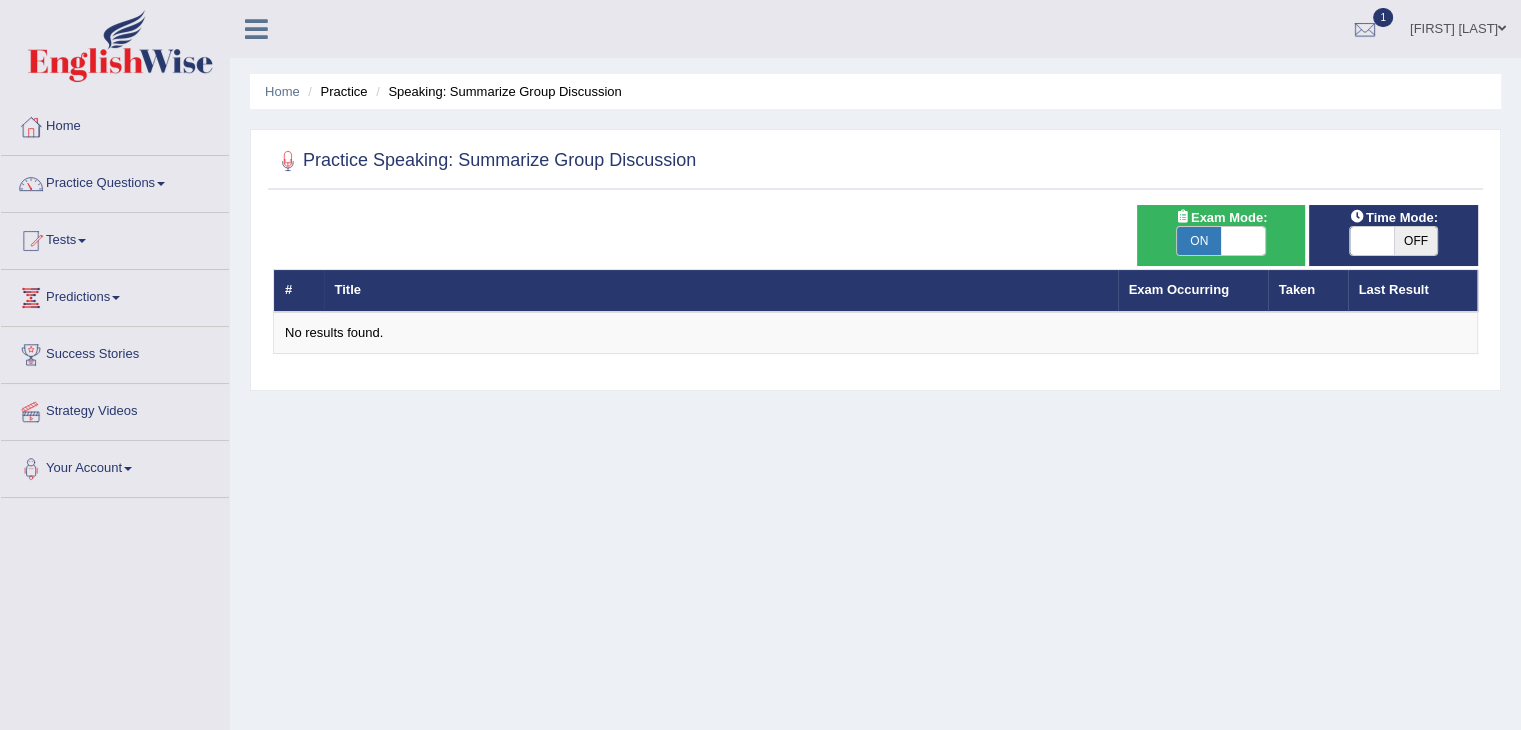 click on "Title" at bounding box center (721, 291) 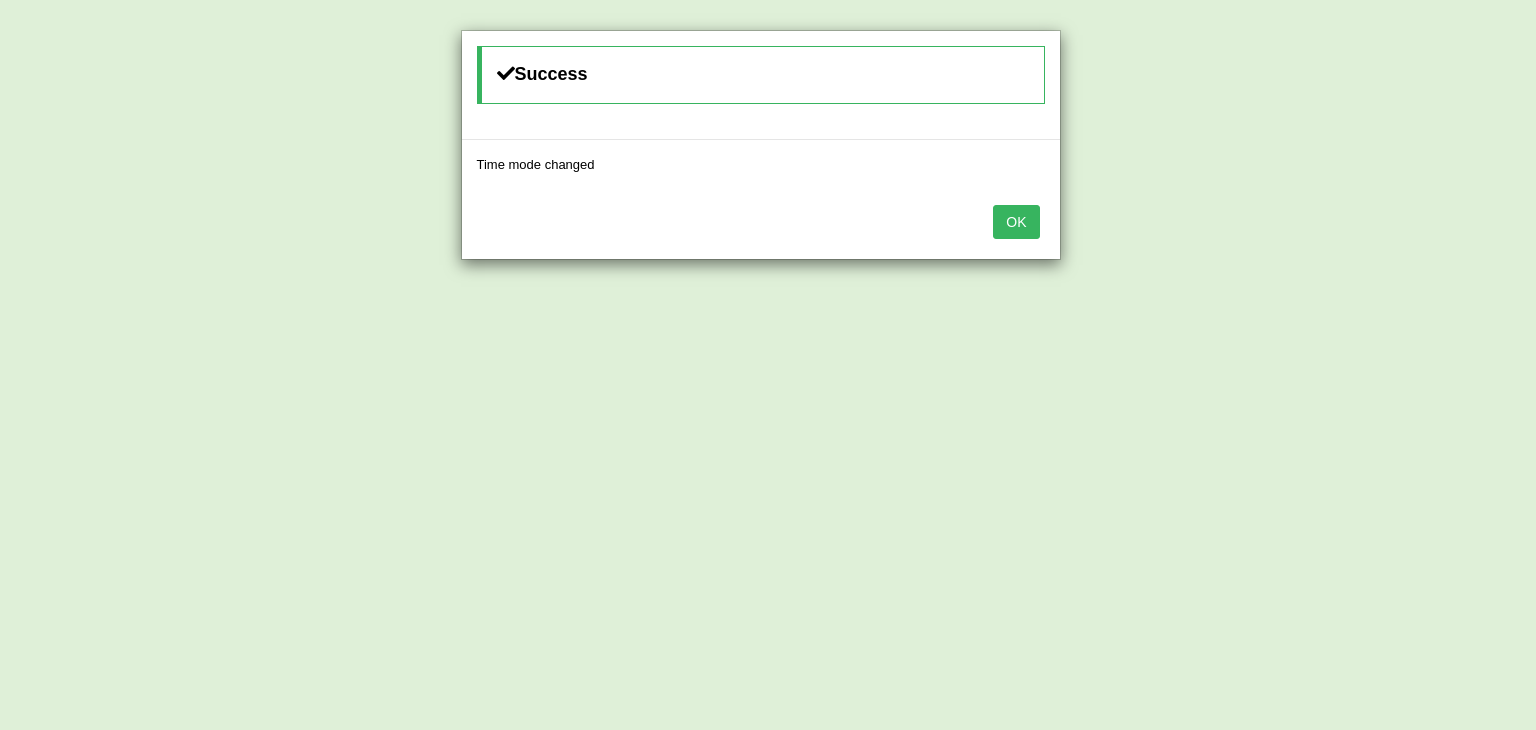 click on "OK" at bounding box center (1016, 222) 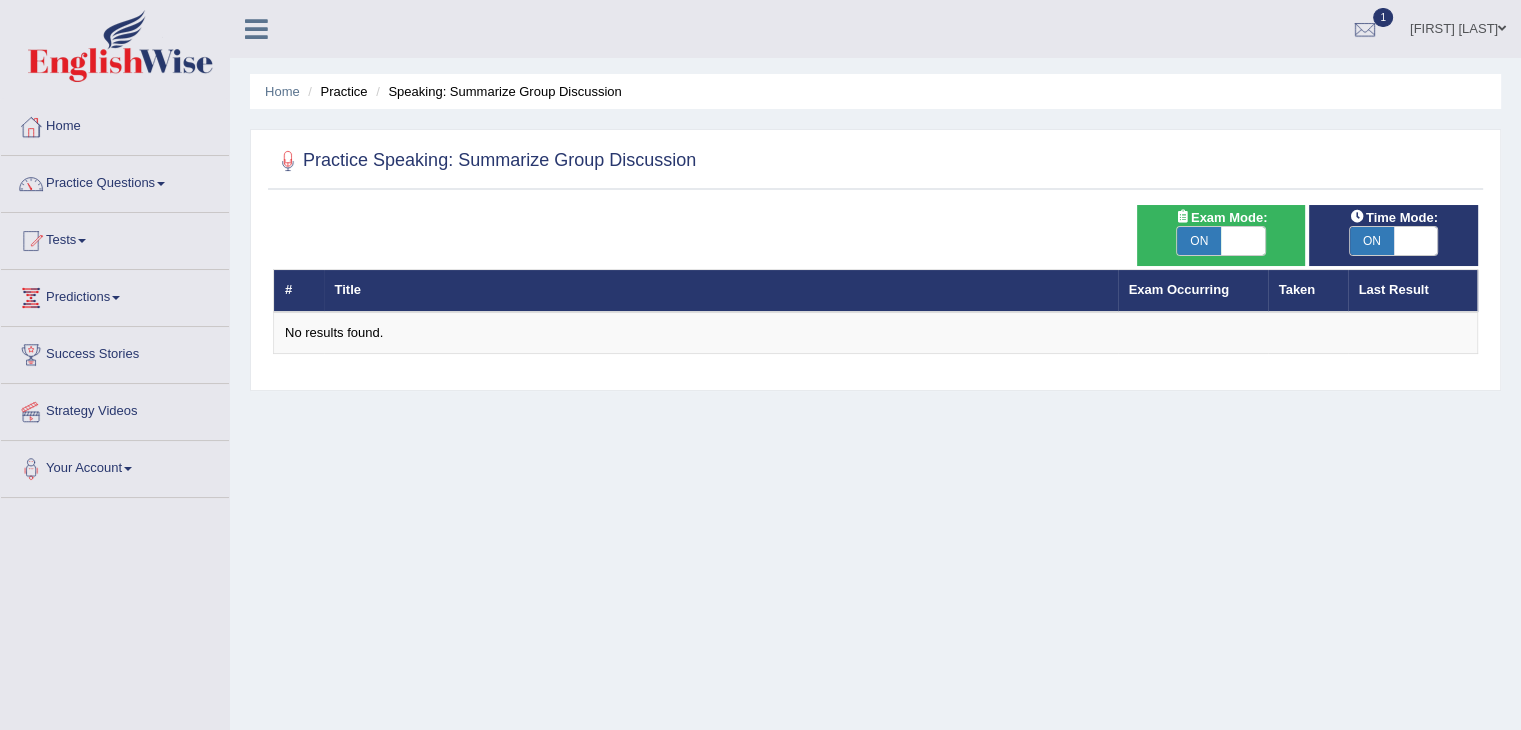 click on "ON" 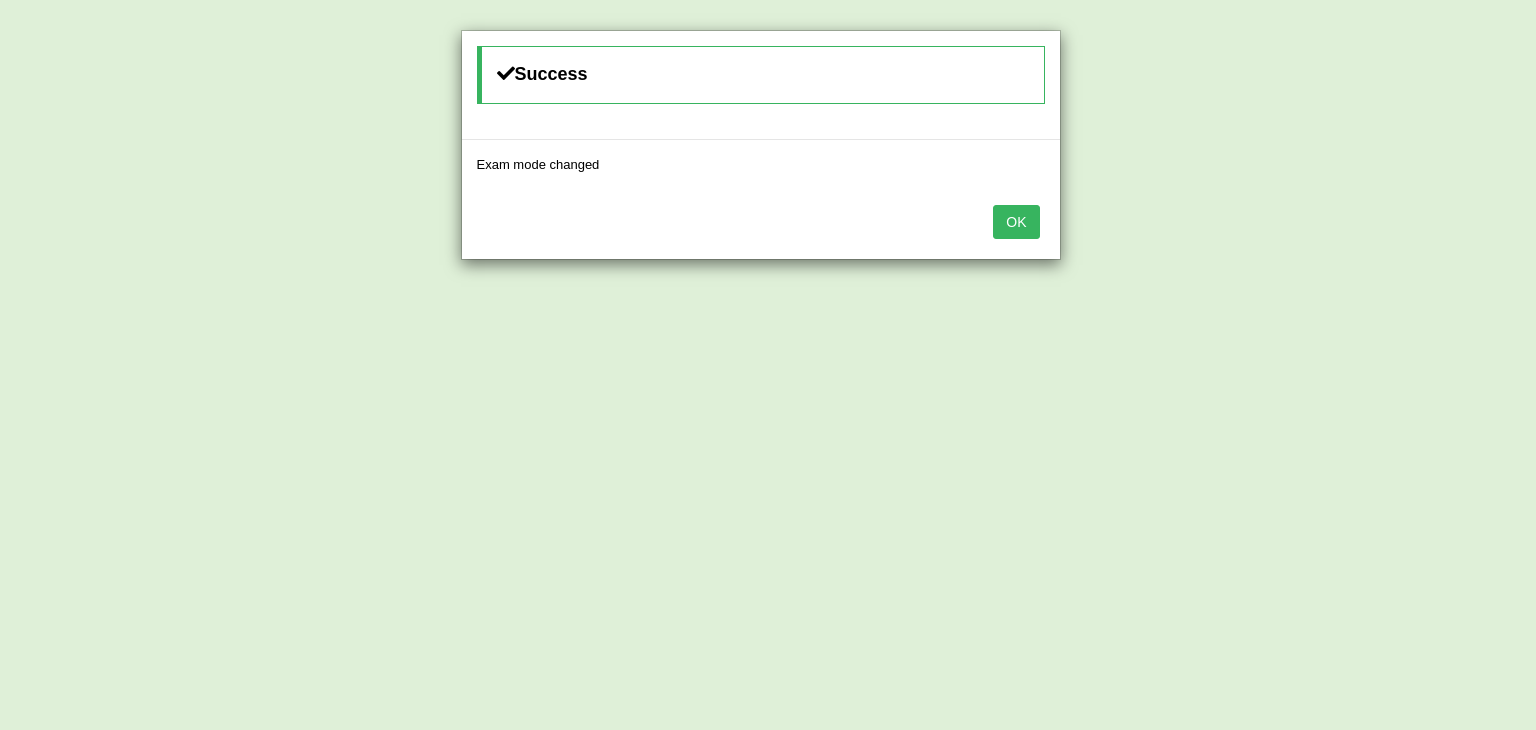 click on "OK" 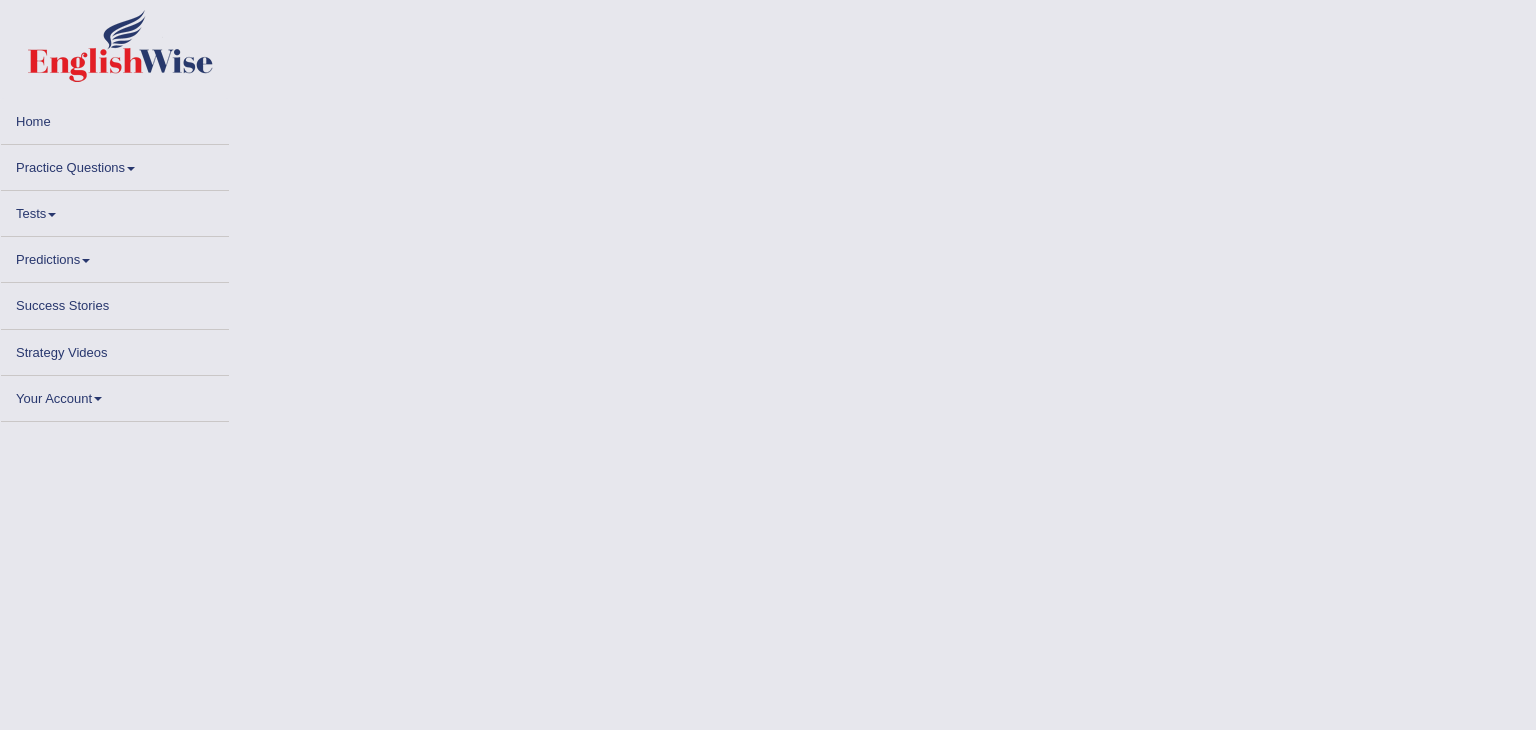 scroll, scrollTop: 0, scrollLeft: 0, axis: both 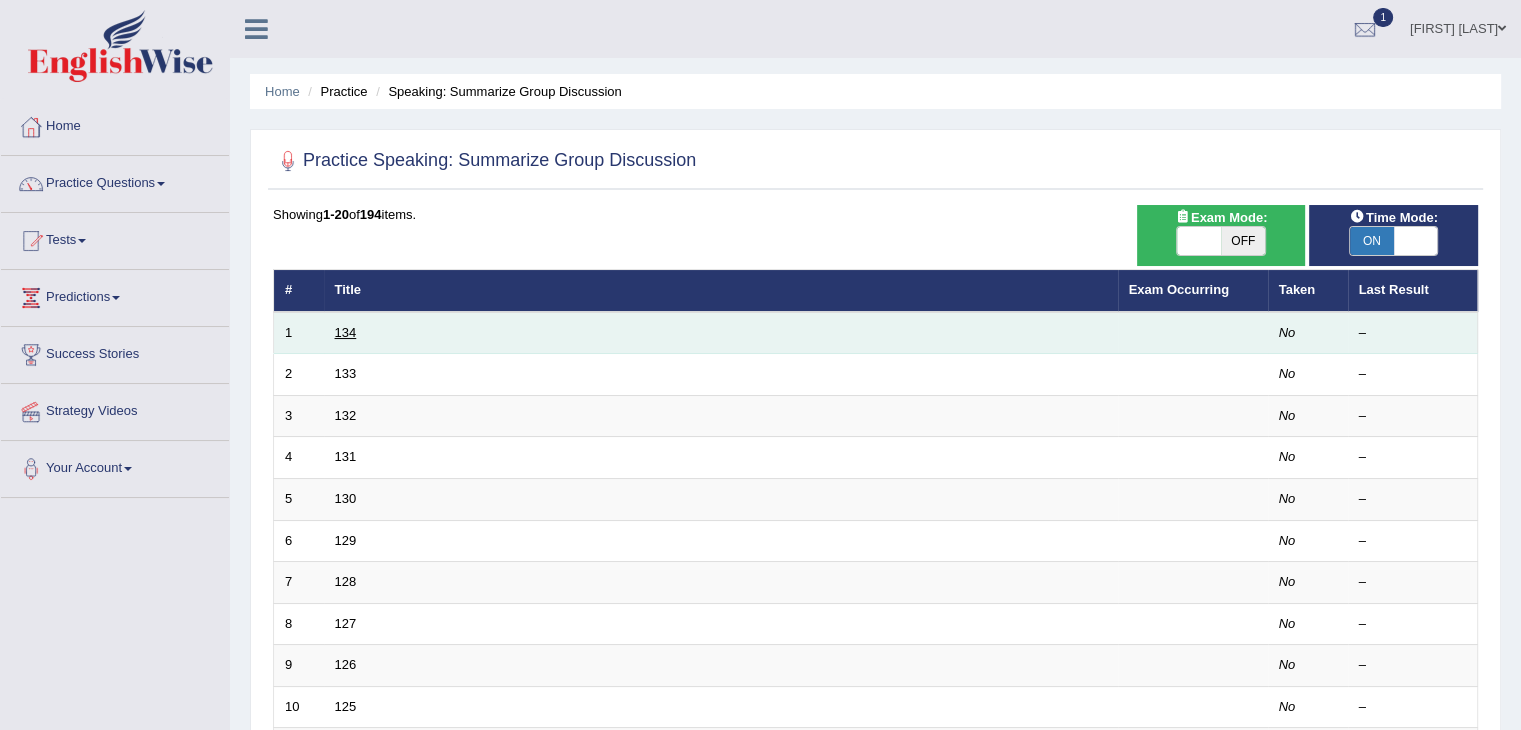 click on "134" at bounding box center [346, 332] 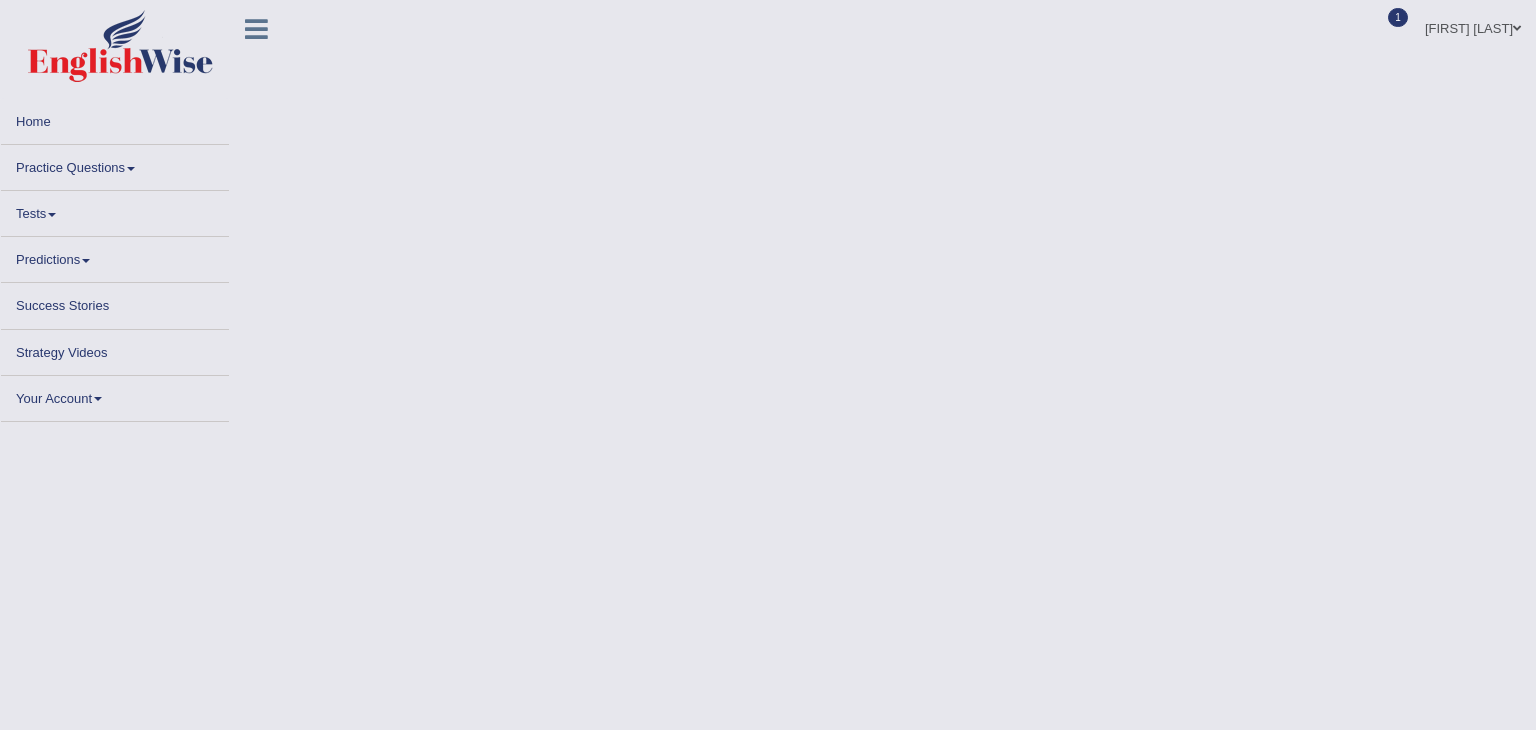 scroll, scrollTop: 0, scrollLeft: 0, axis: both 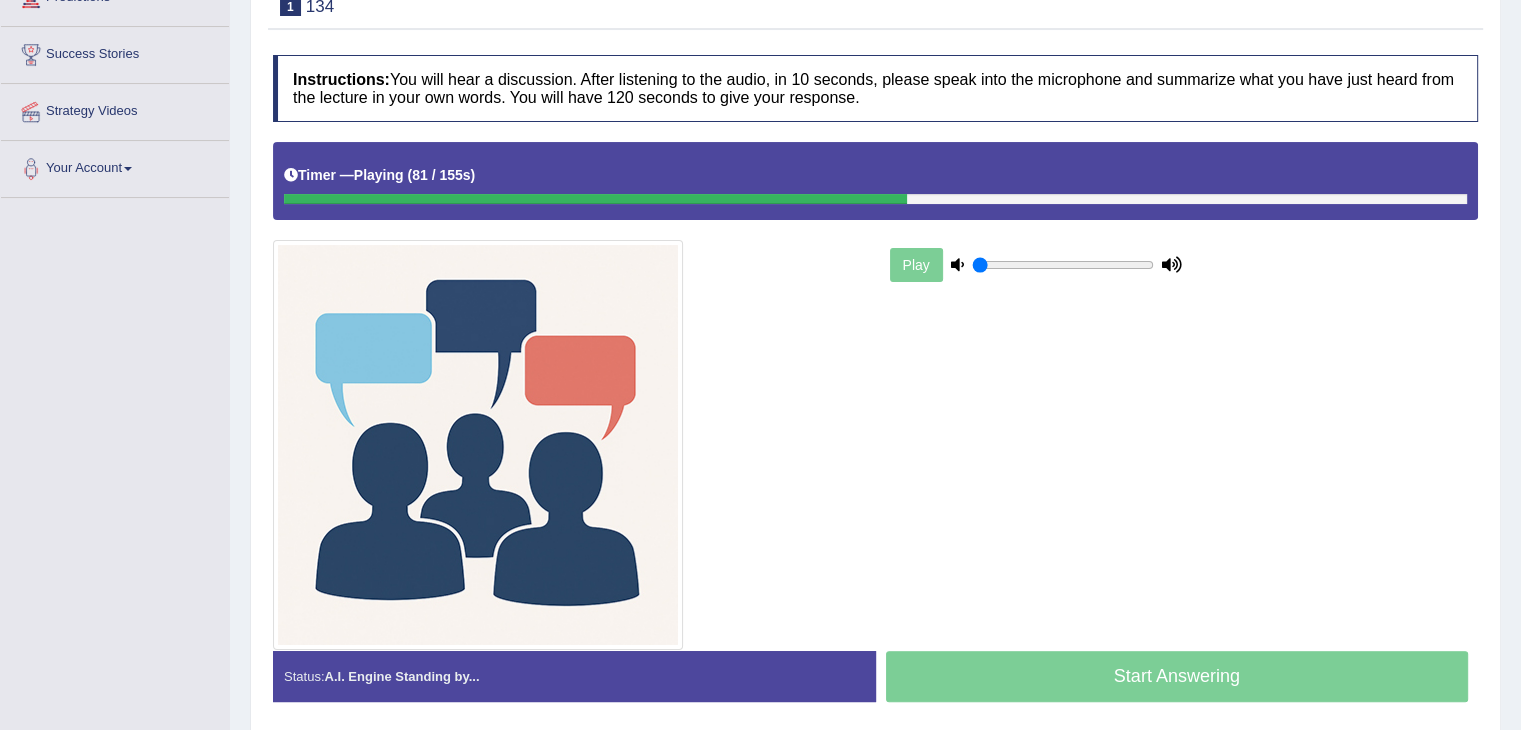 click on "Play" at bounding box center (875, 395) 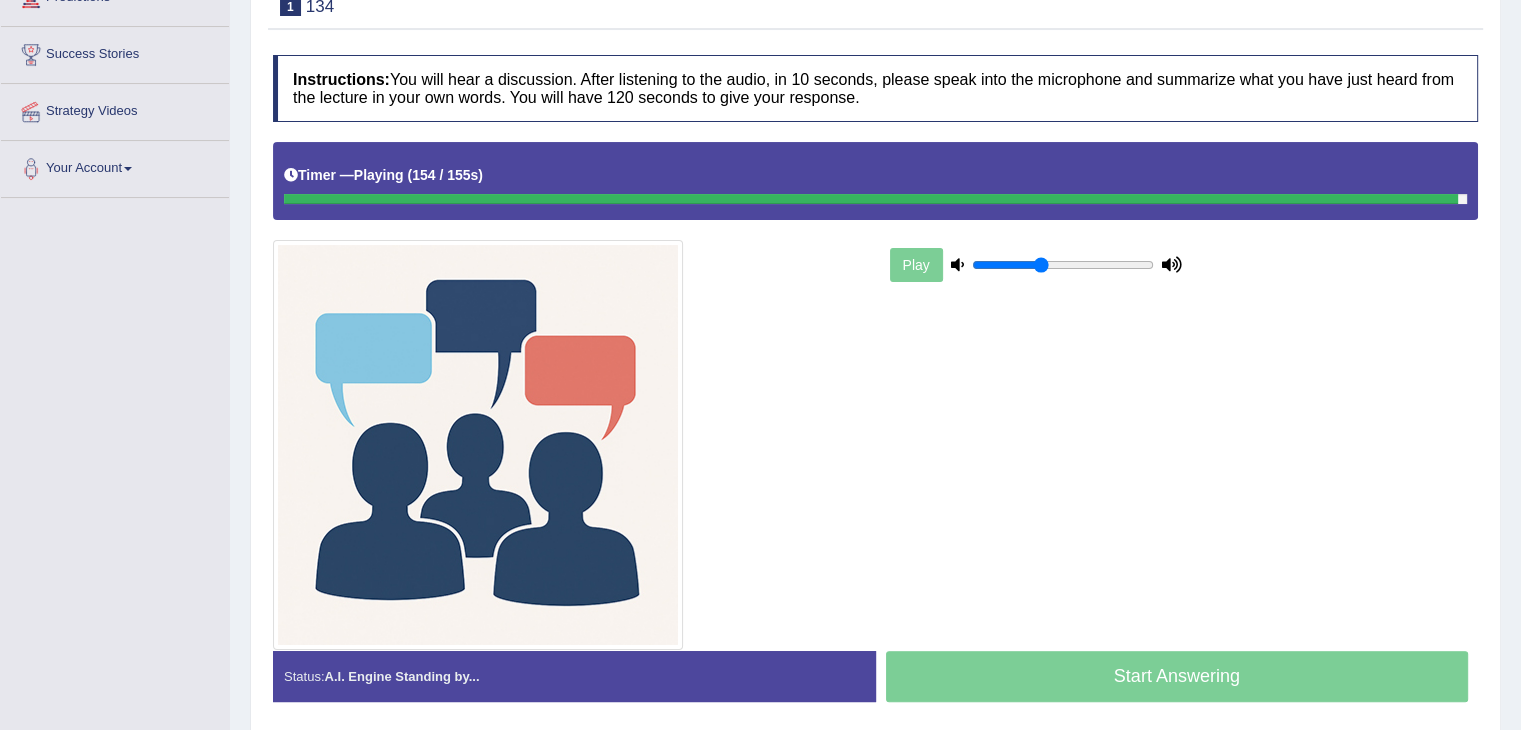 type on "0.4" 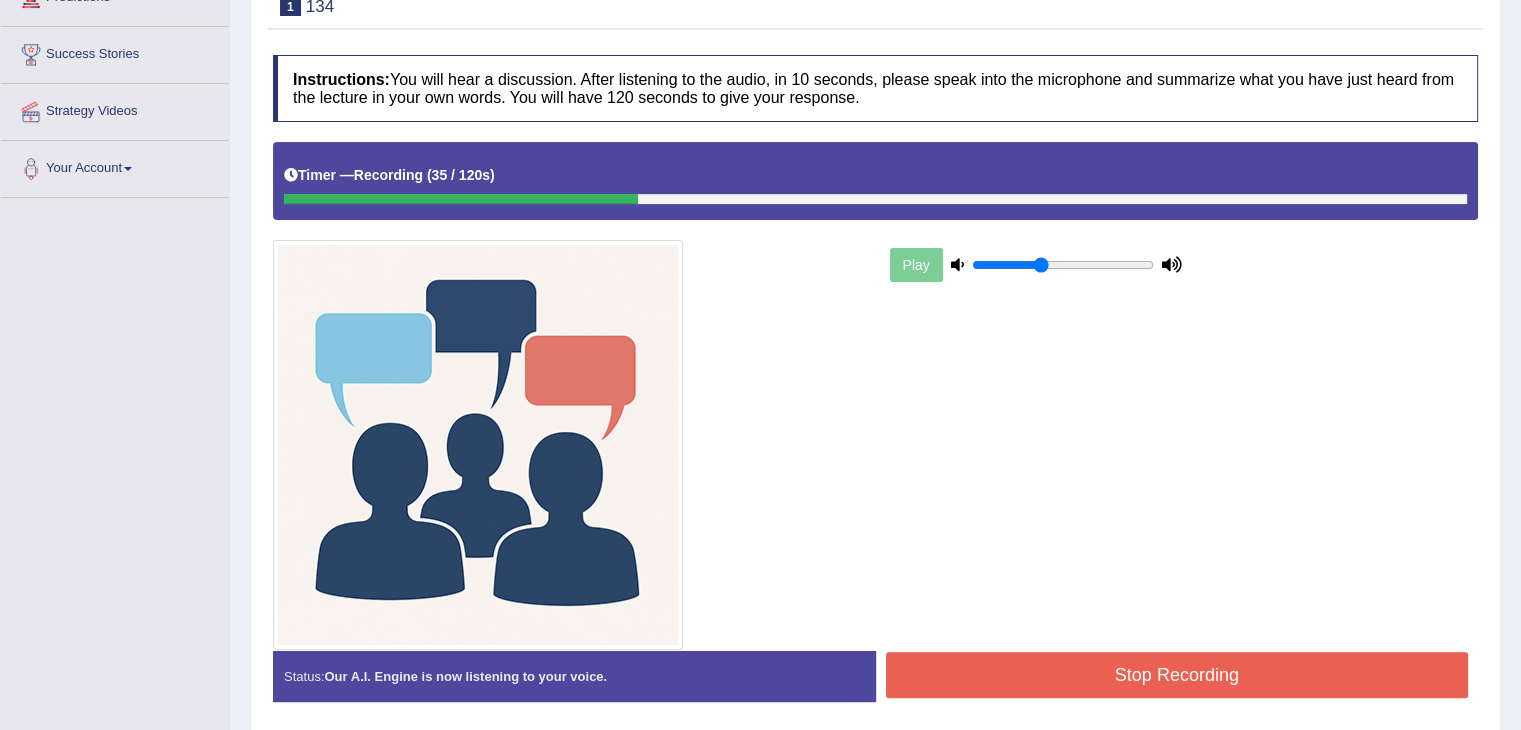 click on "Stop Recording" at bounding box center (1177, 675) 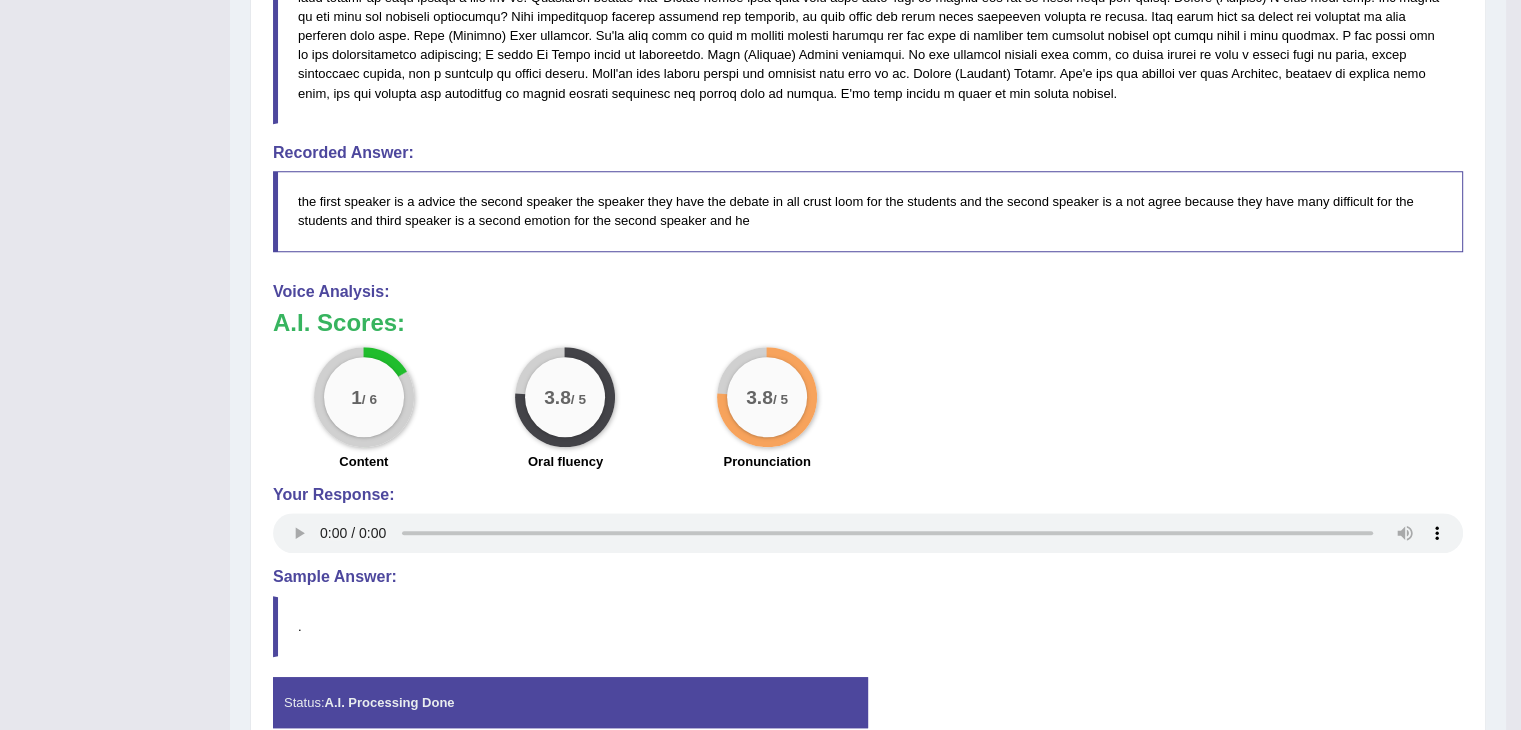 scroll, scrollTop: 1232, scrollLeft: 0, axis: vertical 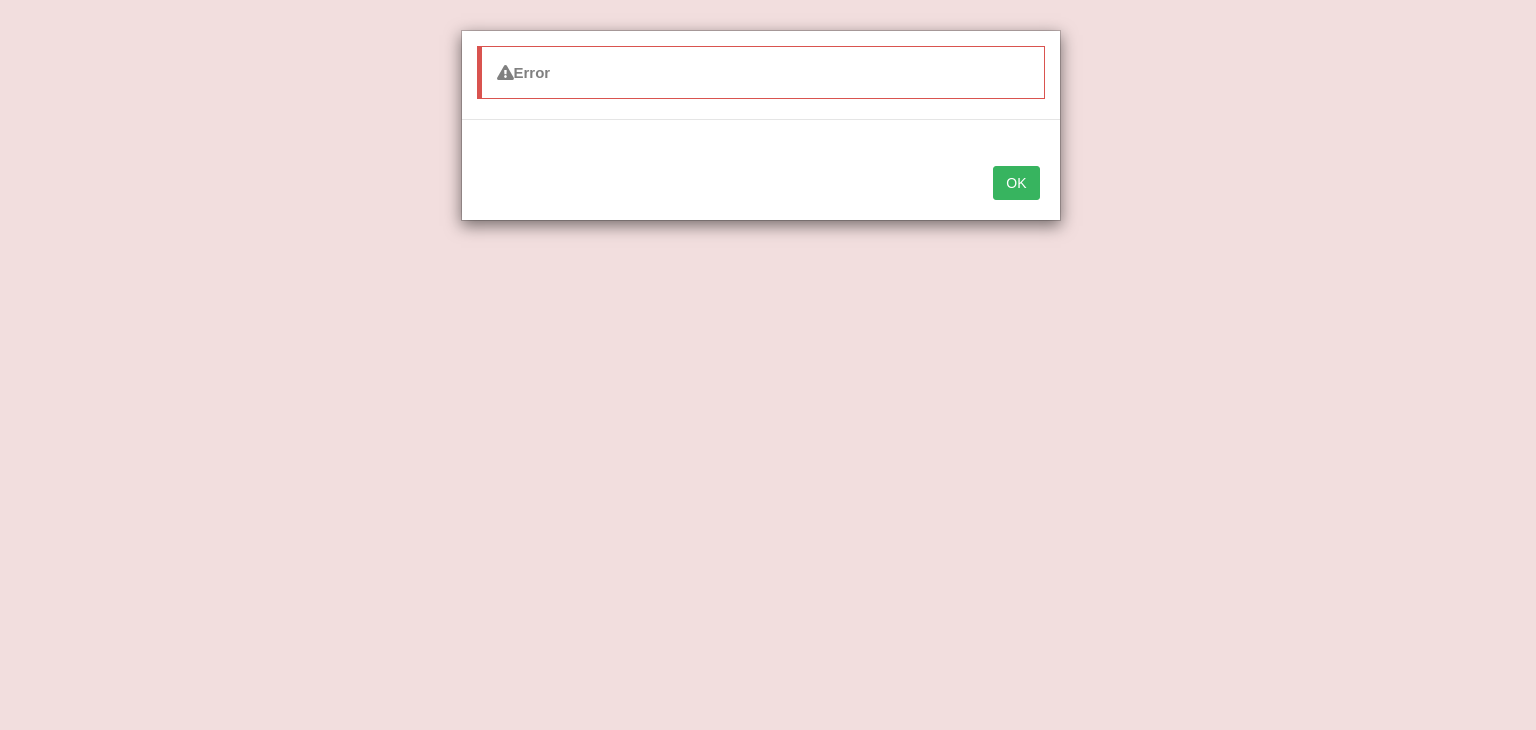 type 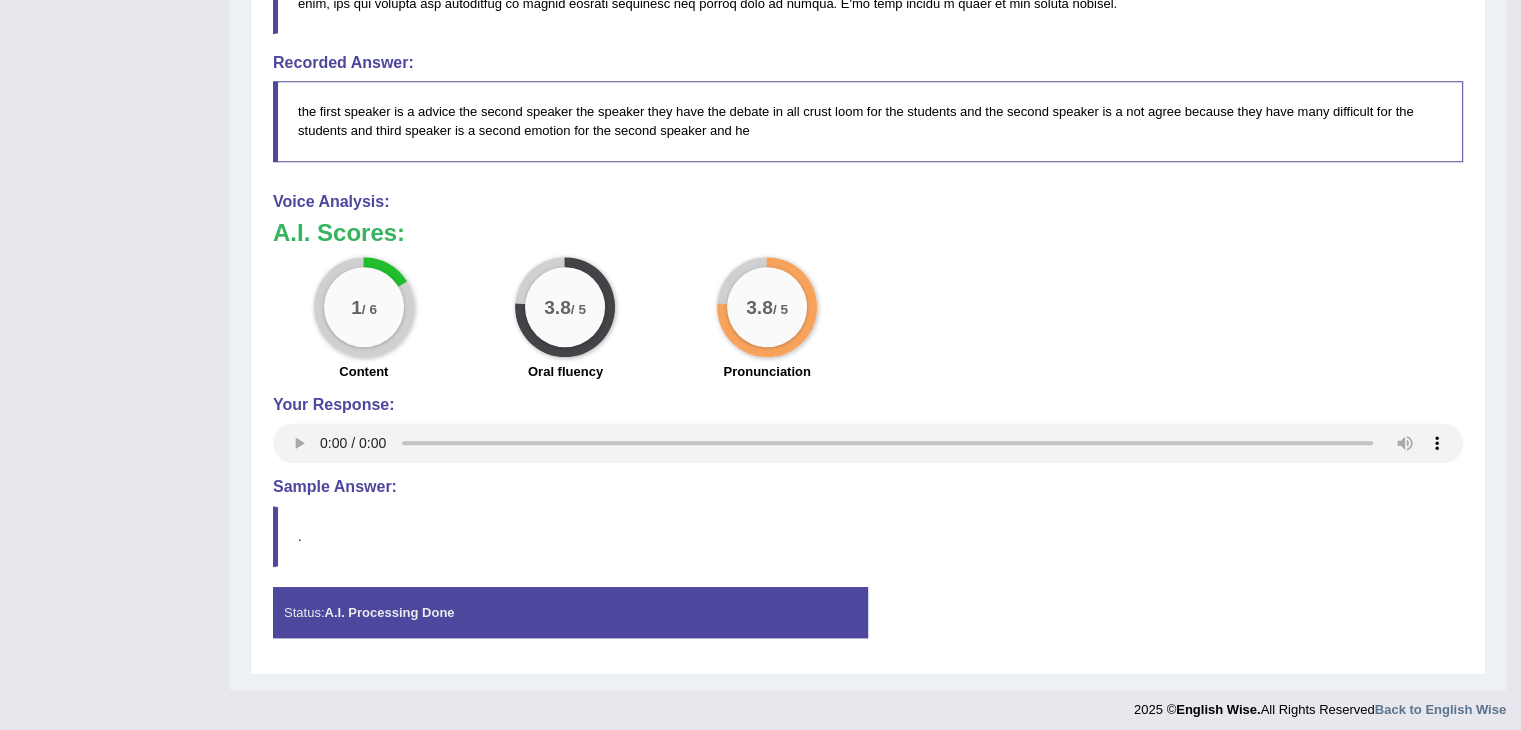scroll, scrollTop: 1232, scrollLeft: 0, axis: vertical 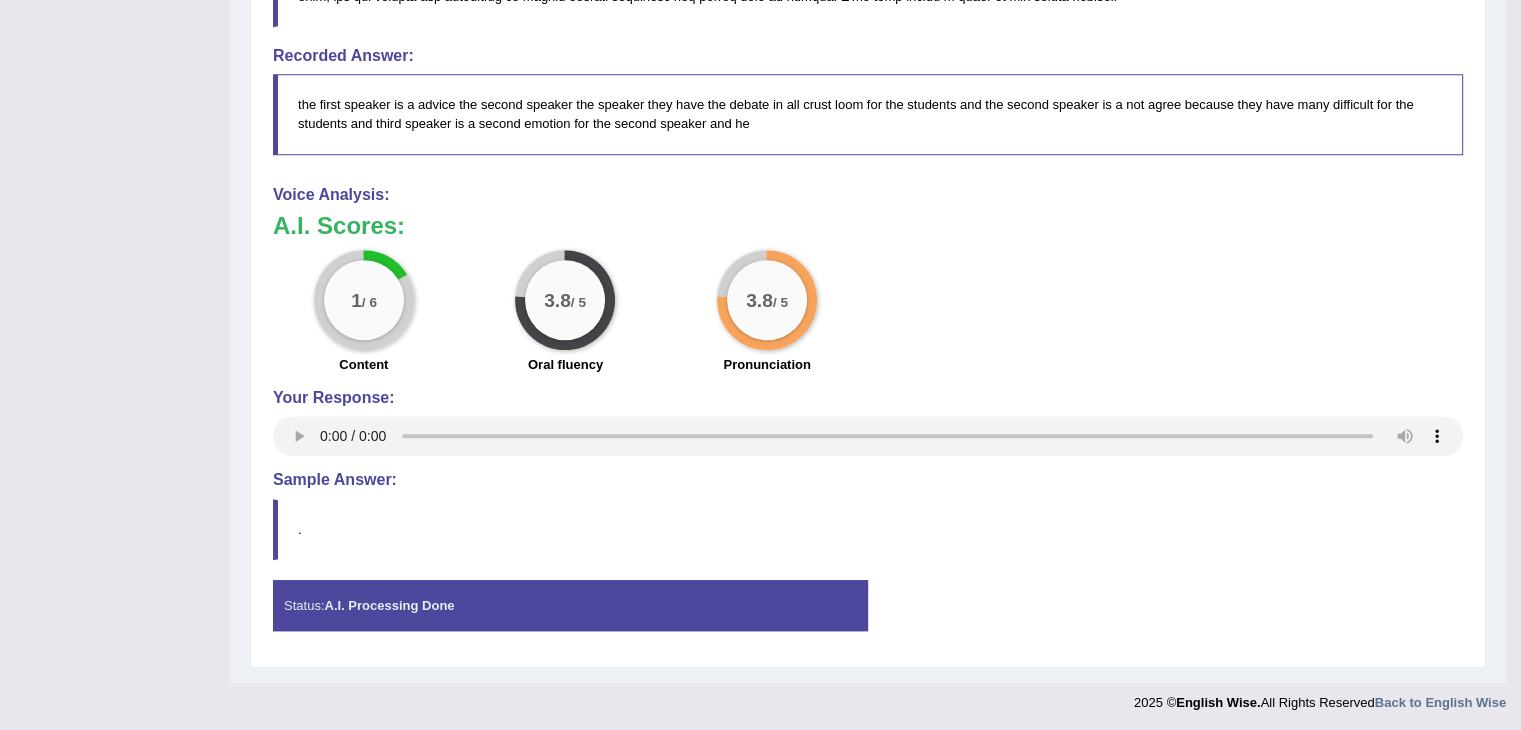 click on "Toggle navigation
Home
Practice Questions   Speaking Practice Read Aloud
Repeat Sentence
Describe Image
Re-tell Lecture
Answer Short Question
Summarize Group Discussion
Respond To A Situation
Writing Practice  Summarize Written Text
Write Essay
Reading Practice  Reading & Writing: Fill In The Blanks
Choose Multiple Answers
Re-order Paragraphs
Fill In The Blanks
Choose Single Answer
Listening Practice  Summarize Spoken Text
Highlight Incorrect Words
Highlight Correct Summary
Select Missing Word
Choose Single Answer
Choose Multiple Answers
Fill In The Blanks
Write From Dictation
Pronunciation
Tests
Take Mock Test" at bounding box center [760, -867] 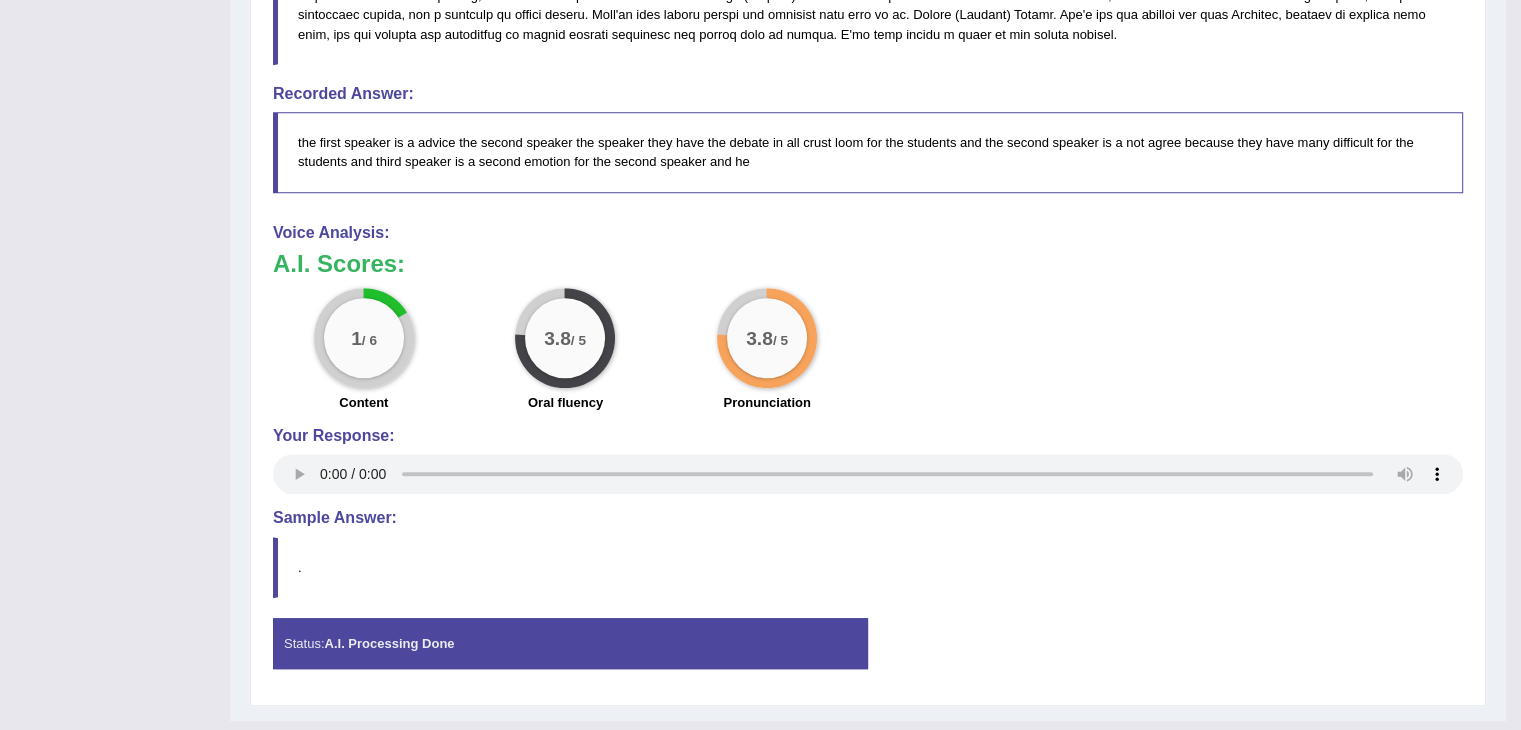 scroll, scrollTop: 1232, scrollLeft: 0, axis: vertical 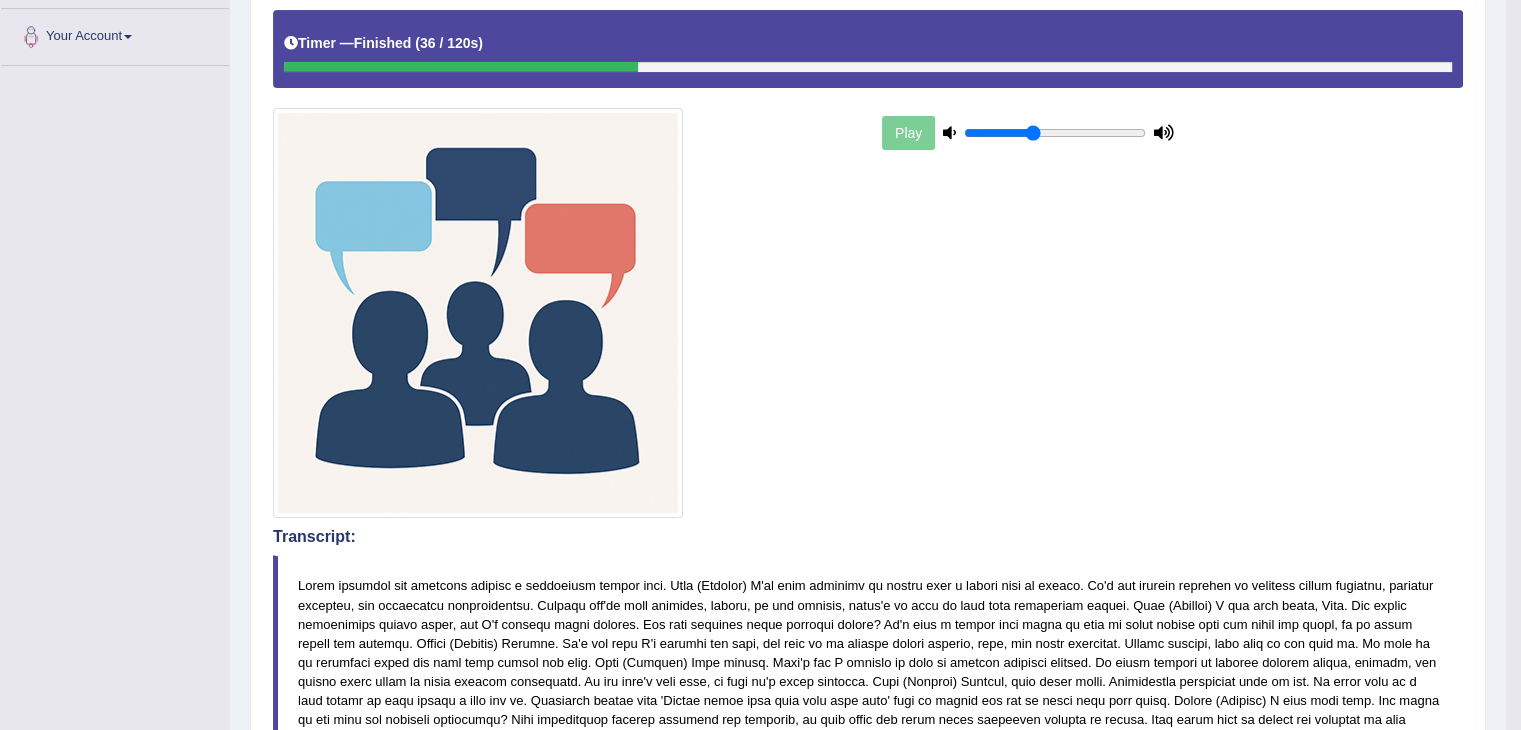 click on "Play" at bounding box center (1028, 133) 